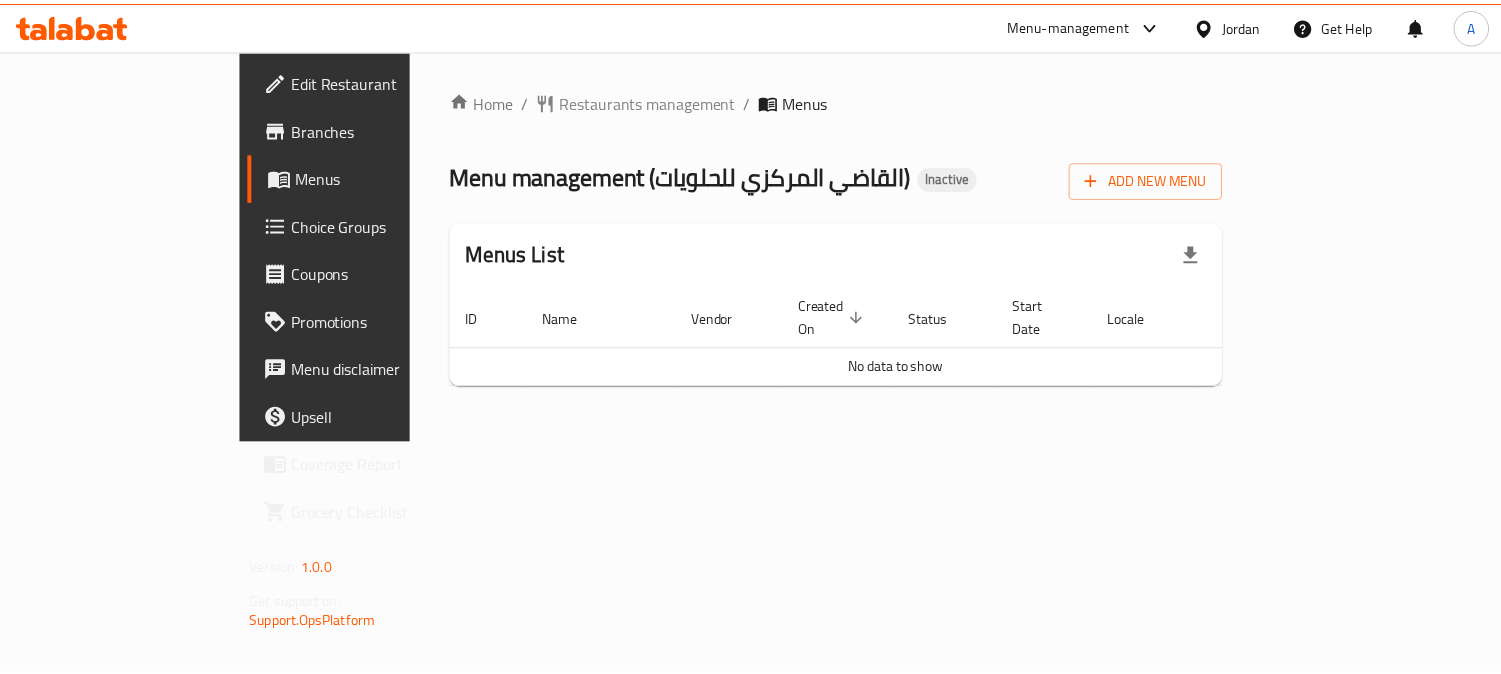 scroll, scrollTop: 0, scrollLeft: 0, axis: both 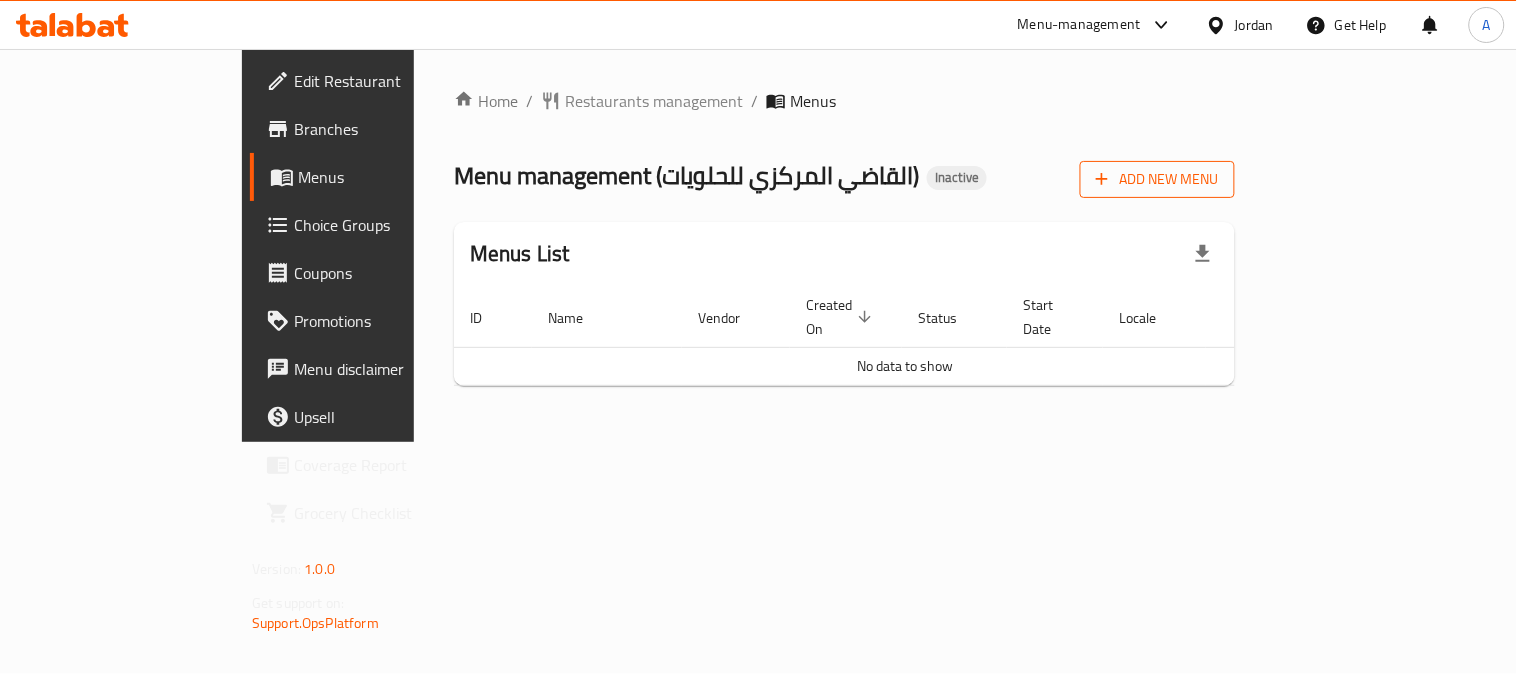 click on "Add New Menu" at bounding box center (1157, 179) 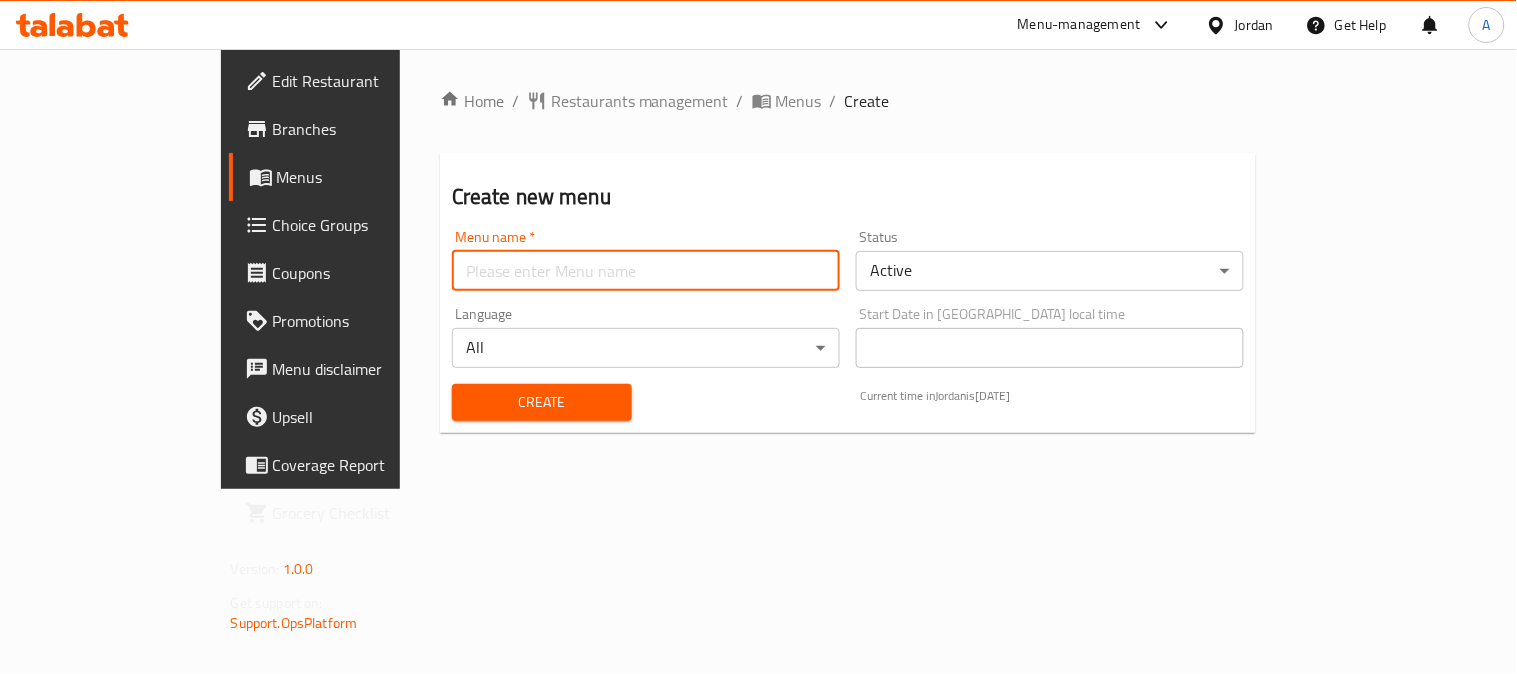 drag, startPoint x: 536, startPoint y: 268, endPoint x: 498, endPoint y: 287, distance: 42.48529 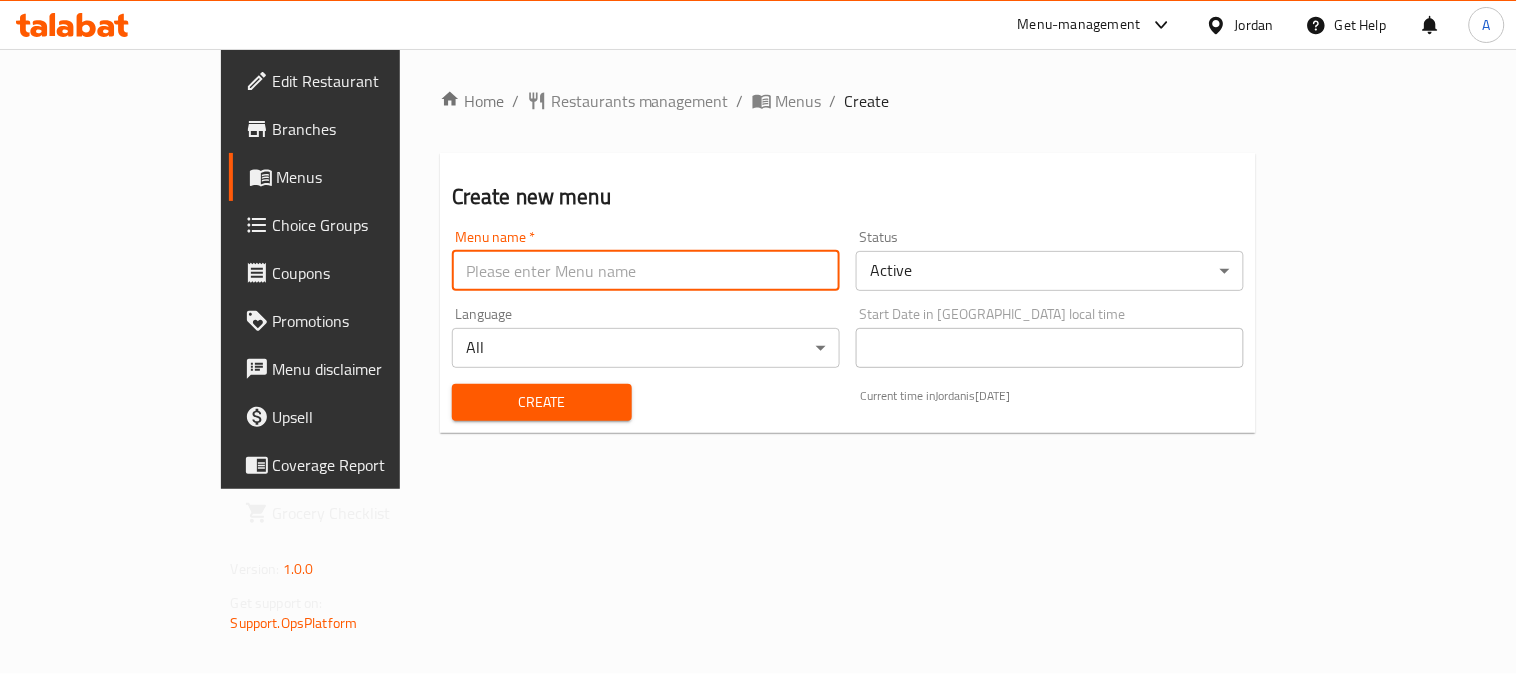 click at bounding box center (646, 271) 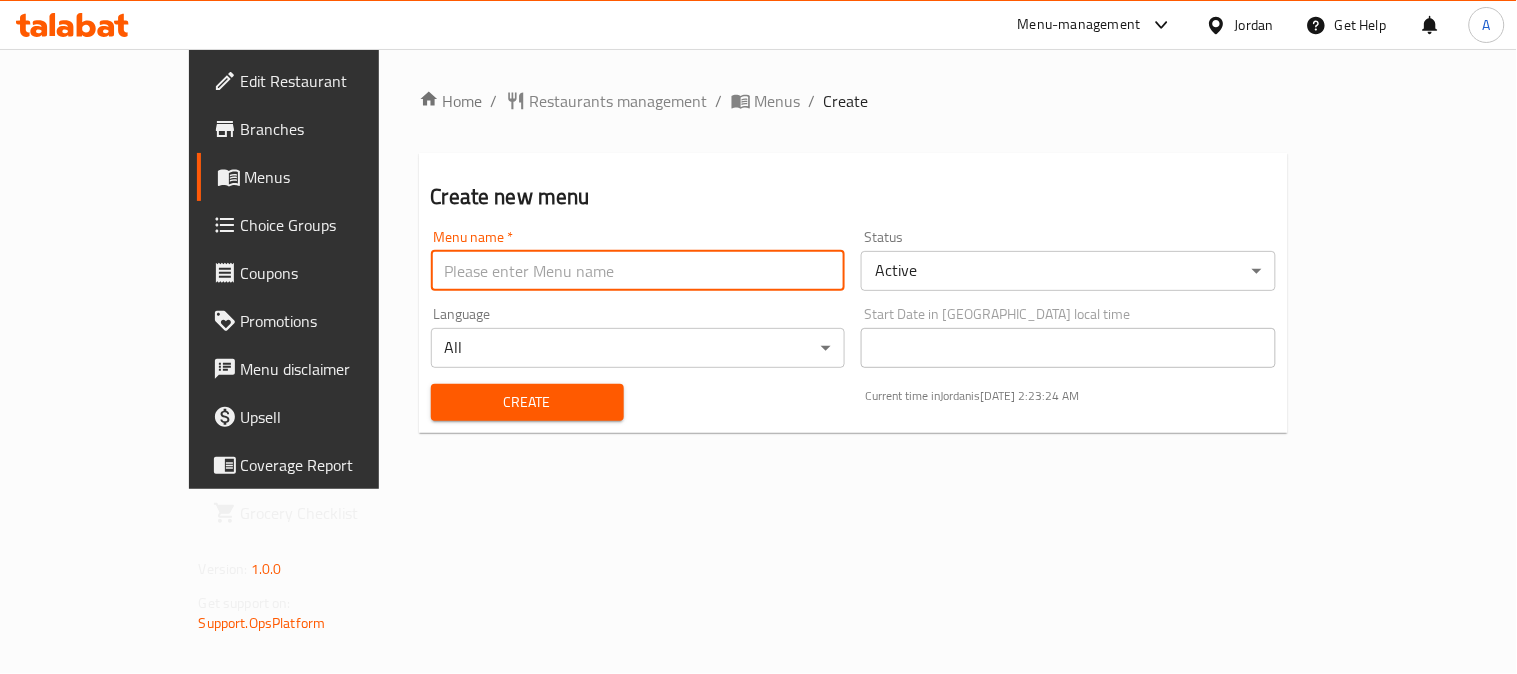 type on "new" 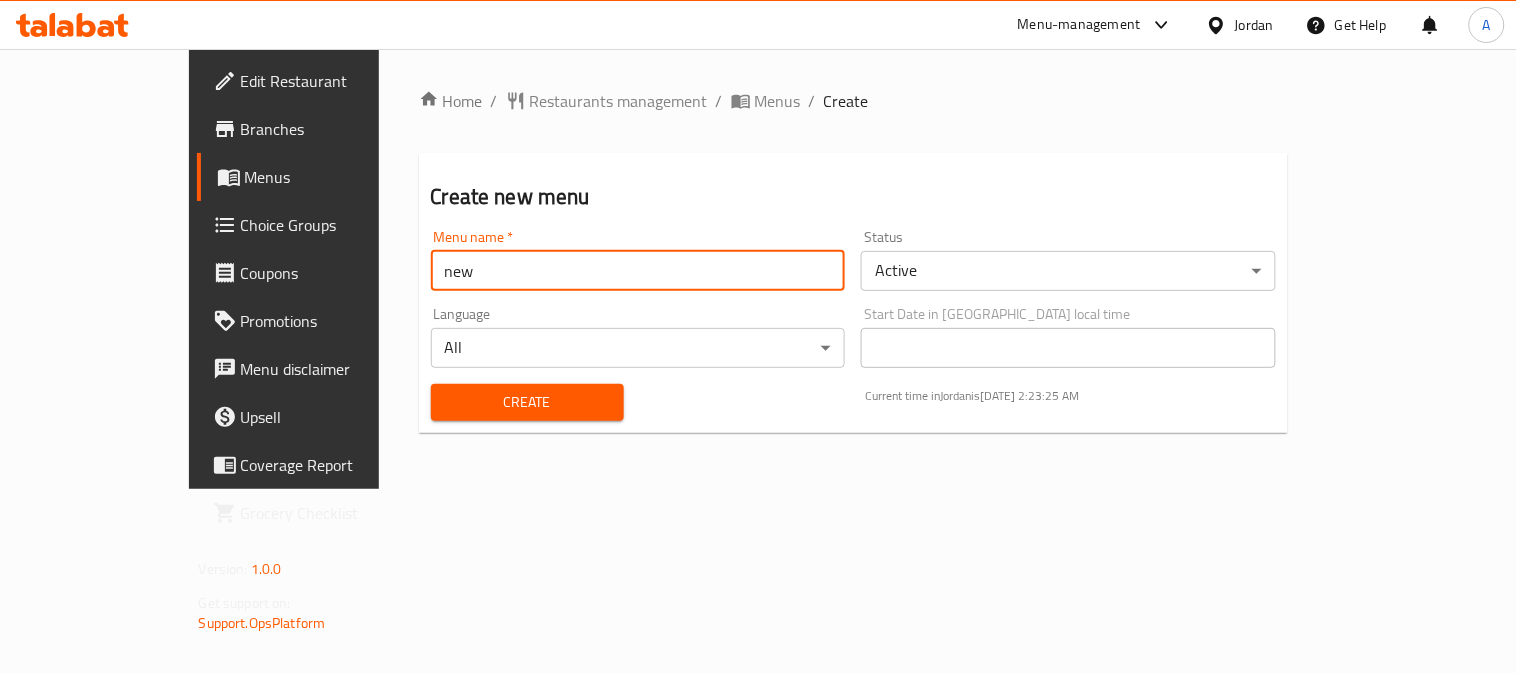 click on "Create" at bounding box center (527, 402) 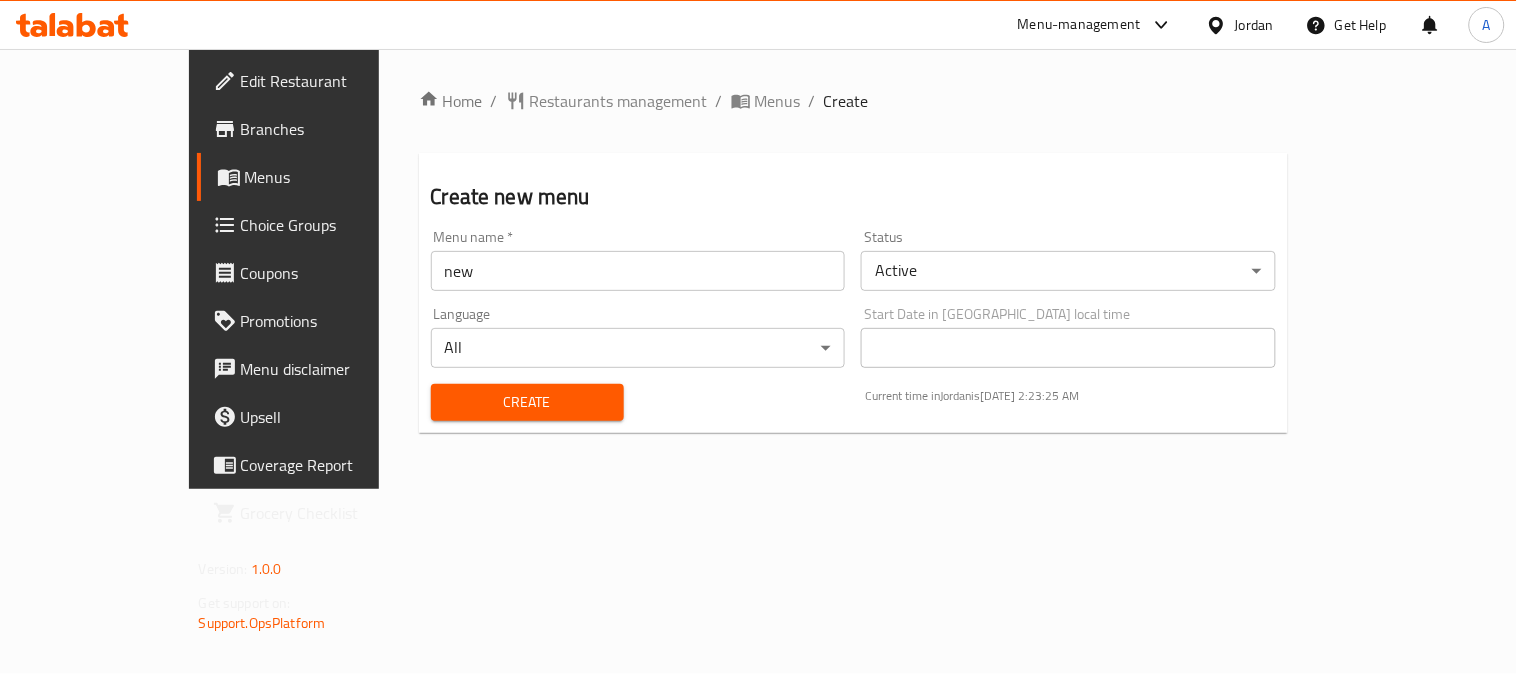 click on "Create" at bounding box center [527, 402] 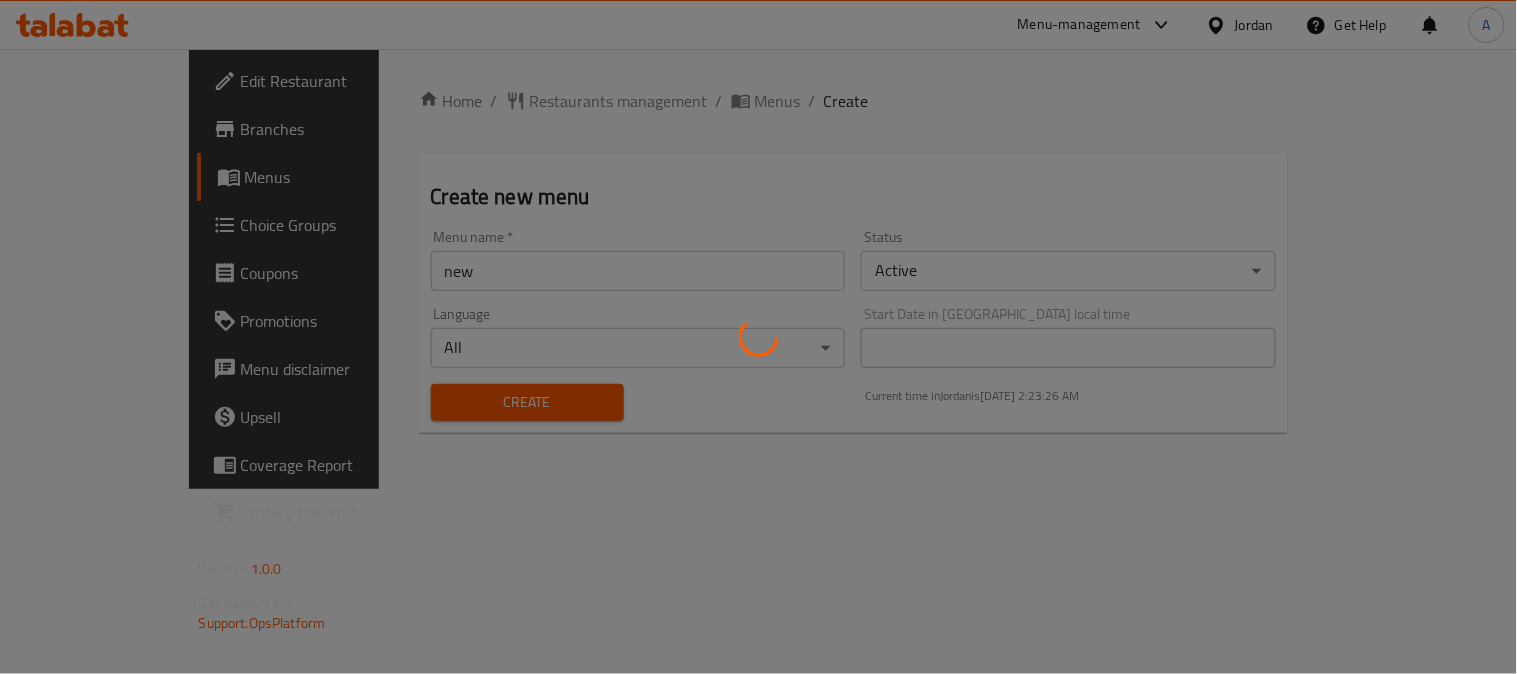 type 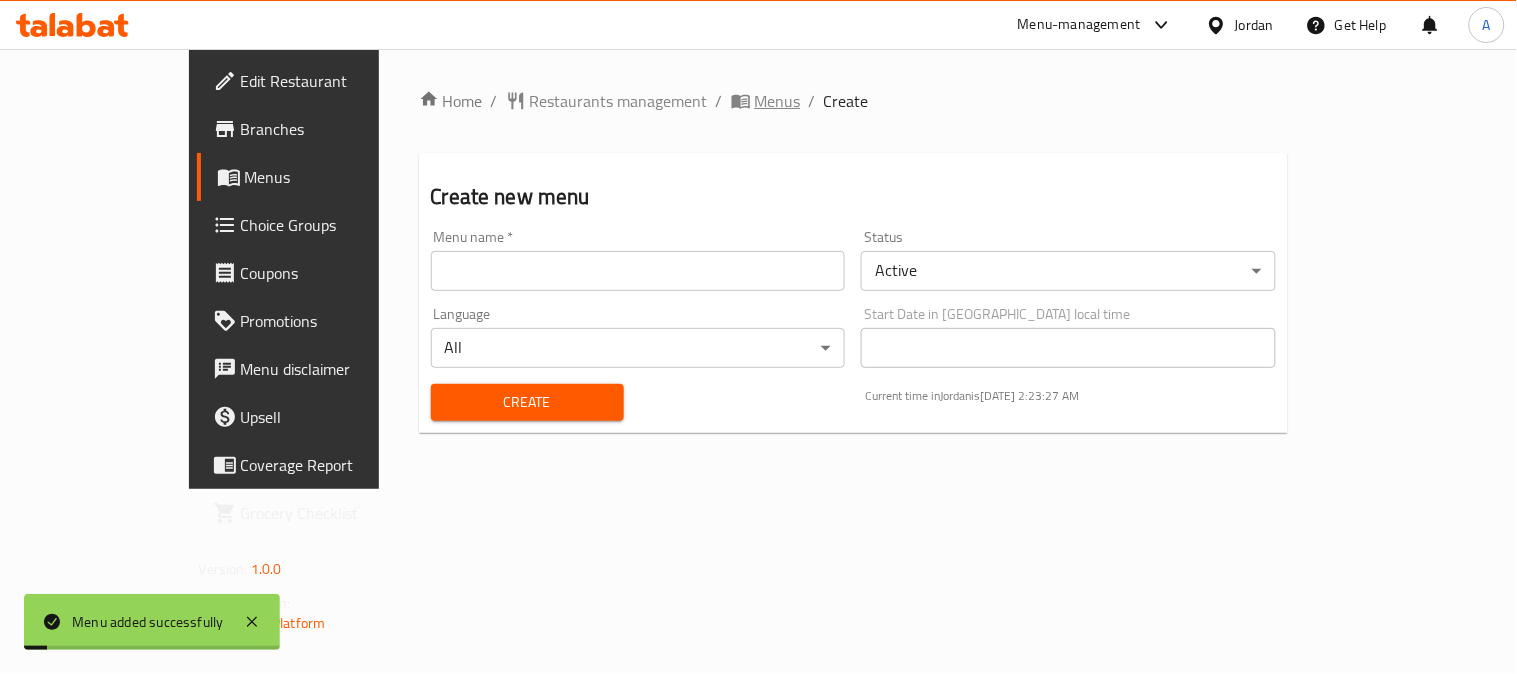 click on "Menus" at bounding box center (778, 101) 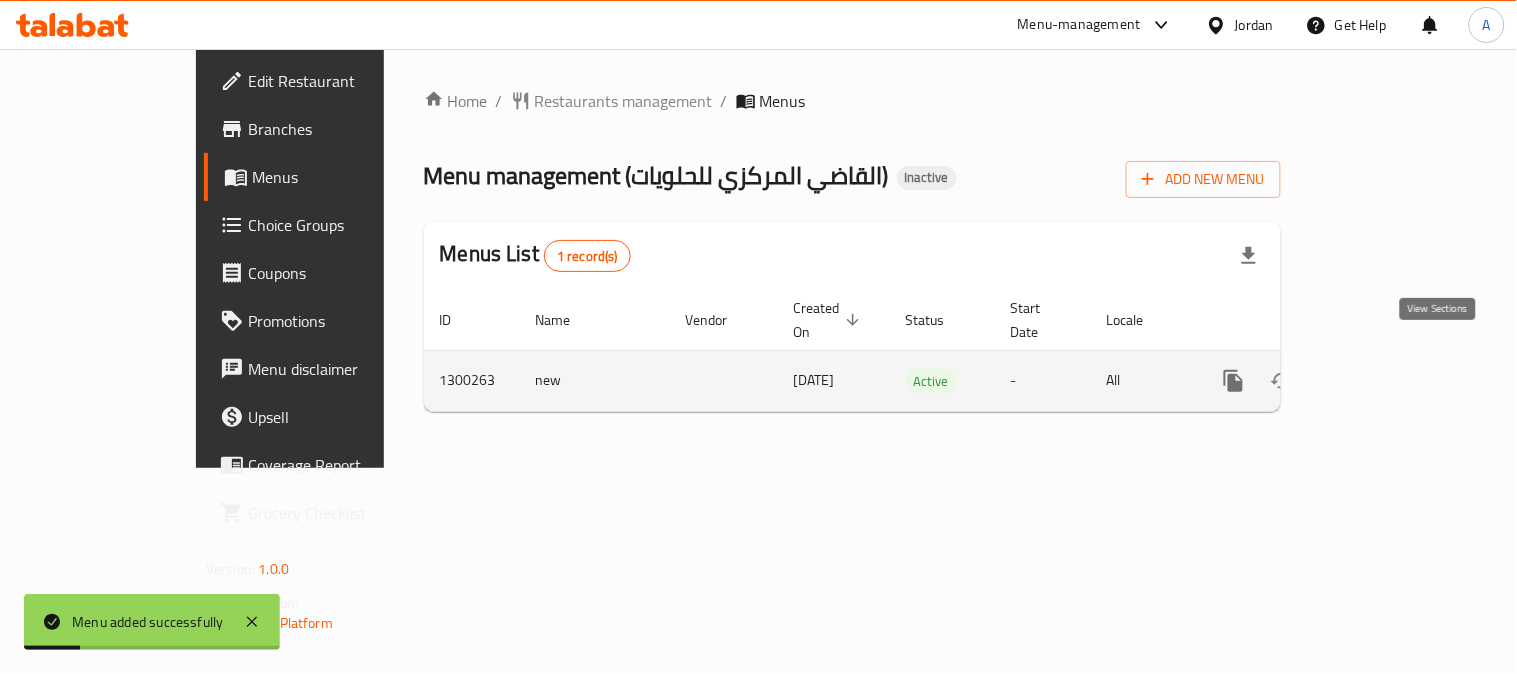 click 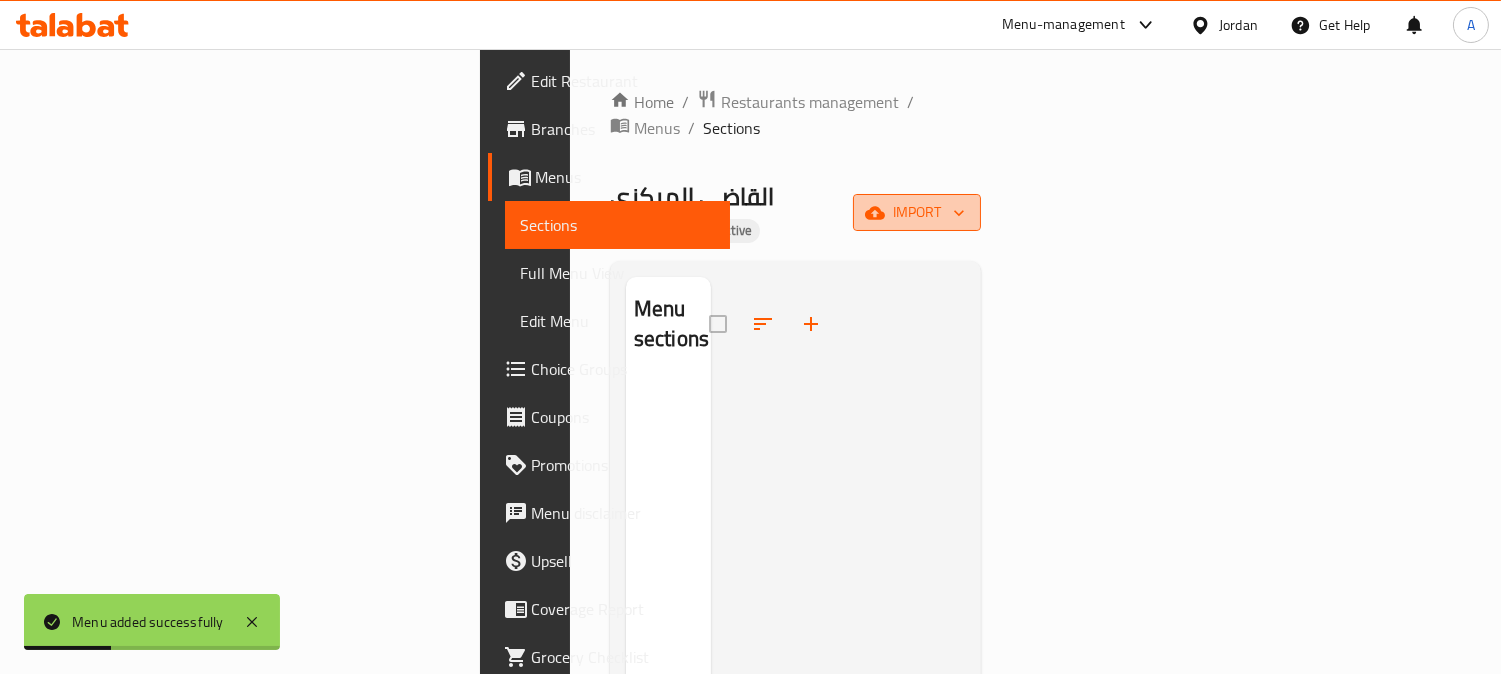 click 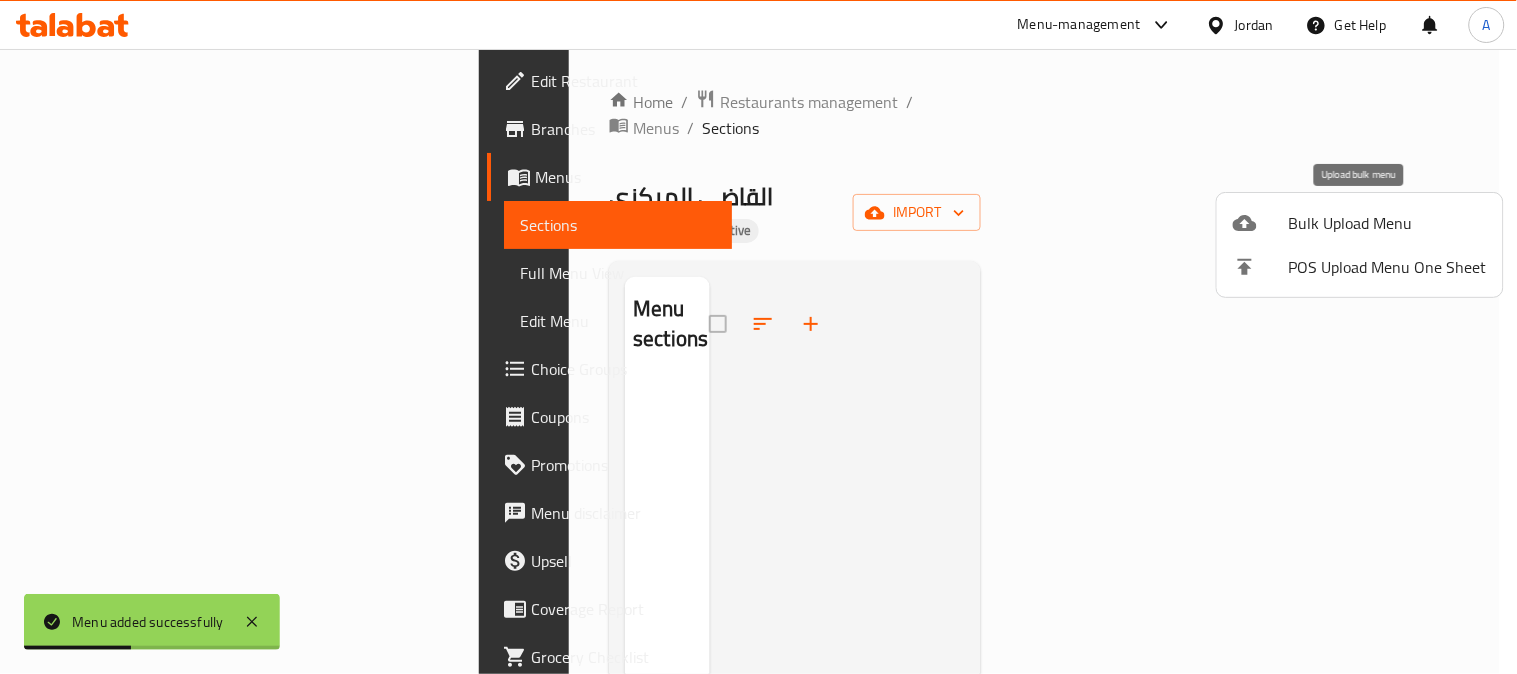 click on "Bulk Upload Menu" at bounding box center [1388, 223] 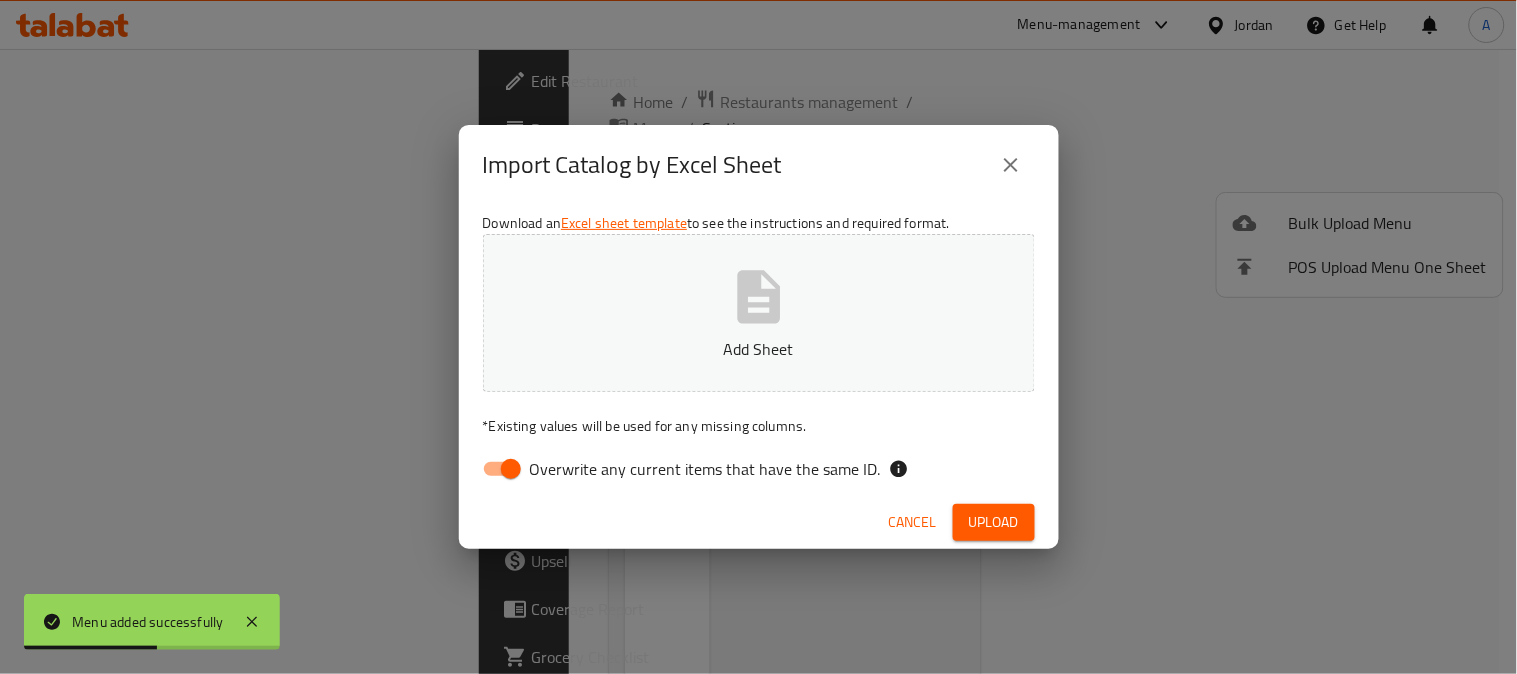 click on "Overwrite any current items that have the same ID." at bounding box center (511, 469) 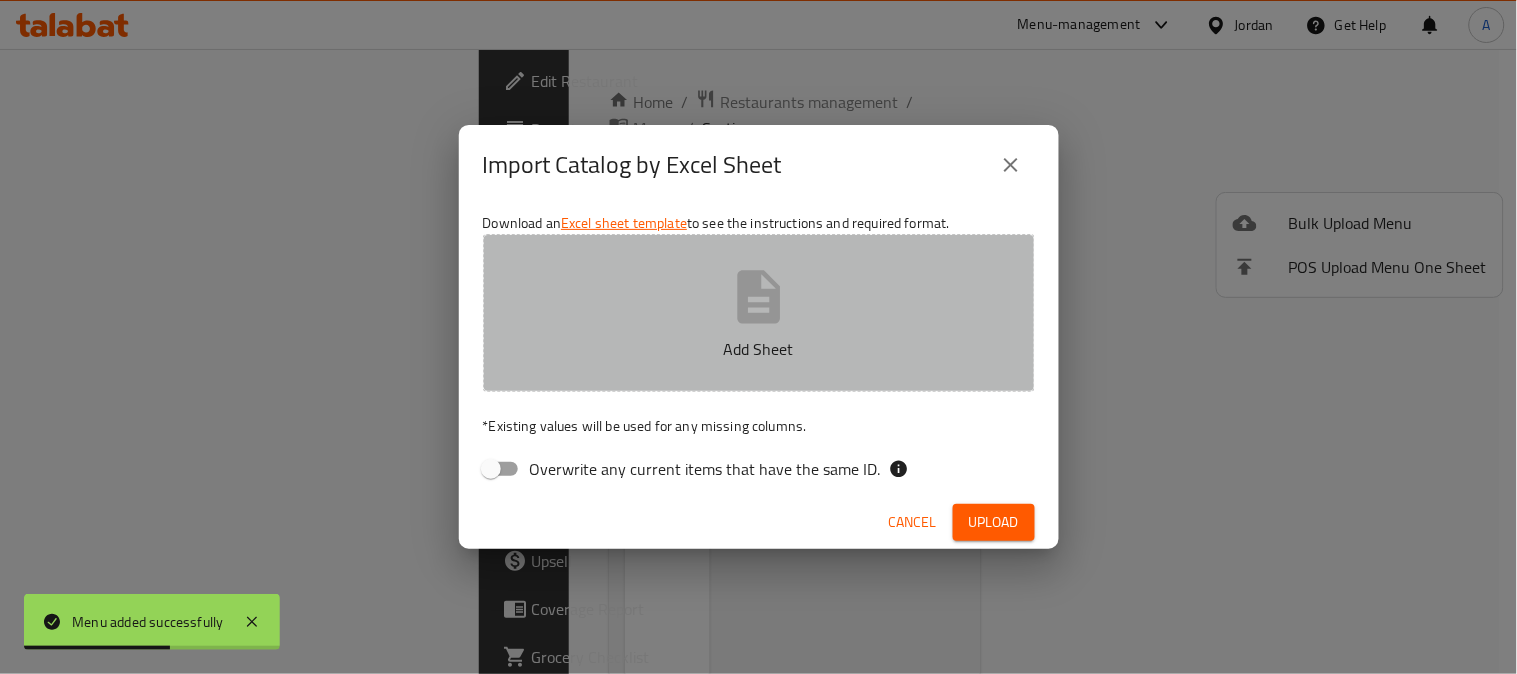 click on "Add Sheet" at bounding box center [759, 349] 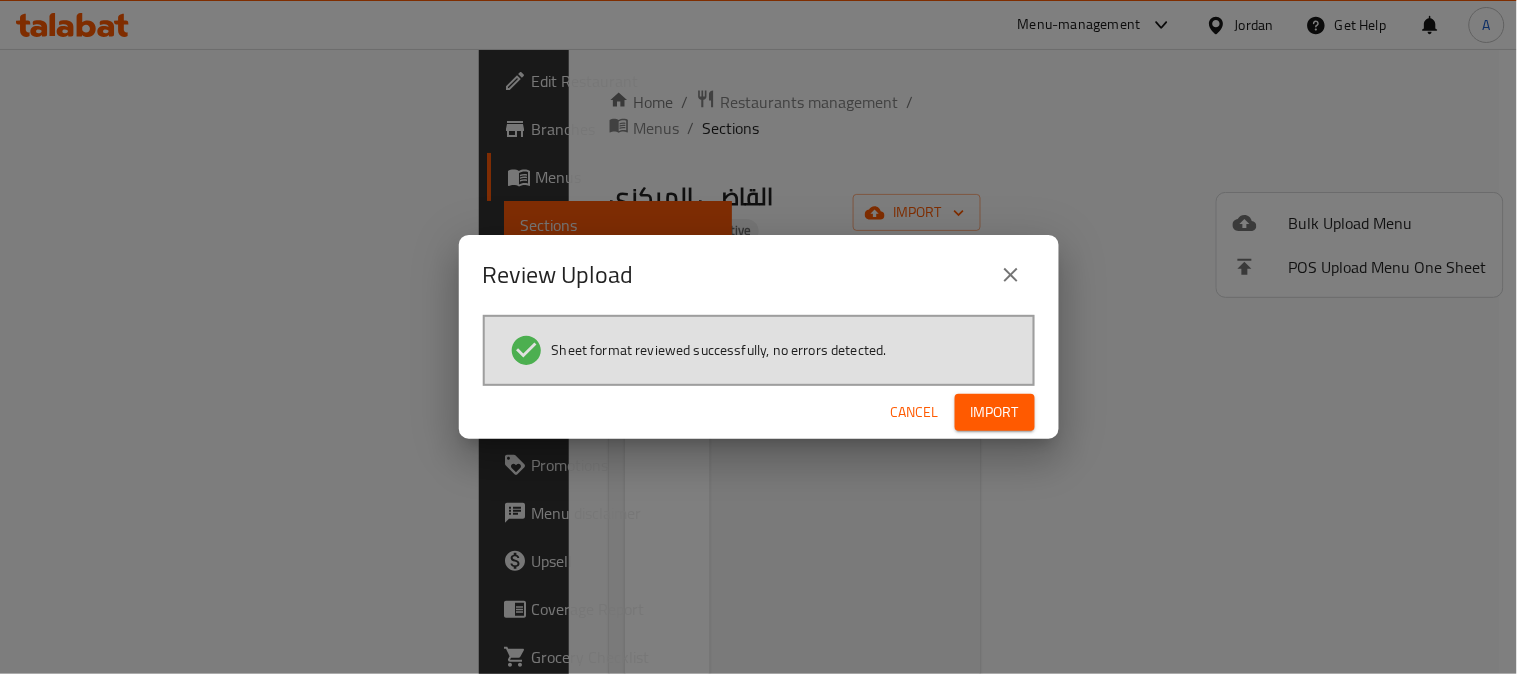 click on "Import" at bounding box center (995, 412) 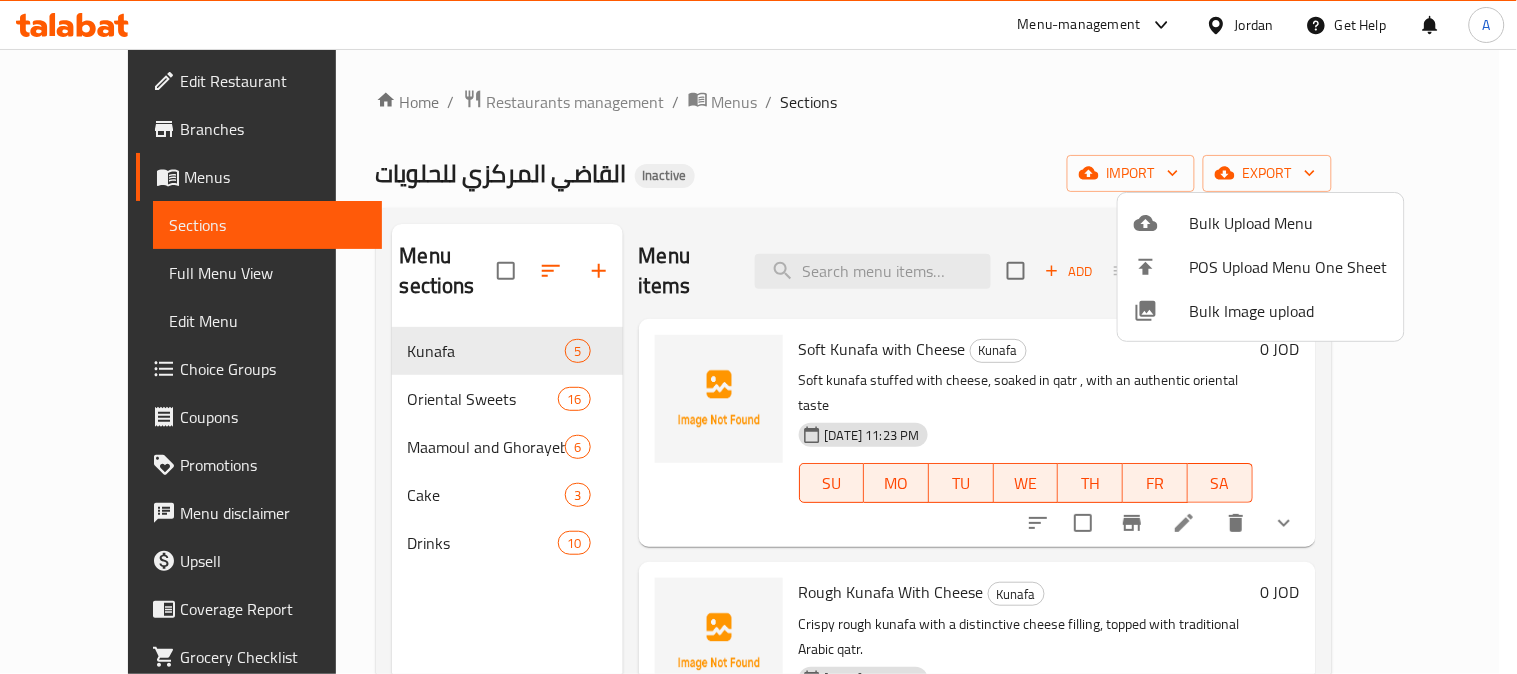 click at bounding box center [758, 337] 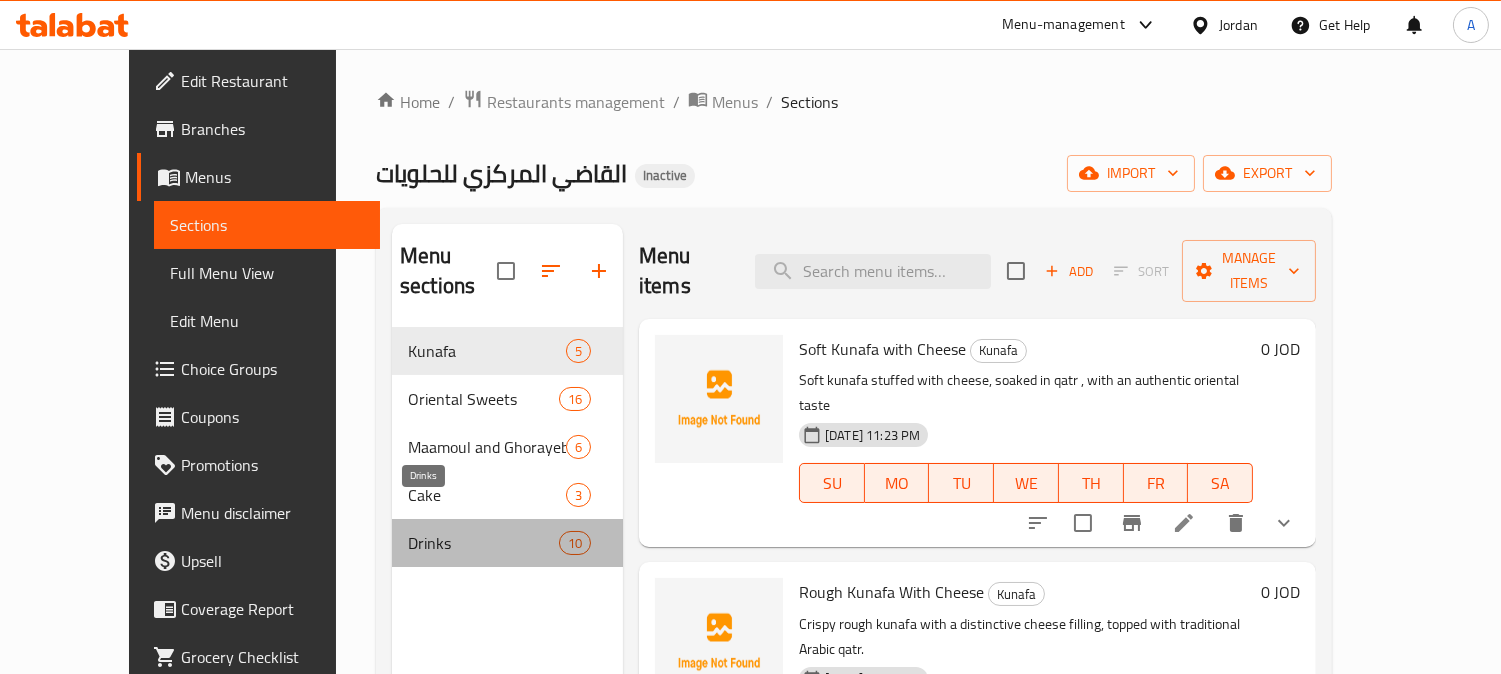 click on "Drinks" at bounding box center [483, 543] 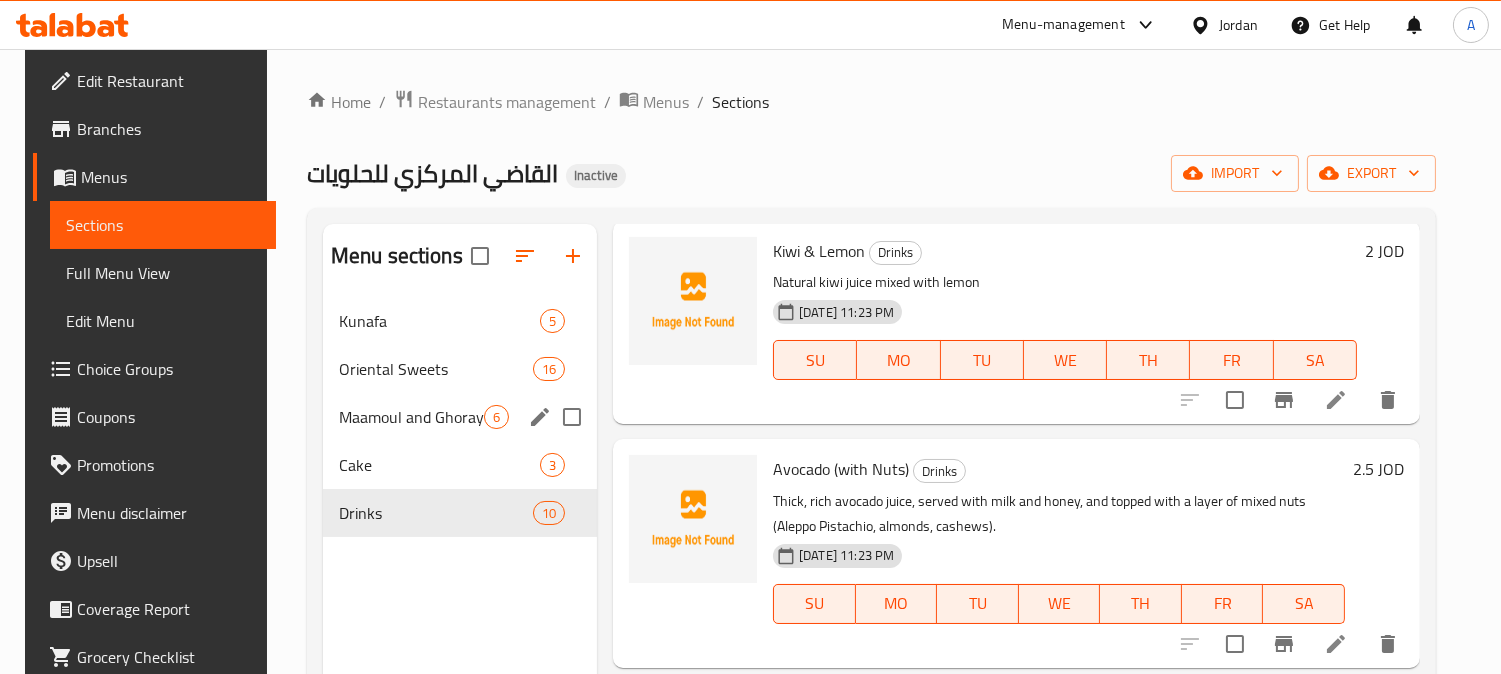 scroll, scrollTop: 222, scrollLeft: 0, axis: vertical 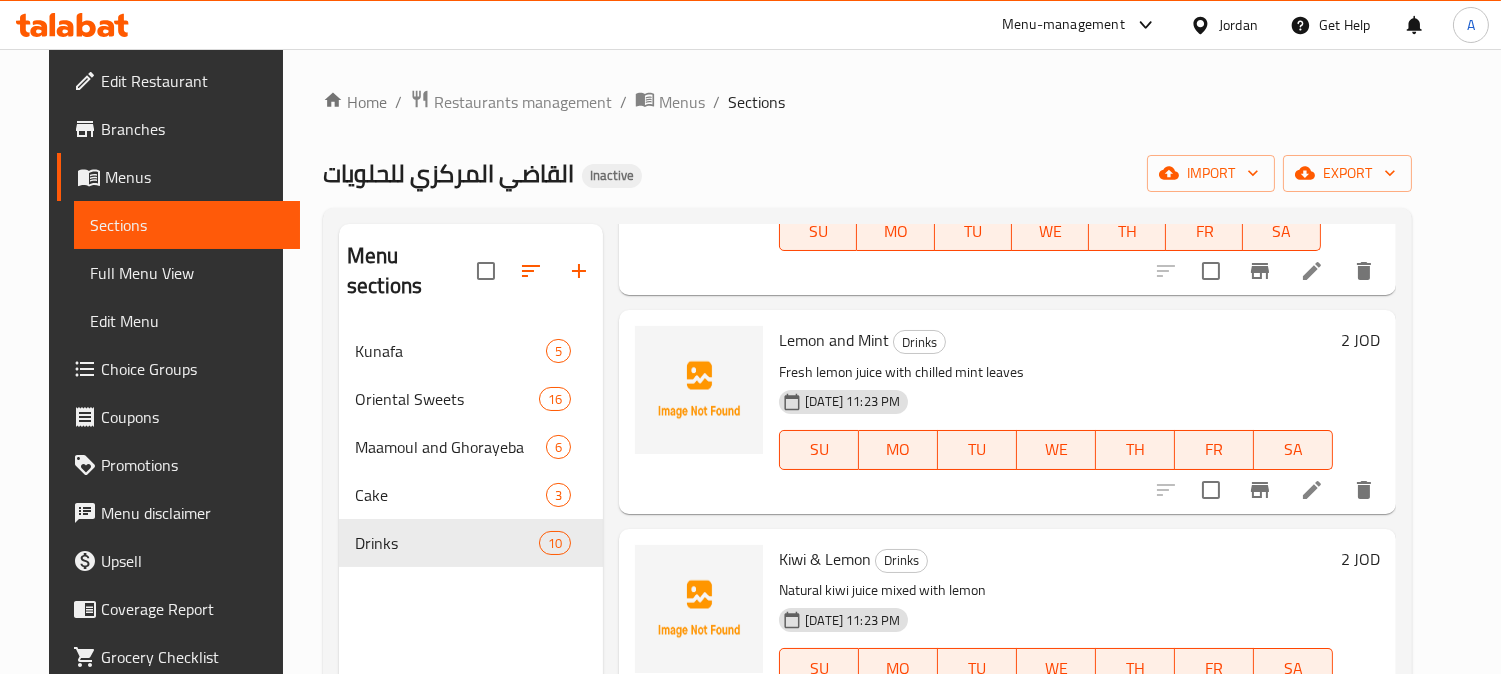 click on "Full Menu View" at bounding box center [187, 273] 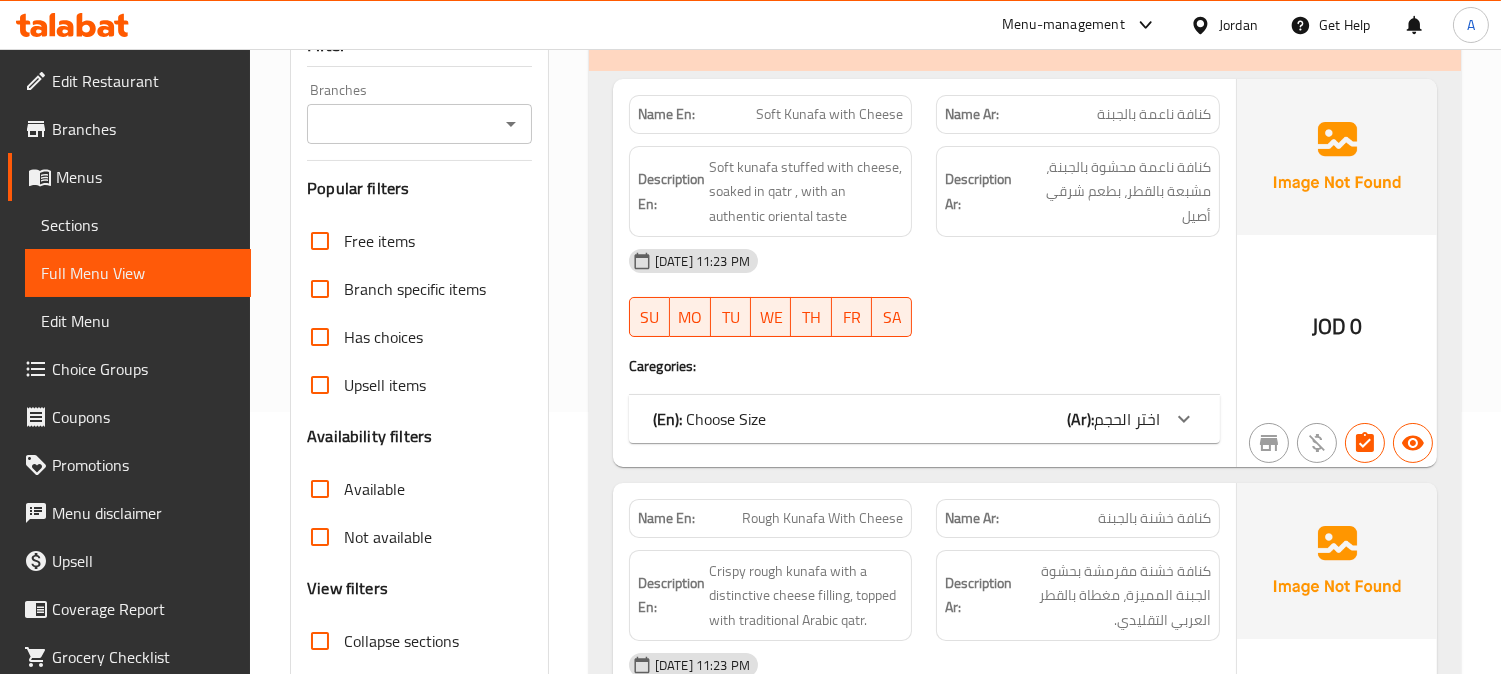 scroll, scrollTop: 333, scrollLeft: 0, axis: vertical 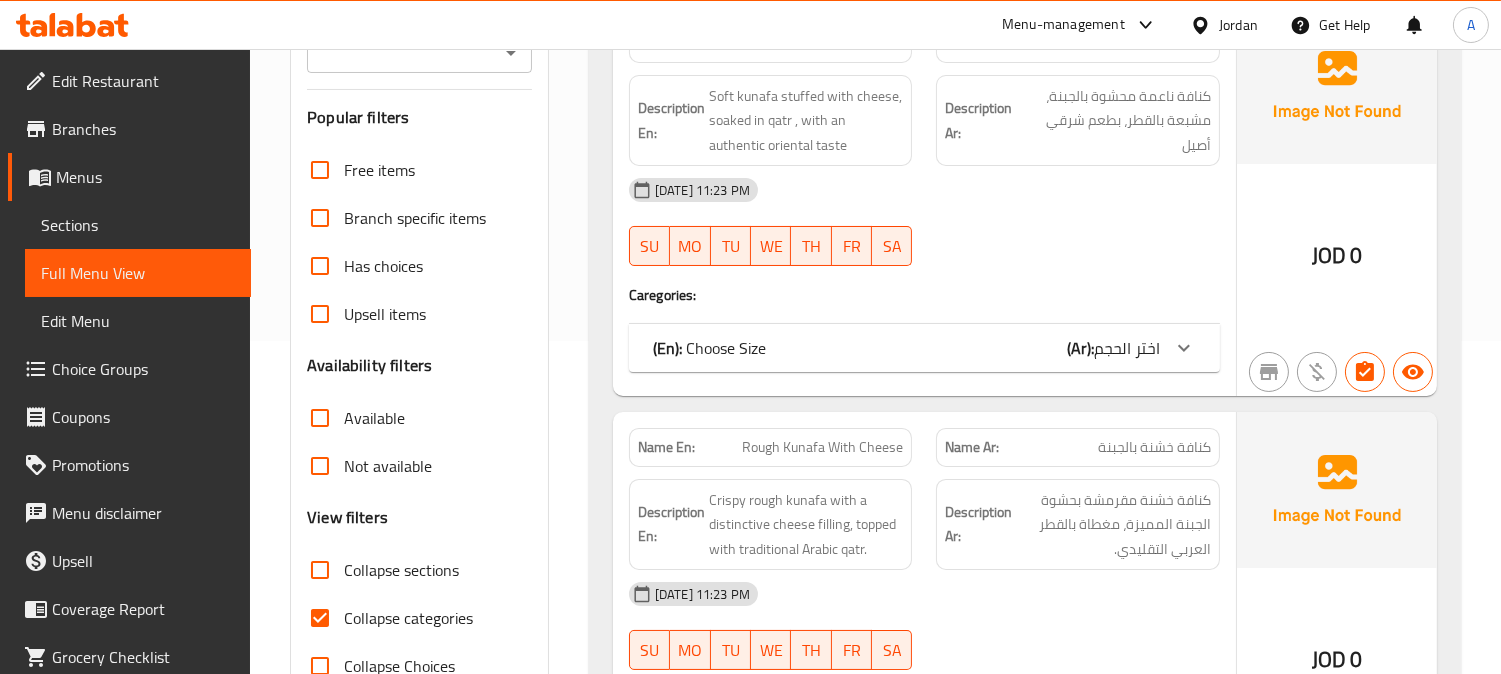 click on "Collapse categories" at bounding box center (408, 618) 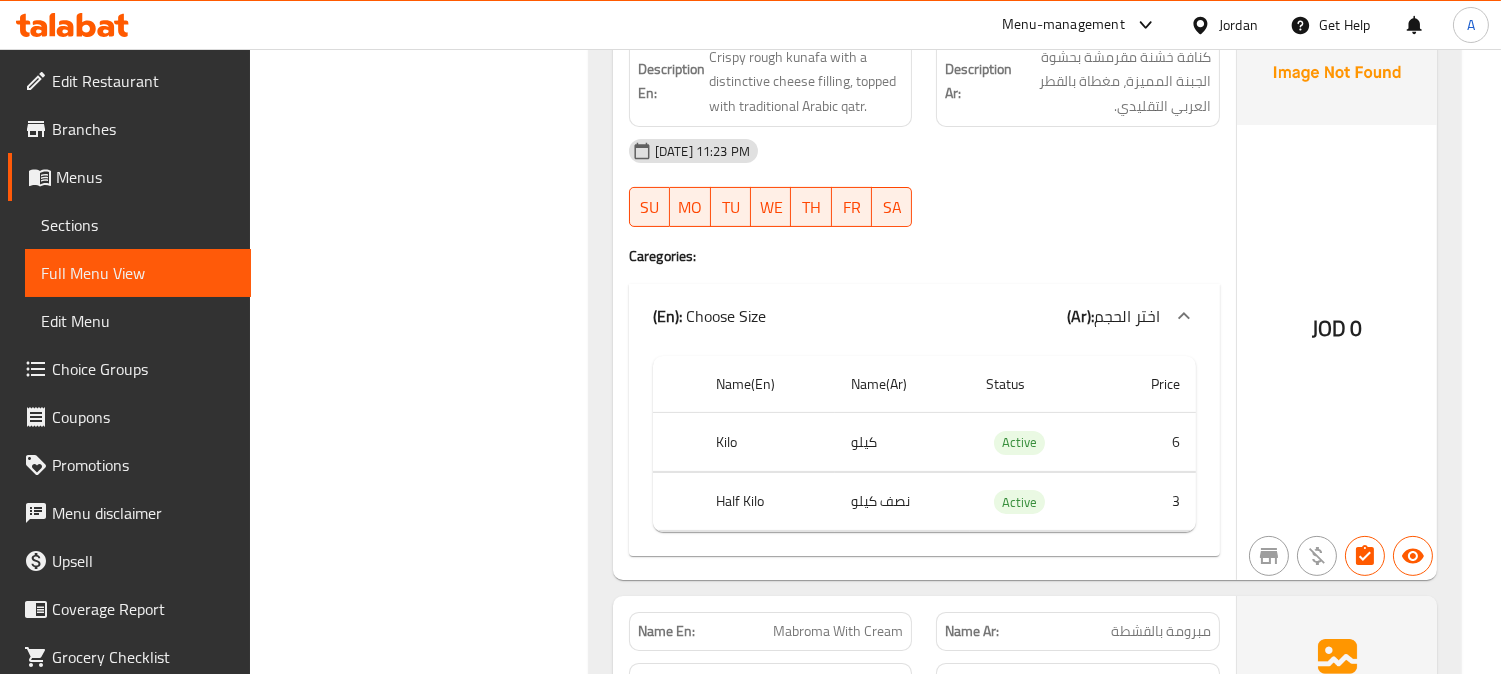 scroll, scrollTop: 1333, scrollLeft: 0, axis: vertical 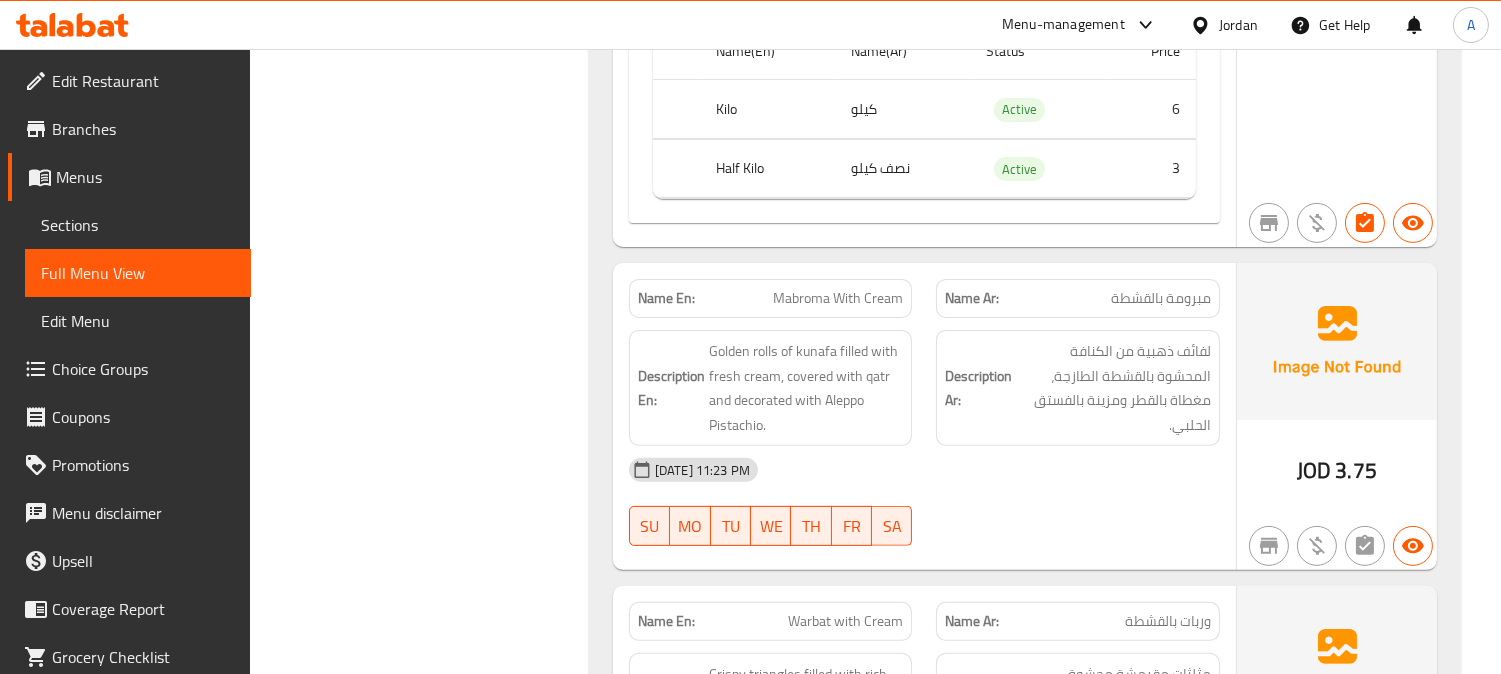 click on "Filter Branches Branches Popular filters Free items Branch specific items Has choices Upsell items Availability filters Available Not available View filters Collapse sections Collapse categories Collapse Choices" at bounding box center (427, 6726) 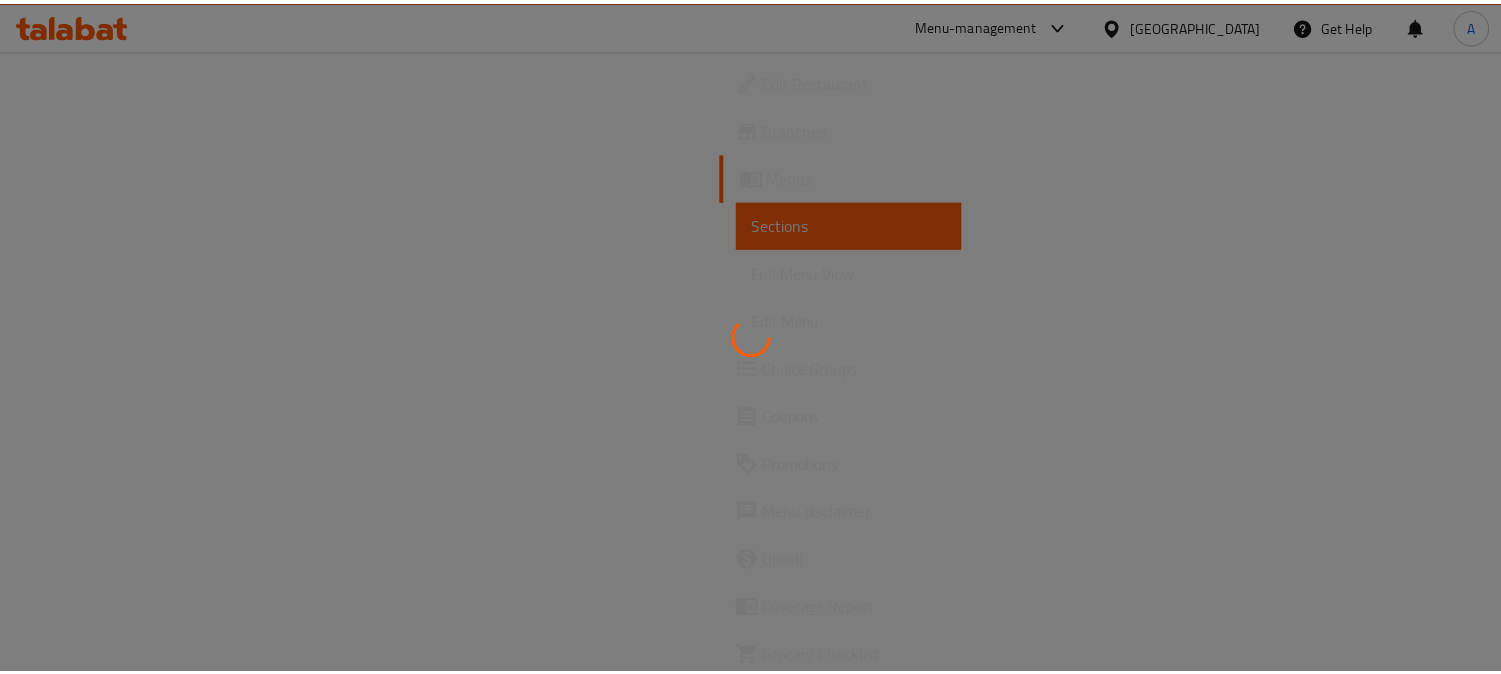 scroll, scrollTop: 0, scrollLeft: 0, axis: both 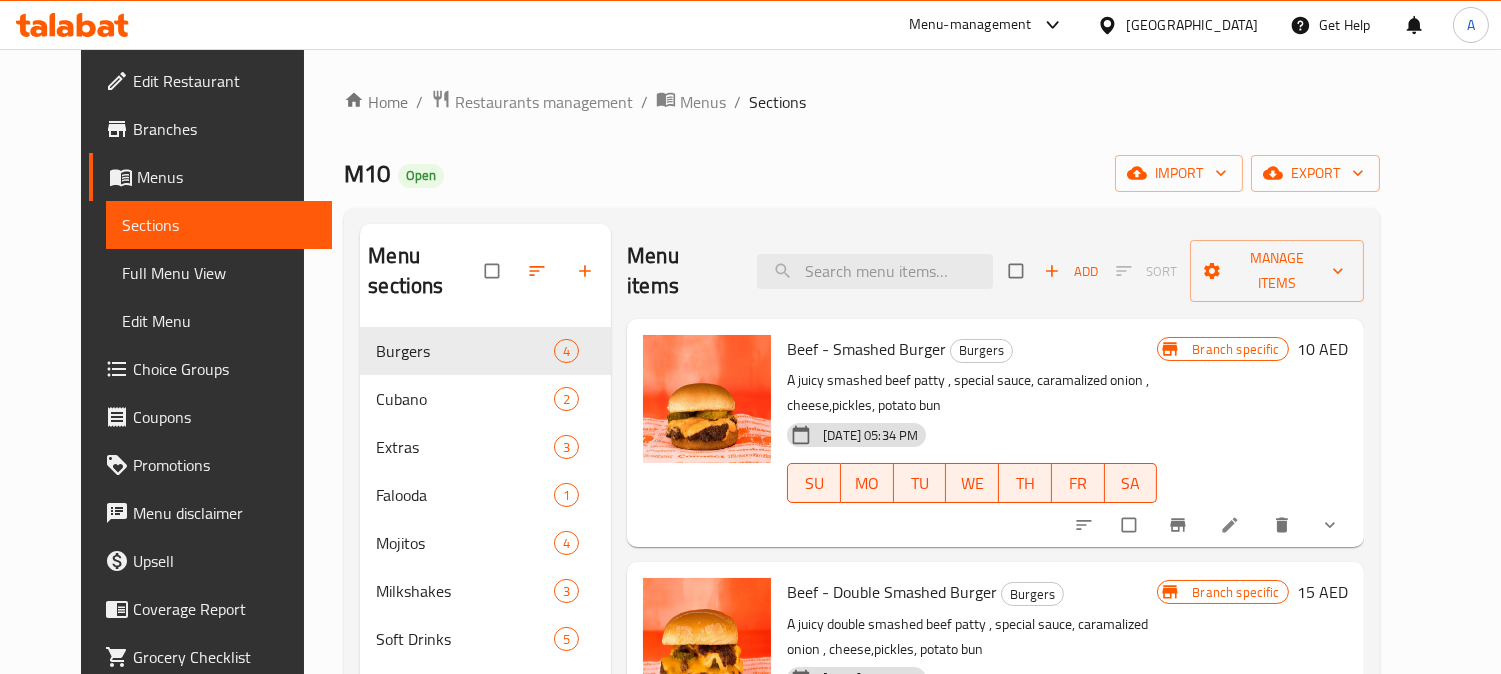click on "United Arab Emirates" at bounding box center (1192, 25) 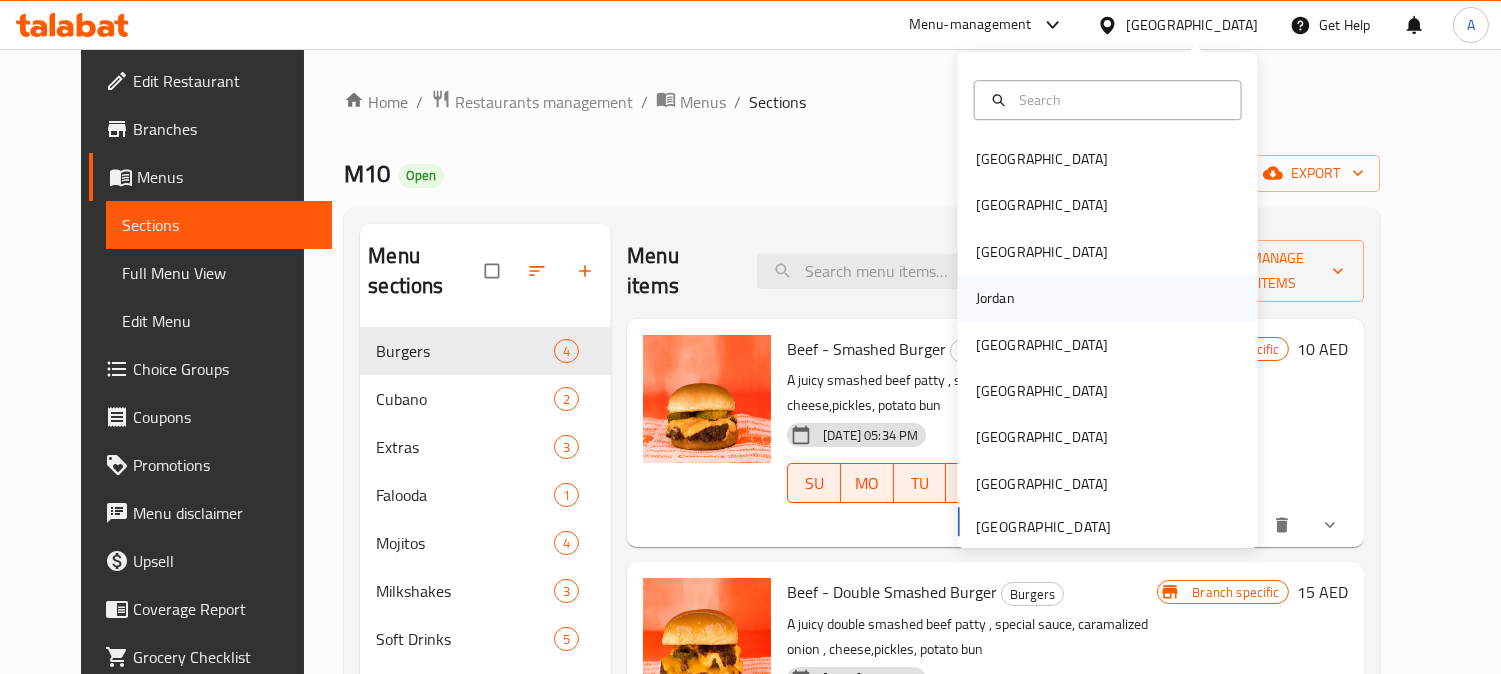 click on "Jordan" at bounding box center [995, 298] 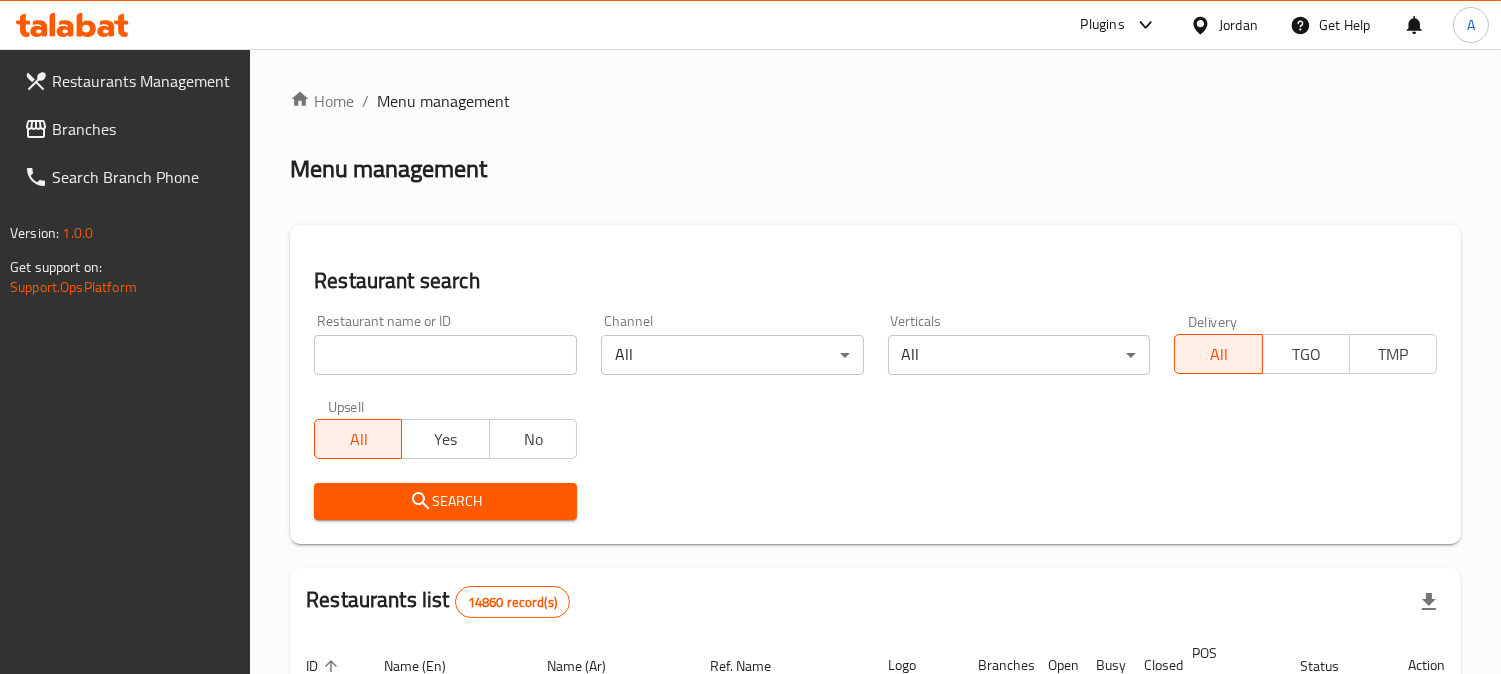 click on "Branches" at bounding box center [129, 129] 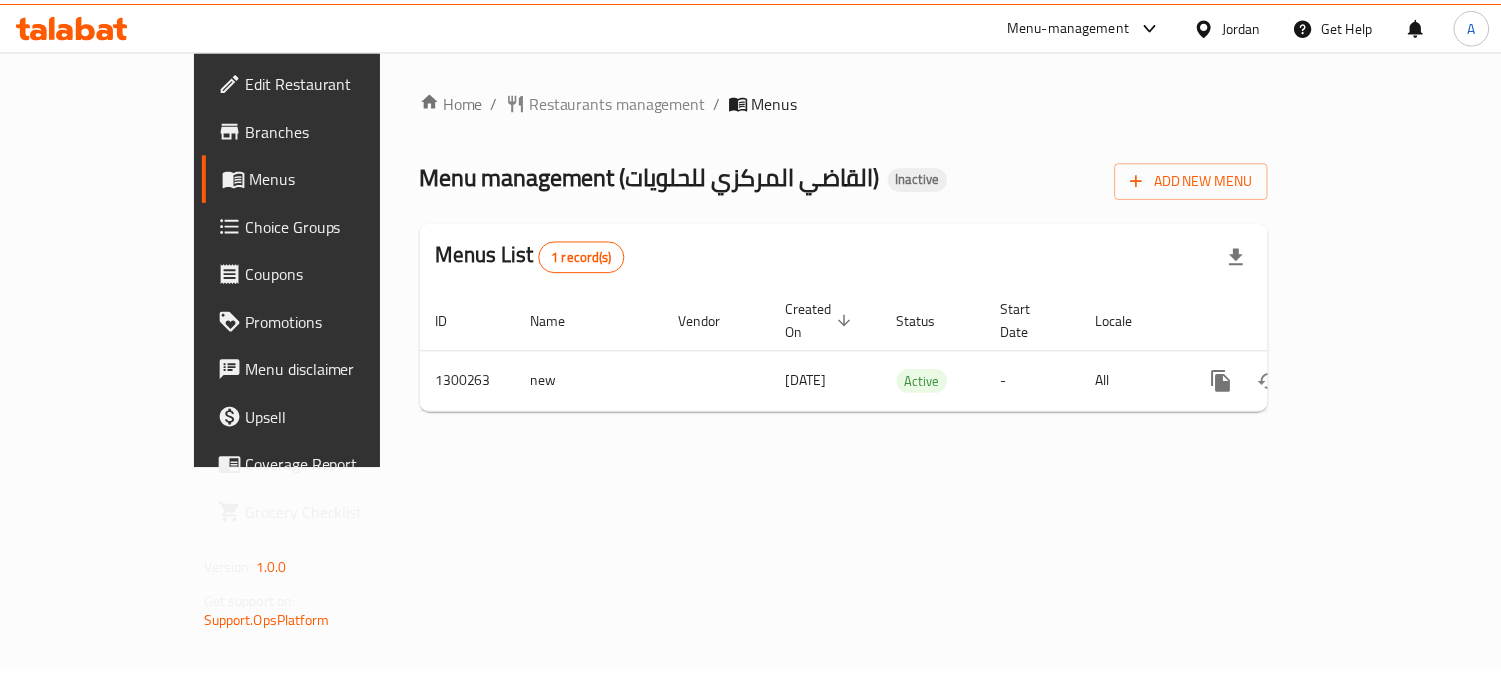 scroll, scrollTop: 0, scrollLeft: 0, axis: both 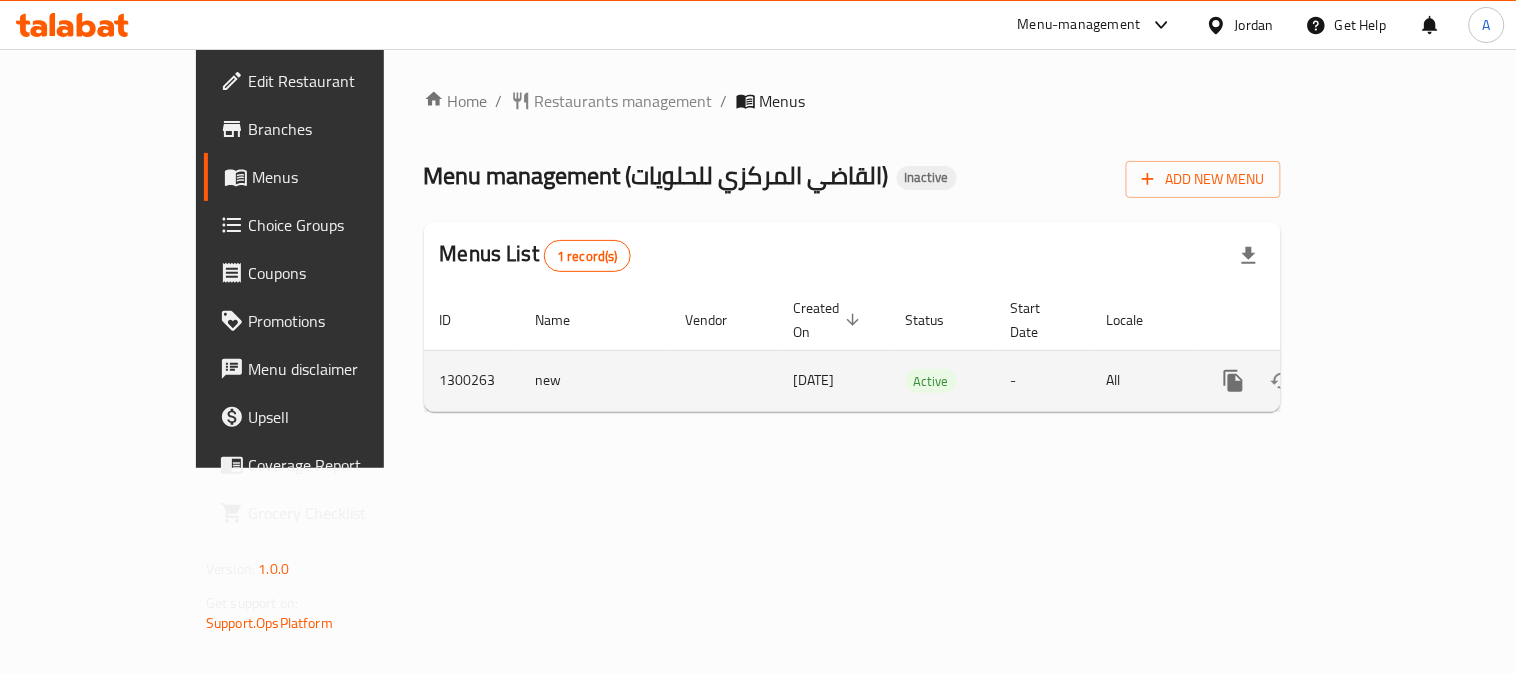 click 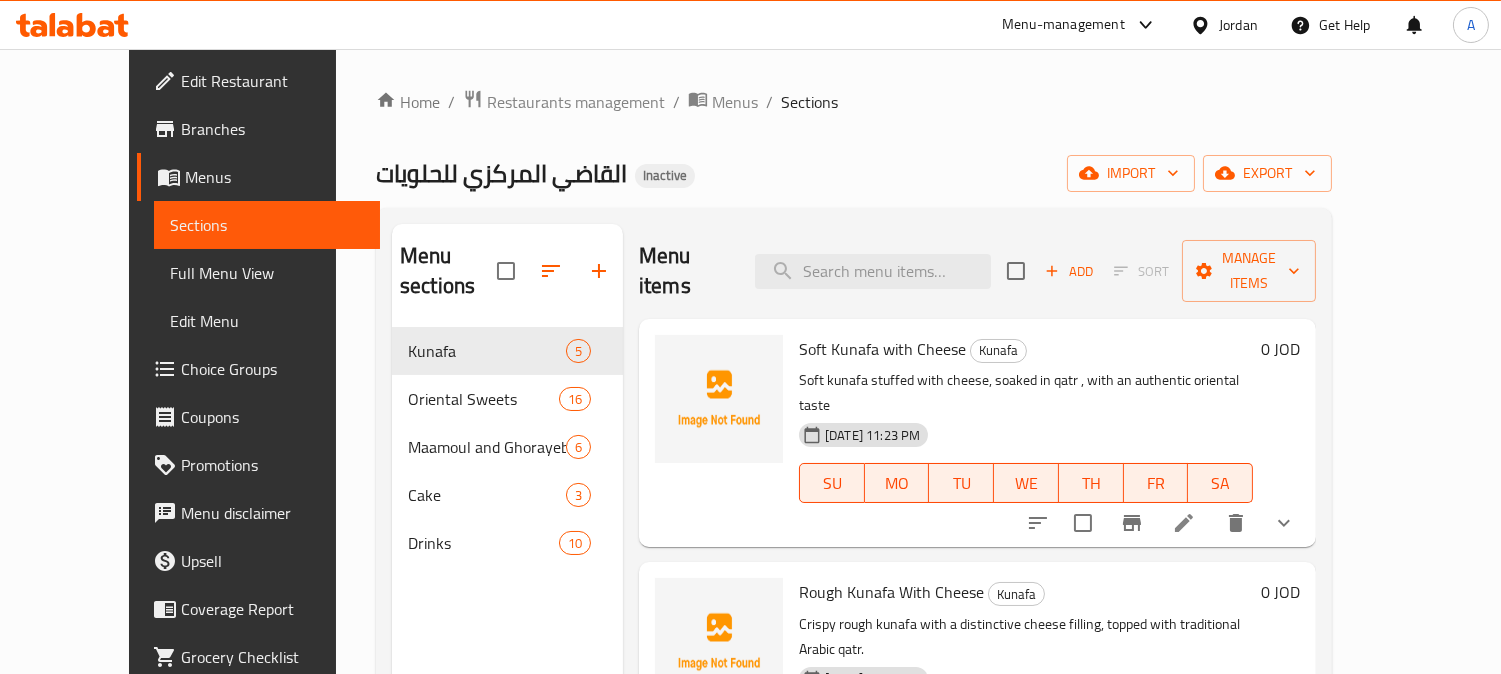 click on "Full Menu View" at bounding box center (267, 273) 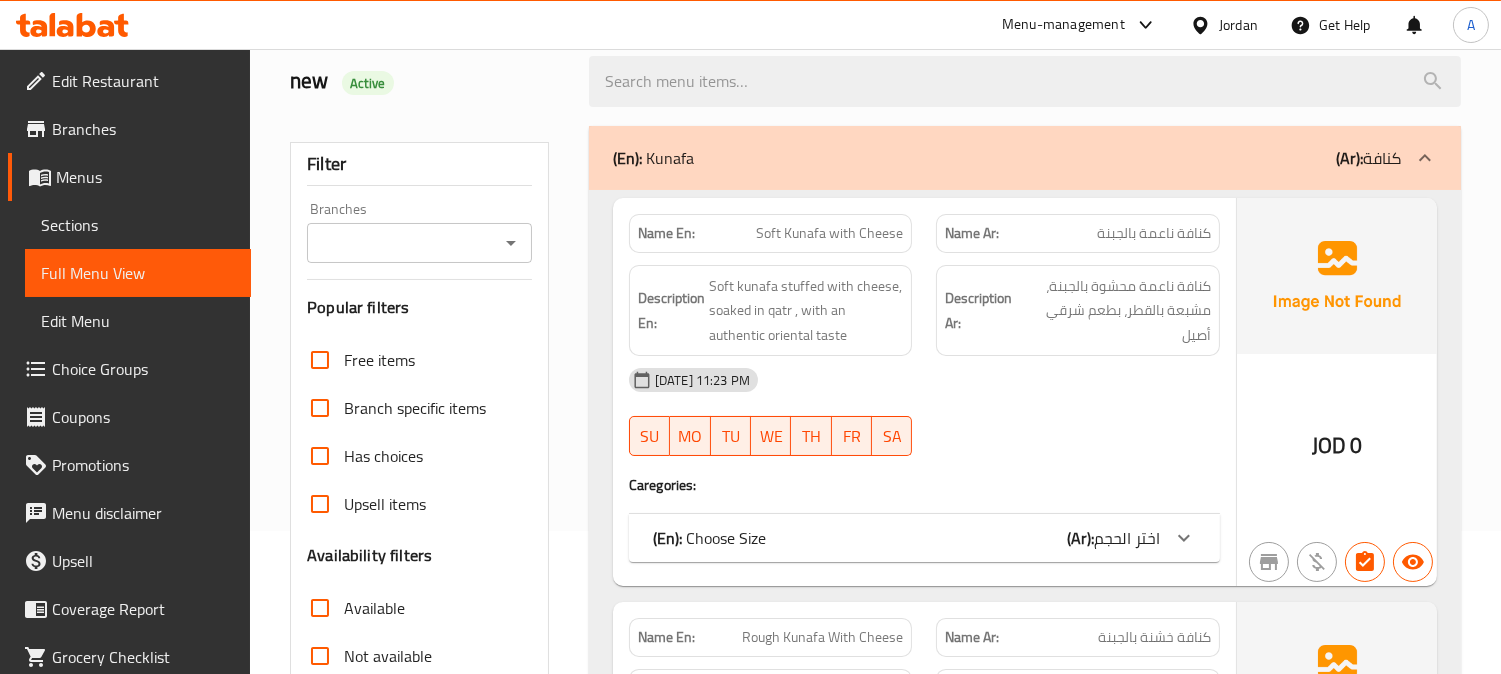 scroll, scrollTop: 333, scrollLeft: 0, axis: vertical 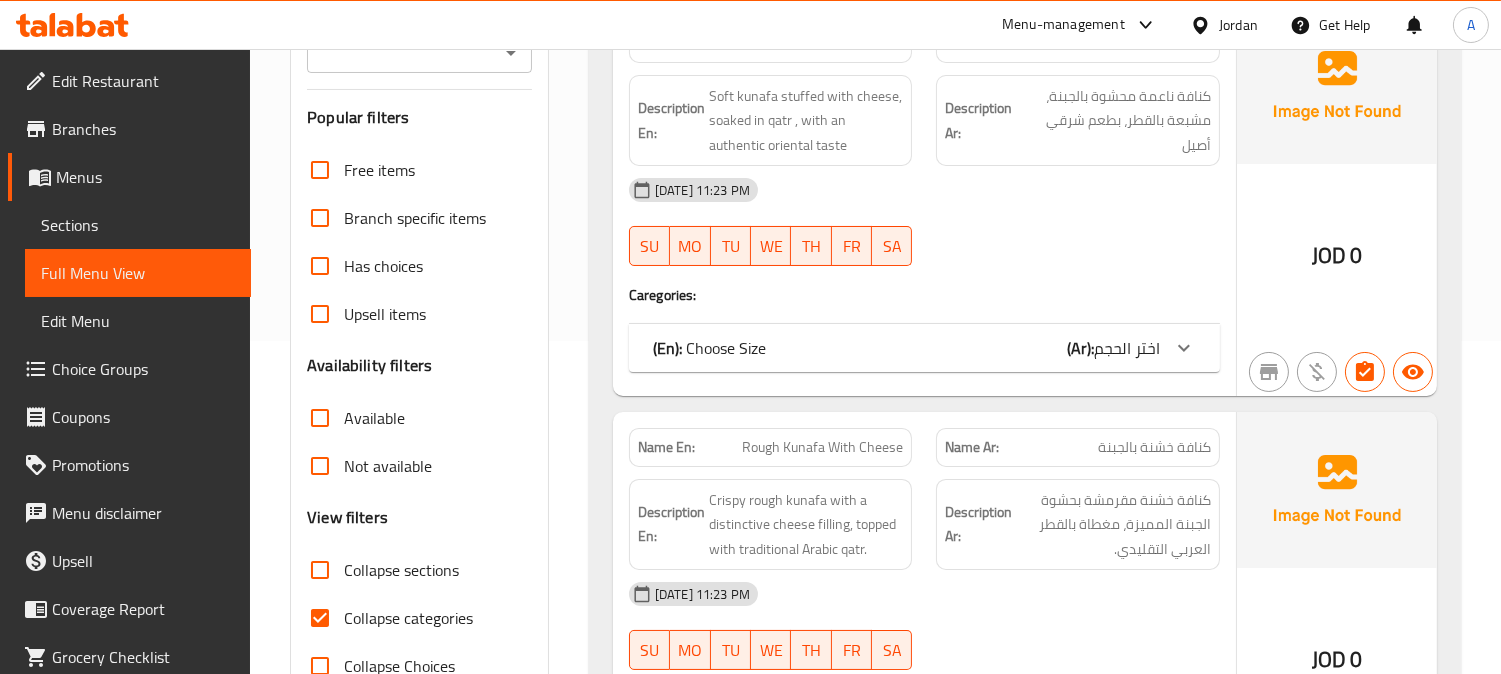 click on "Collapse categories" at bounding box center [320, 618] 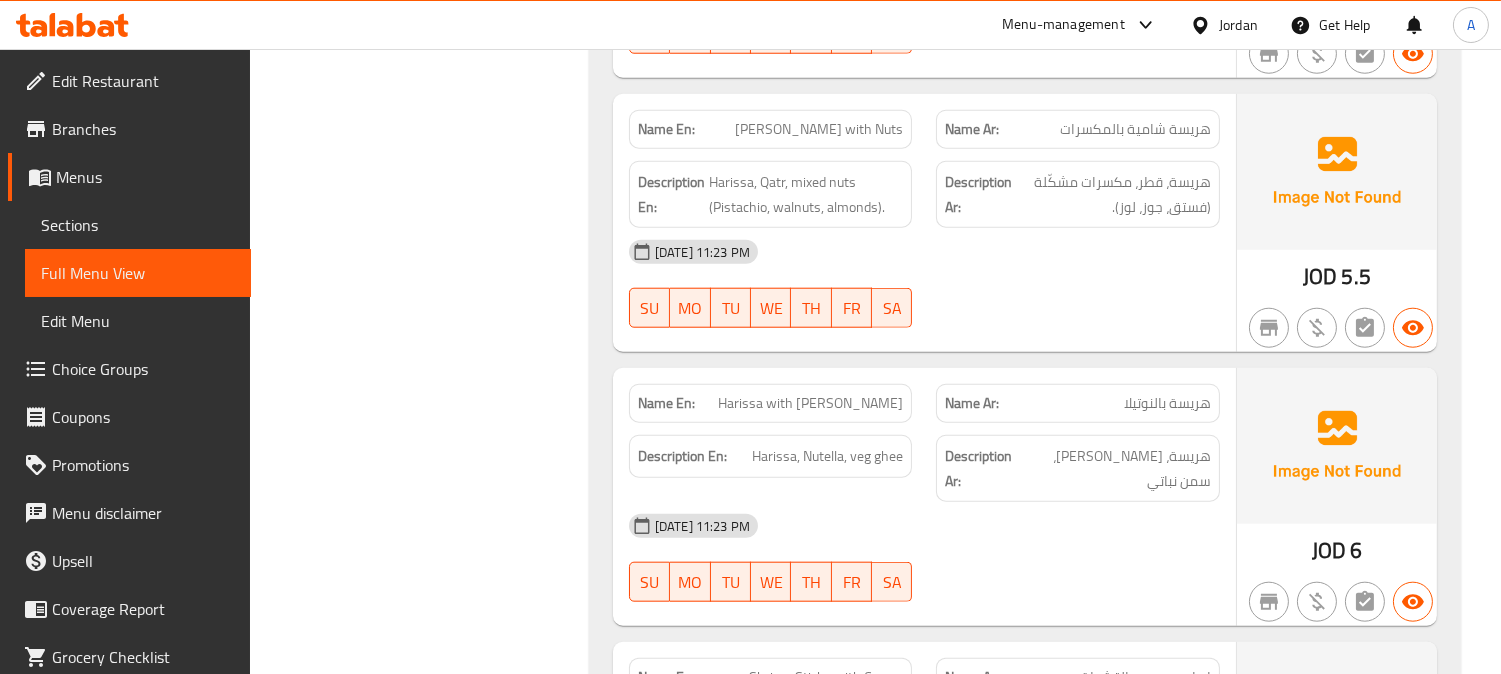 scroll, scrollTop: 3666, scrollLeft: 0, axis: vertical 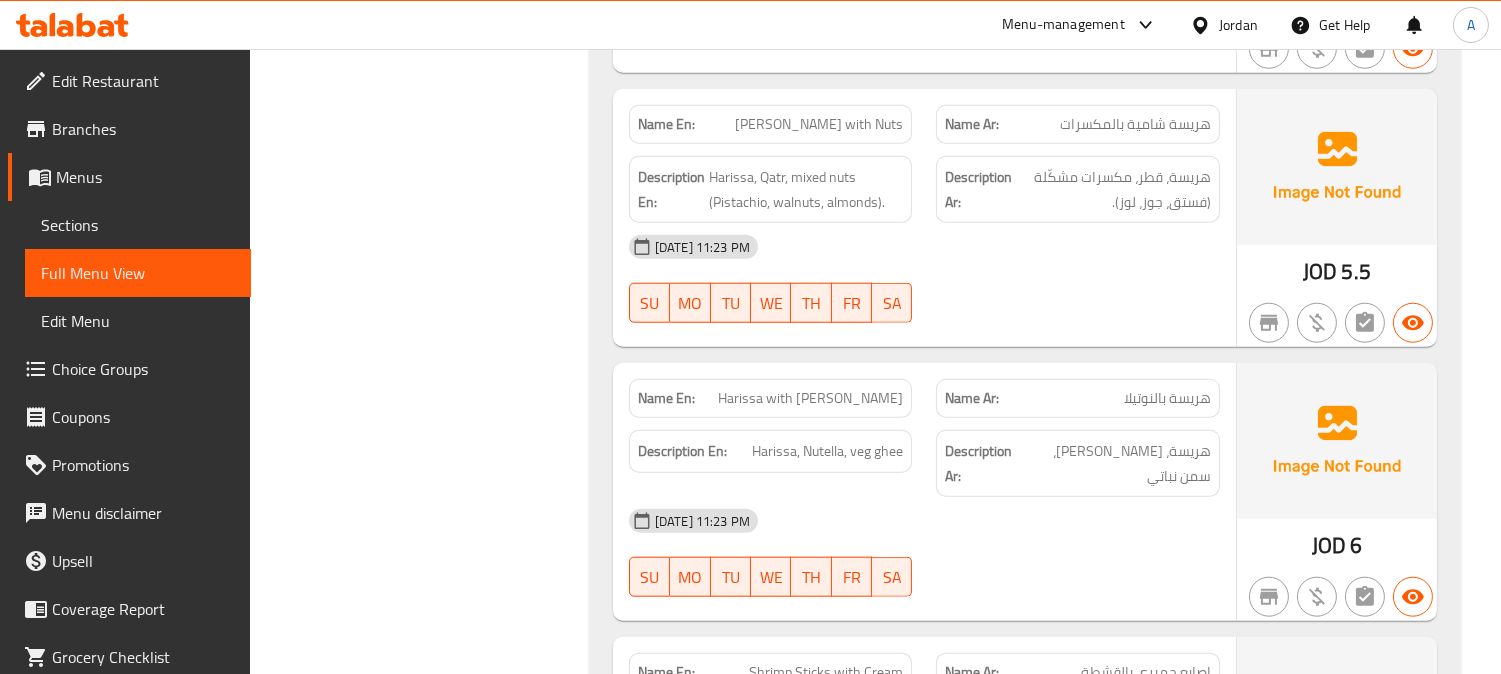 click on "Name Ar: هريسة شامية بالمكسرات" at bounding box center (1078, -1712) 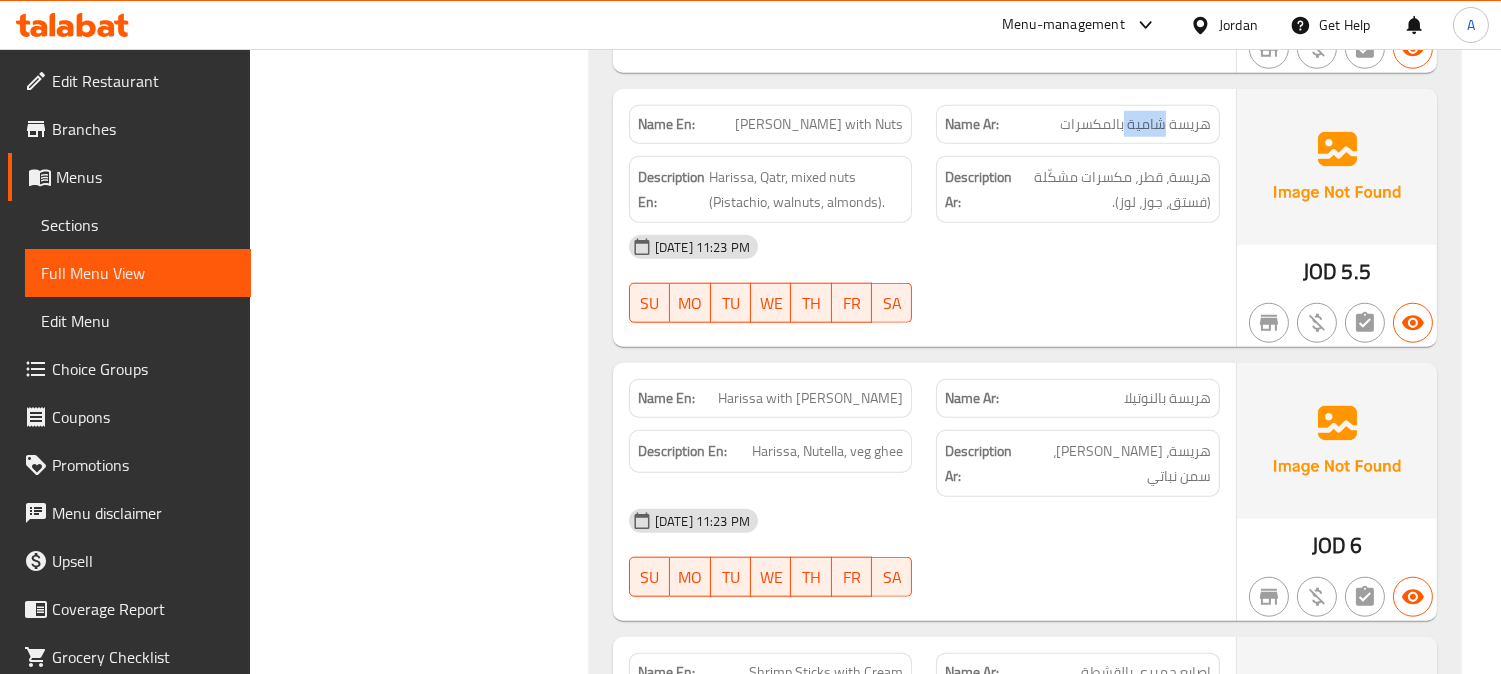 click on "Name Ar: هريسة شامية بالمكسرات" at bounding box center [1078, -1712] 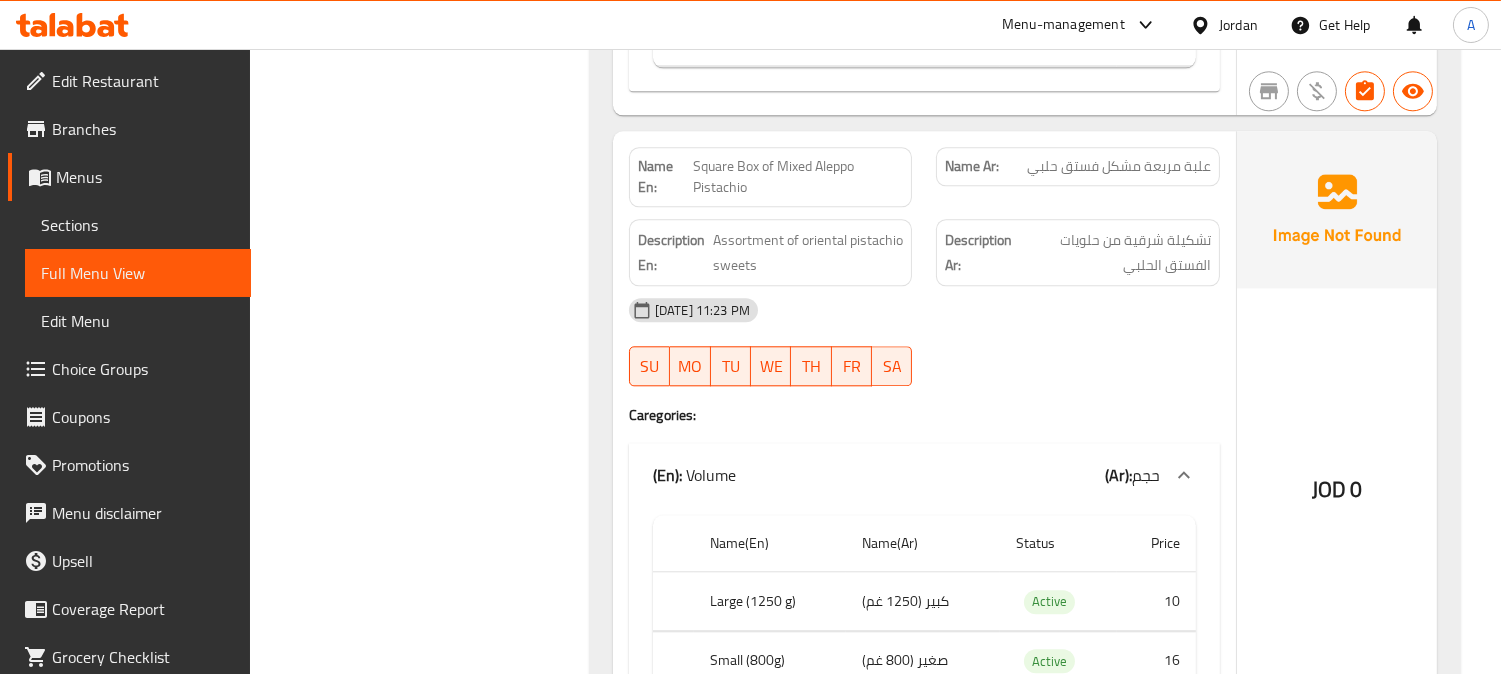 scroll, scrollTop: 9000, scrollLeft: 0, axis: vertical 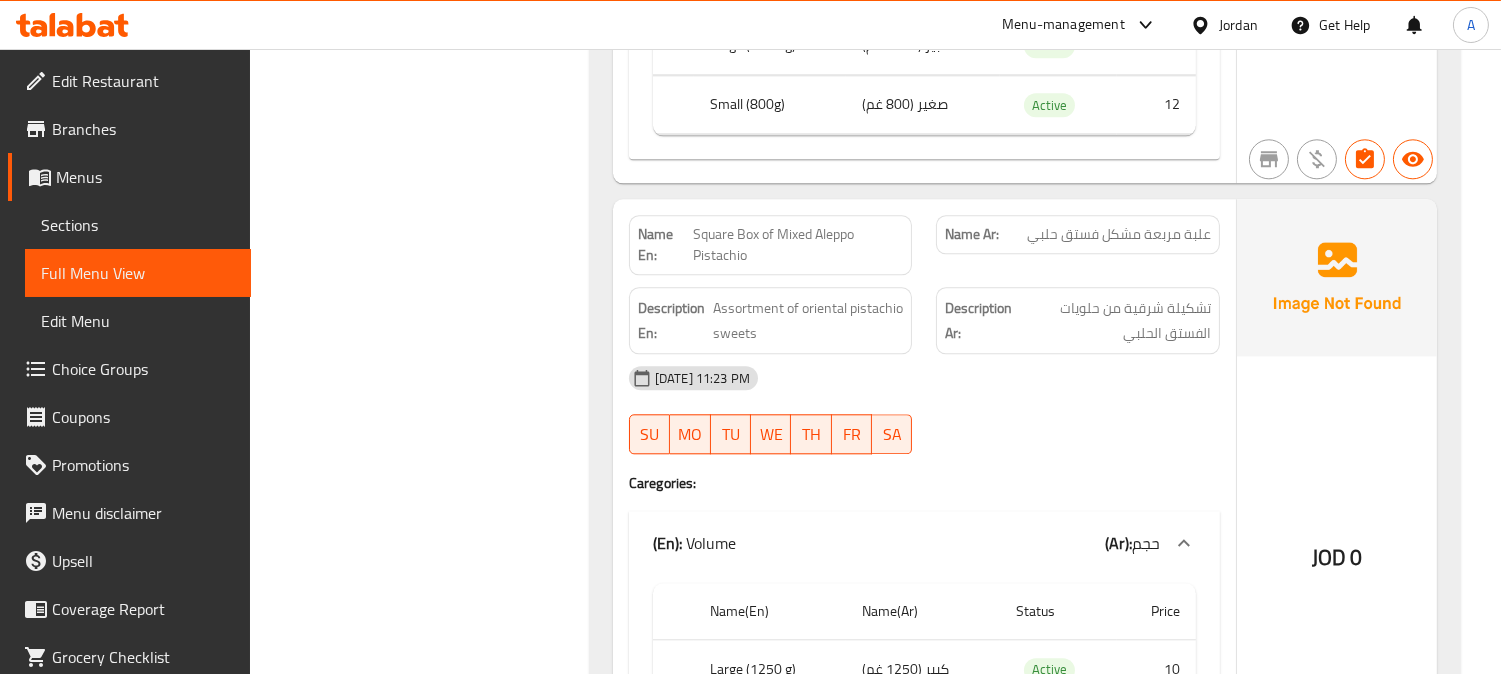 click on "Square Box of Mixed Aleppo Pistachio" at bounding box center [838, -7369] 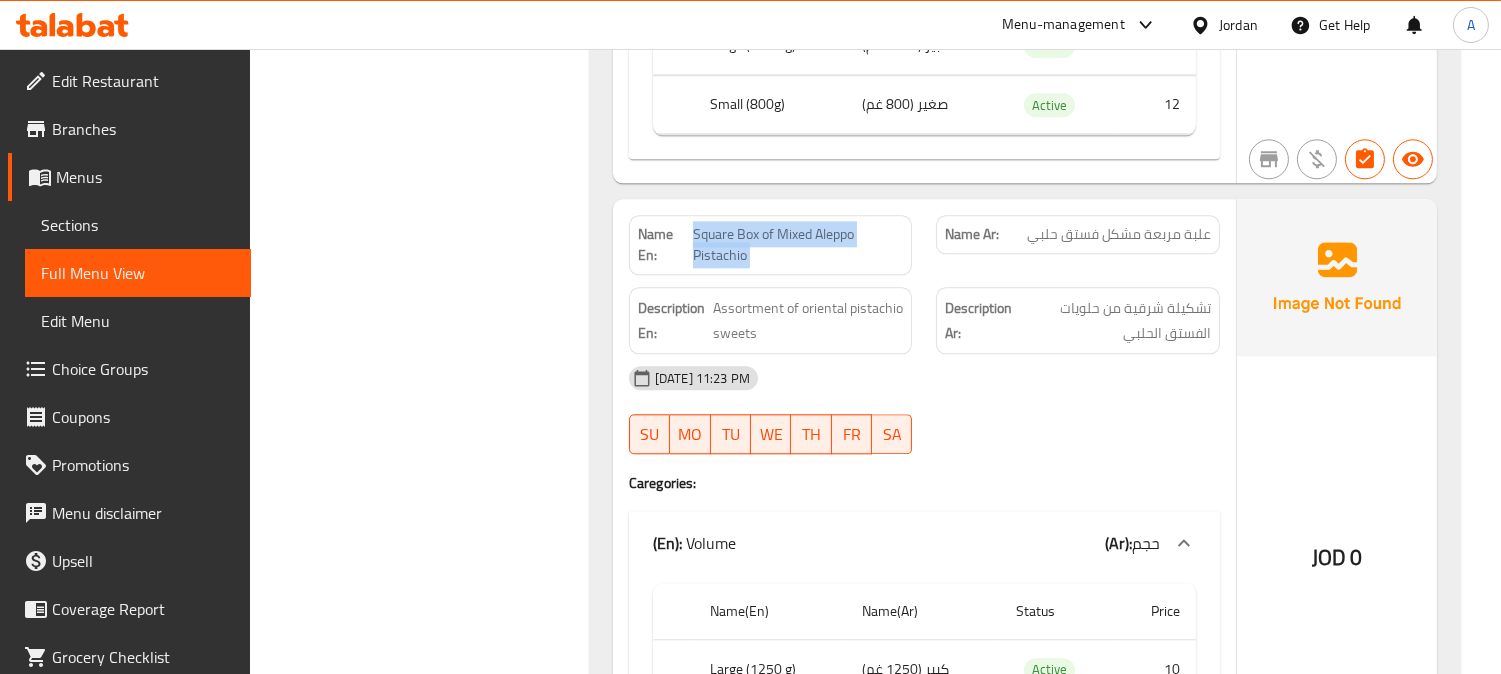click on "Square Box of Mixed Aleppo Pistachio" at bounding box center [838, -7369] 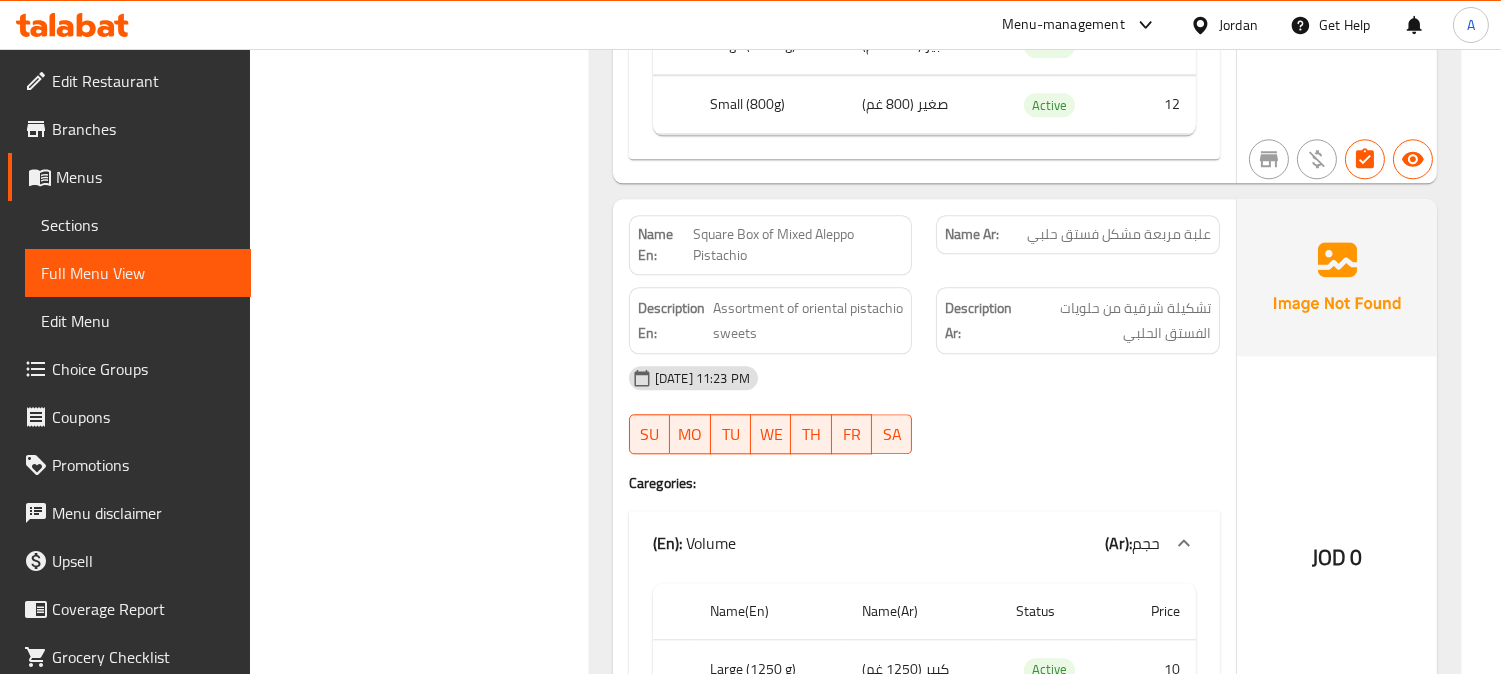 click on "علبة مربعة مشكل فستق حلبي" at bounding box center (1161, -7369) 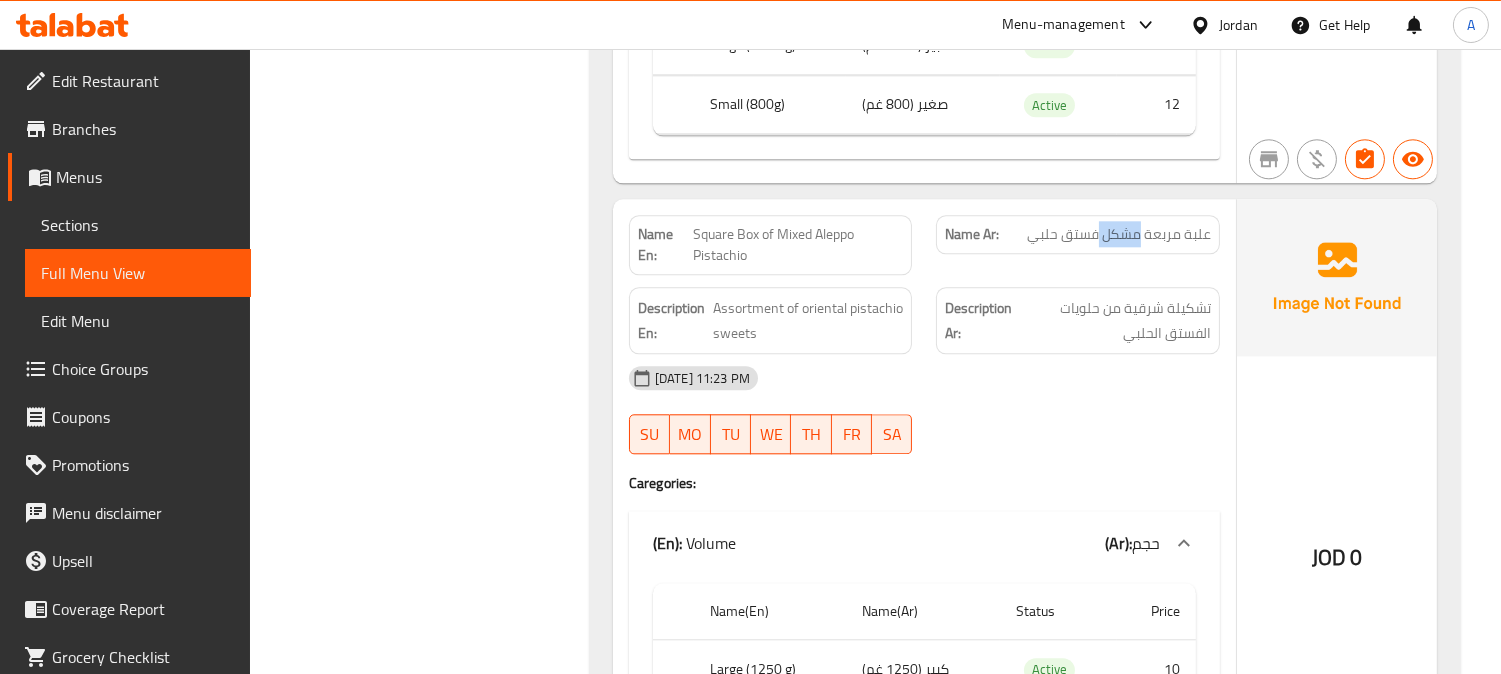 click on "علبة مربعة مشكل فستق حلبي" at bounding box center [1161, -7369] 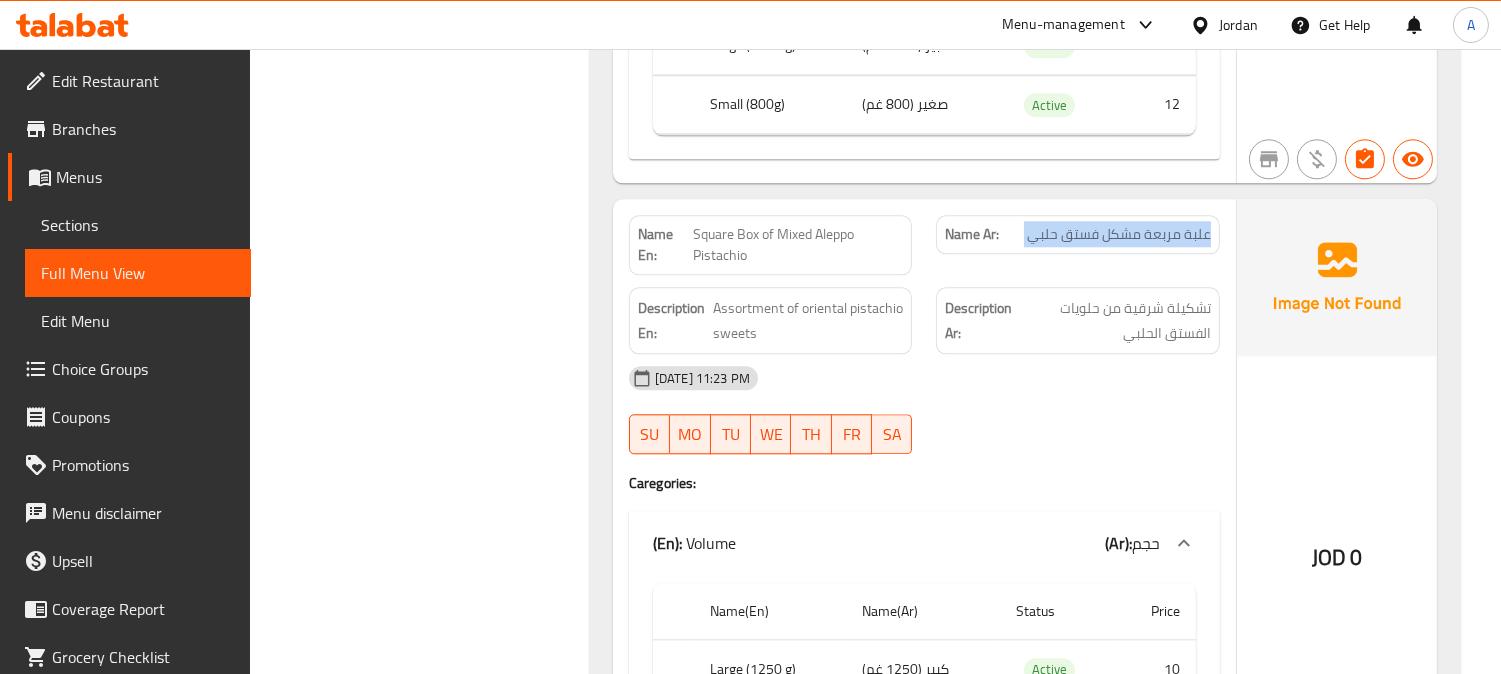 click on "علبة مربعة مشكل فستق حلبي" at bounding box center [1161, -7369] 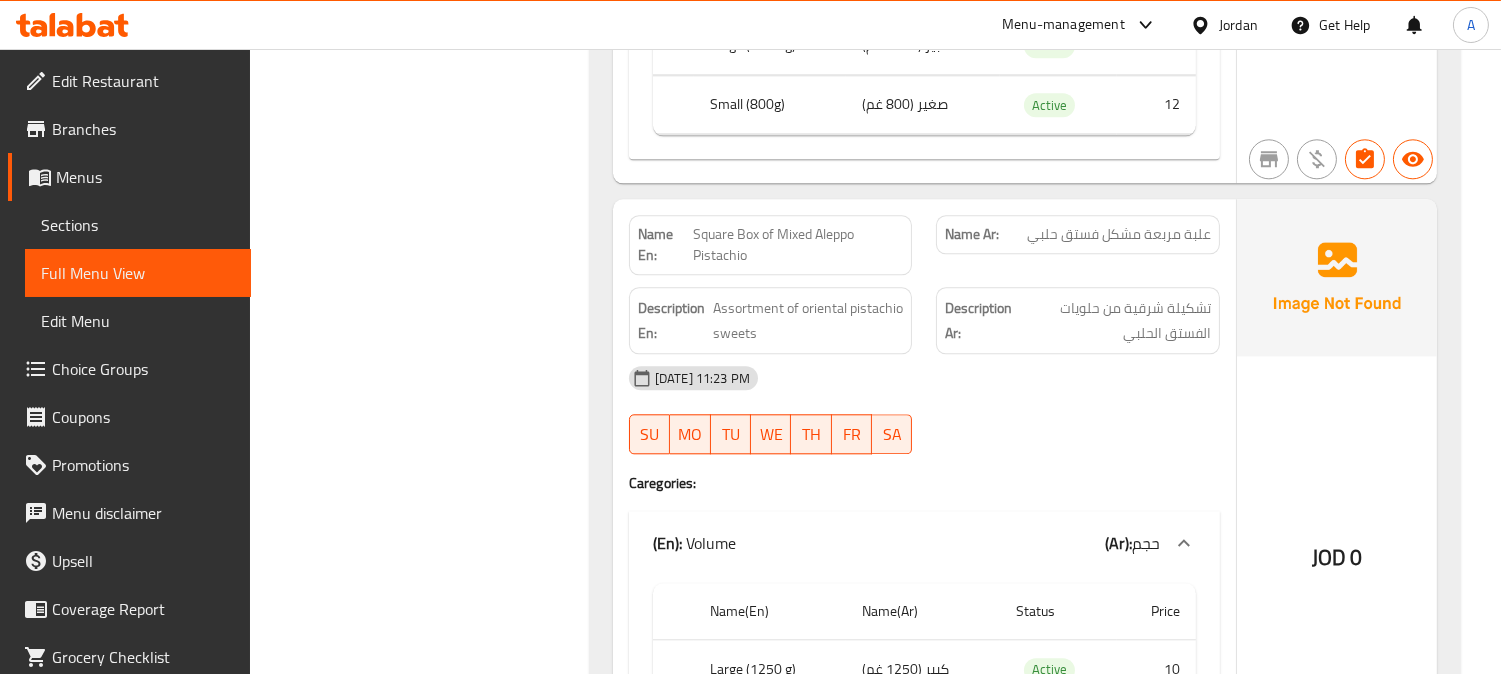 click on "Square Box of Mixed Aleppo Pistachio" at bounding box center [838, -7369] 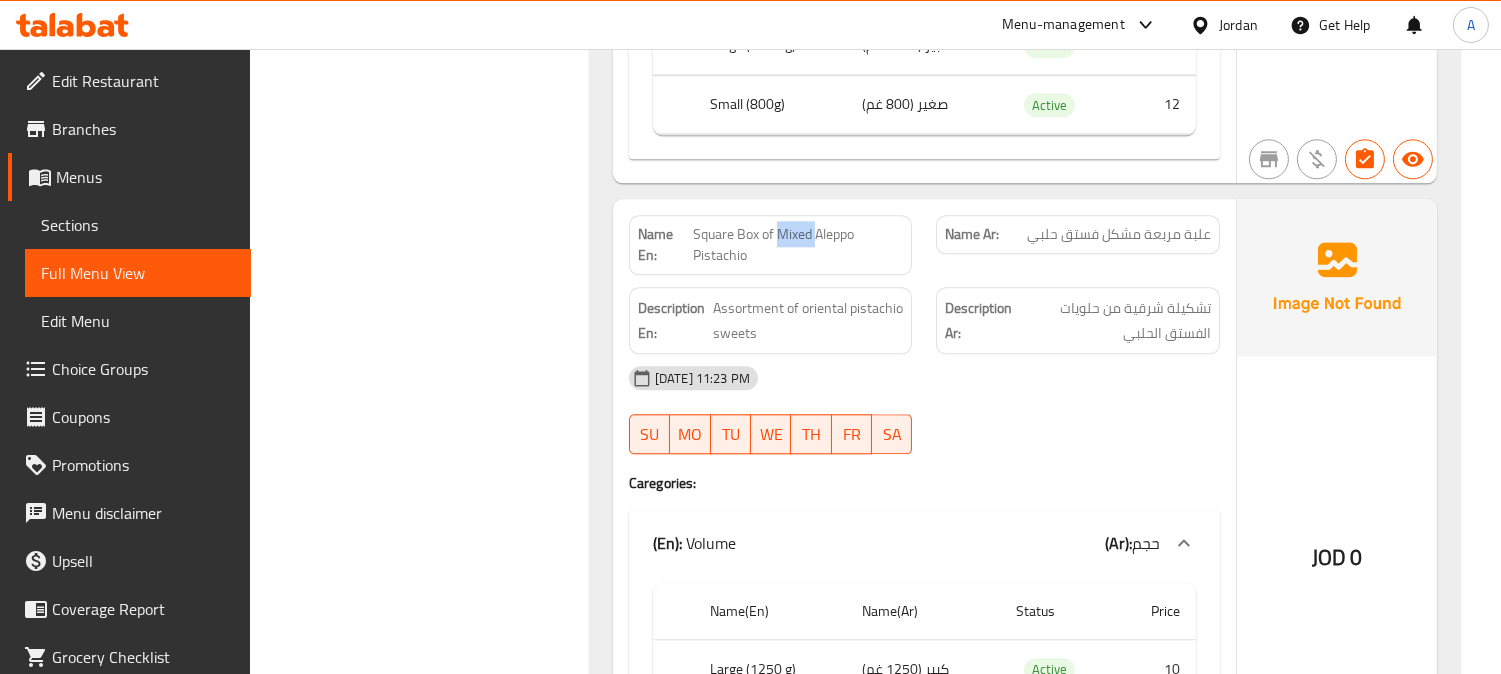 click on "Square Box of Mixed Aleppo Pistachio" at bounding box center (838, -7369) 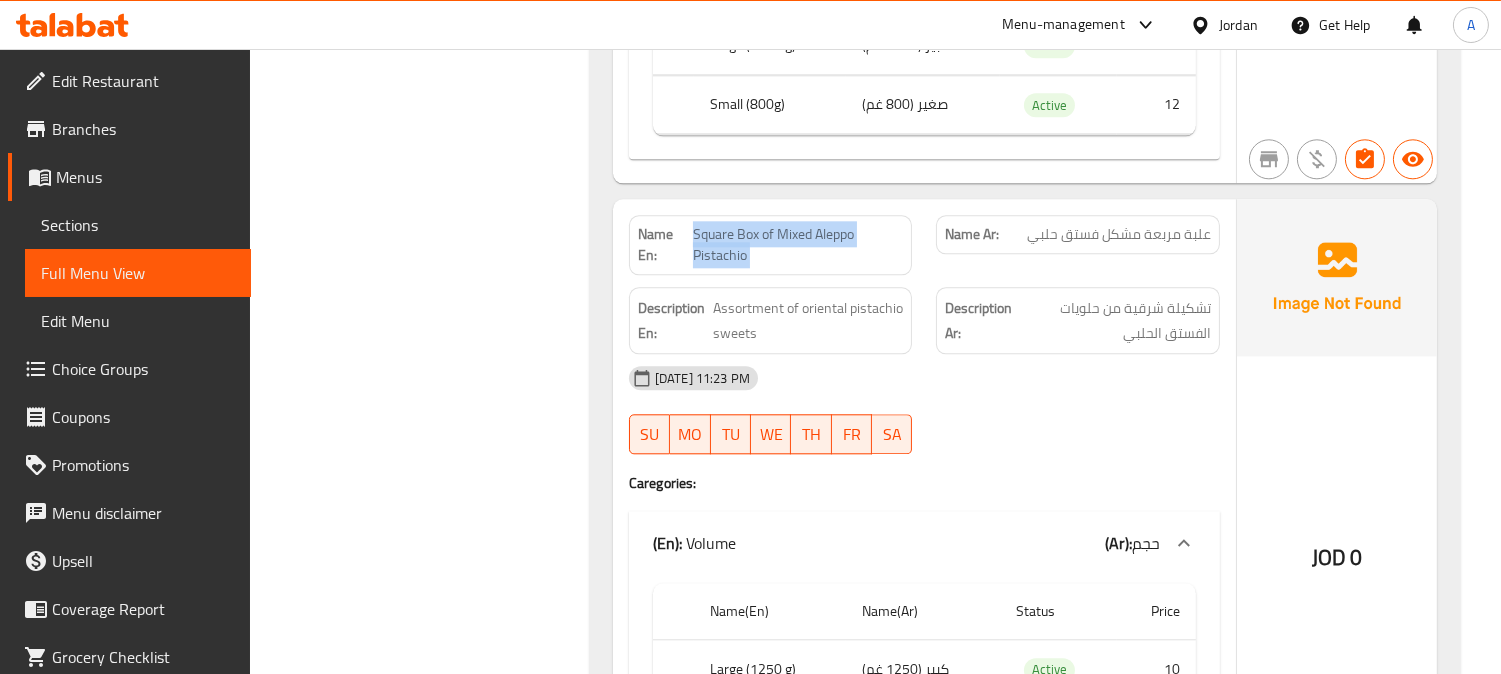 click on "Square Box of Mixed Aleppo Pistachio" at bounding box center (838, -7369) 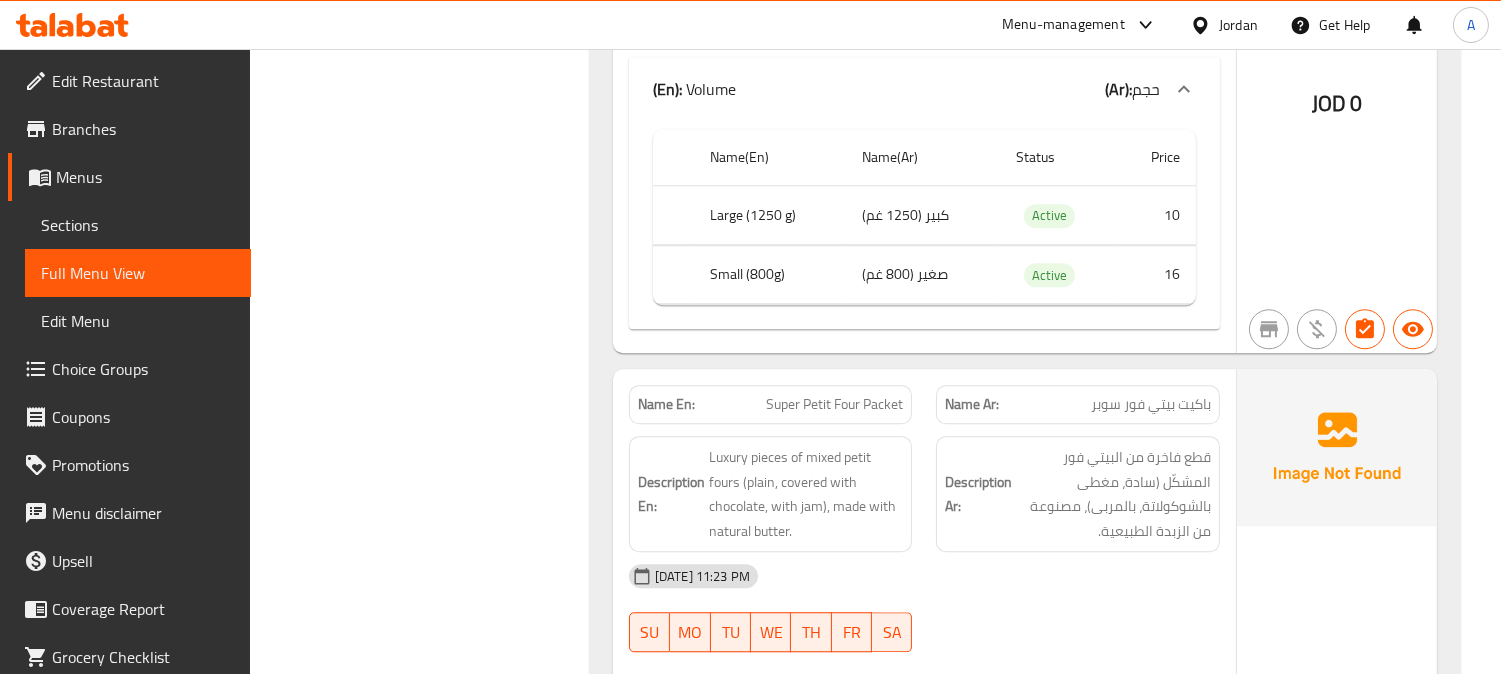 scroll, scrollTop: 9444, scrollLeft: 0, axis: vertical 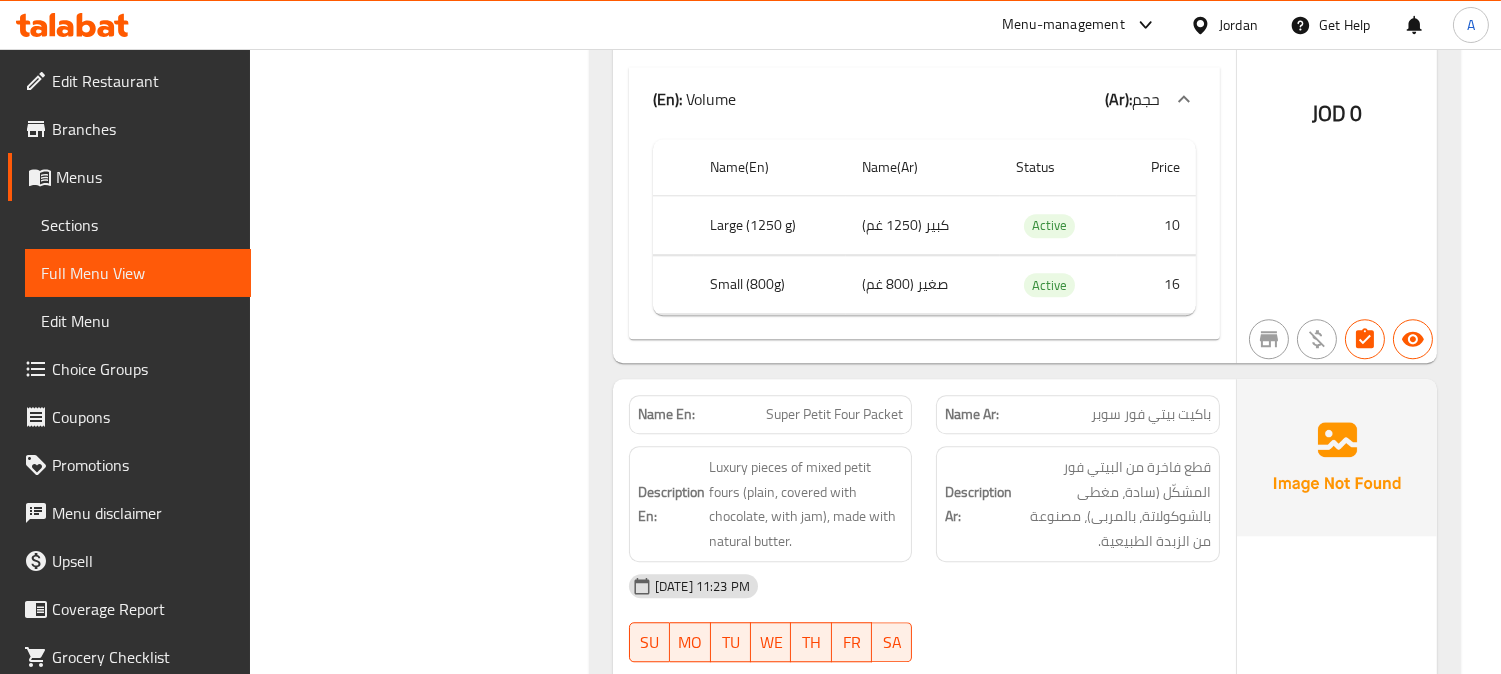 click on "Super Petit Four Packet" at bounding box center [845, -7490] 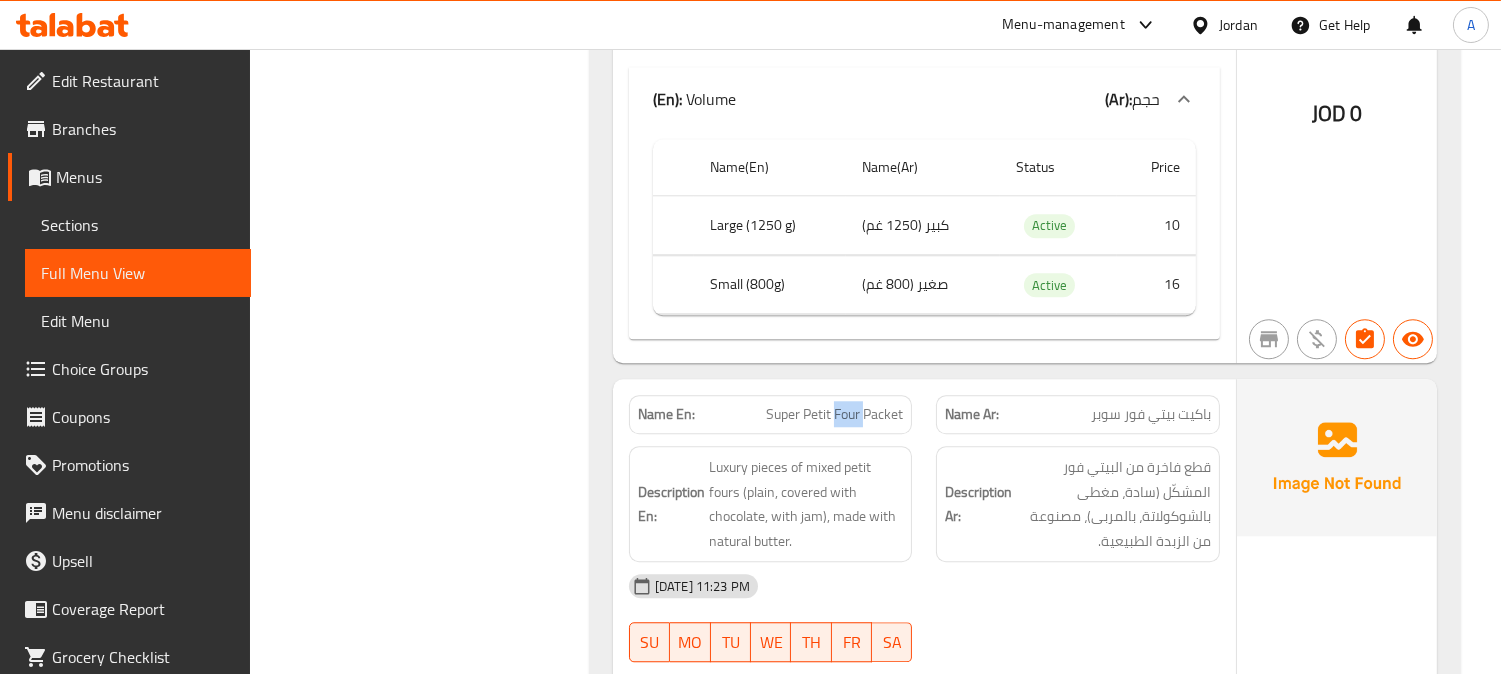click on "Super Petit Four Packet" at bounding box center [845, -7490] 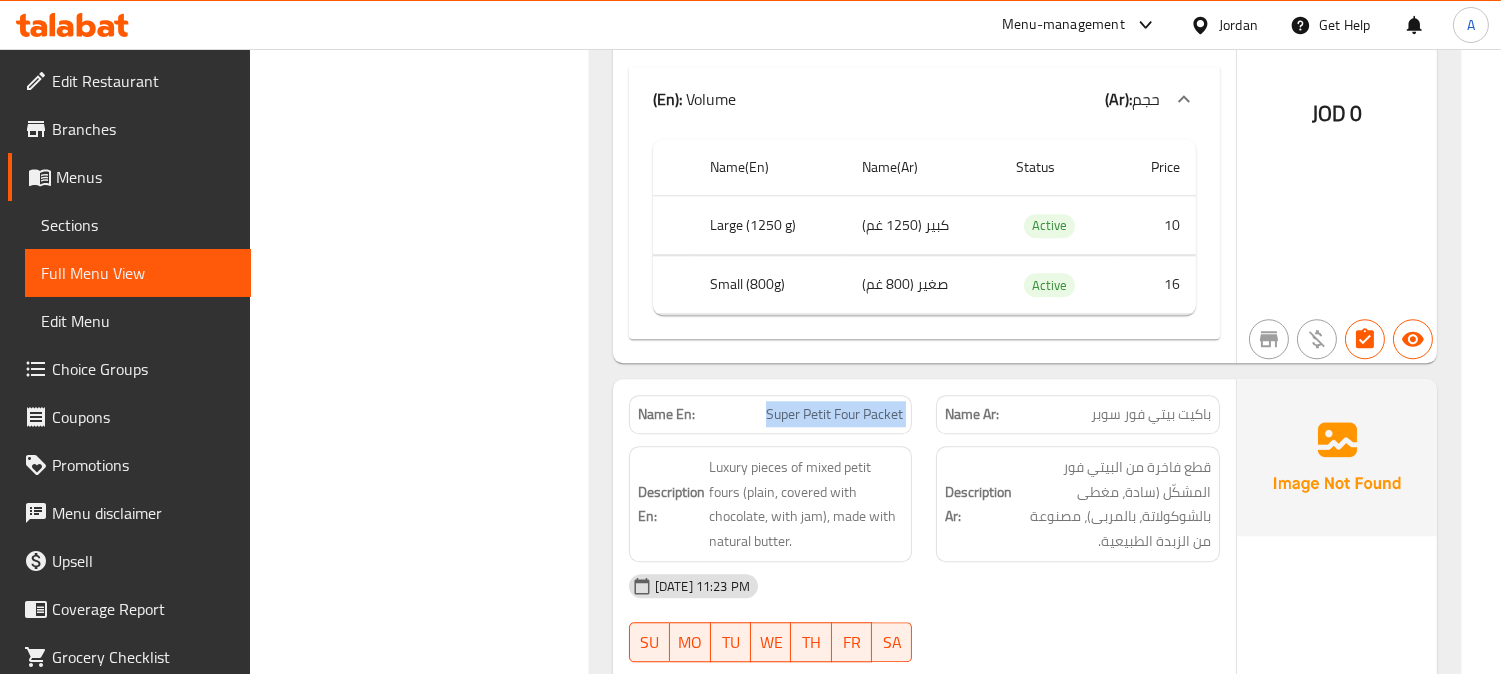 click on "Super Petit Four Packet" at bounding box center (845, -7490) 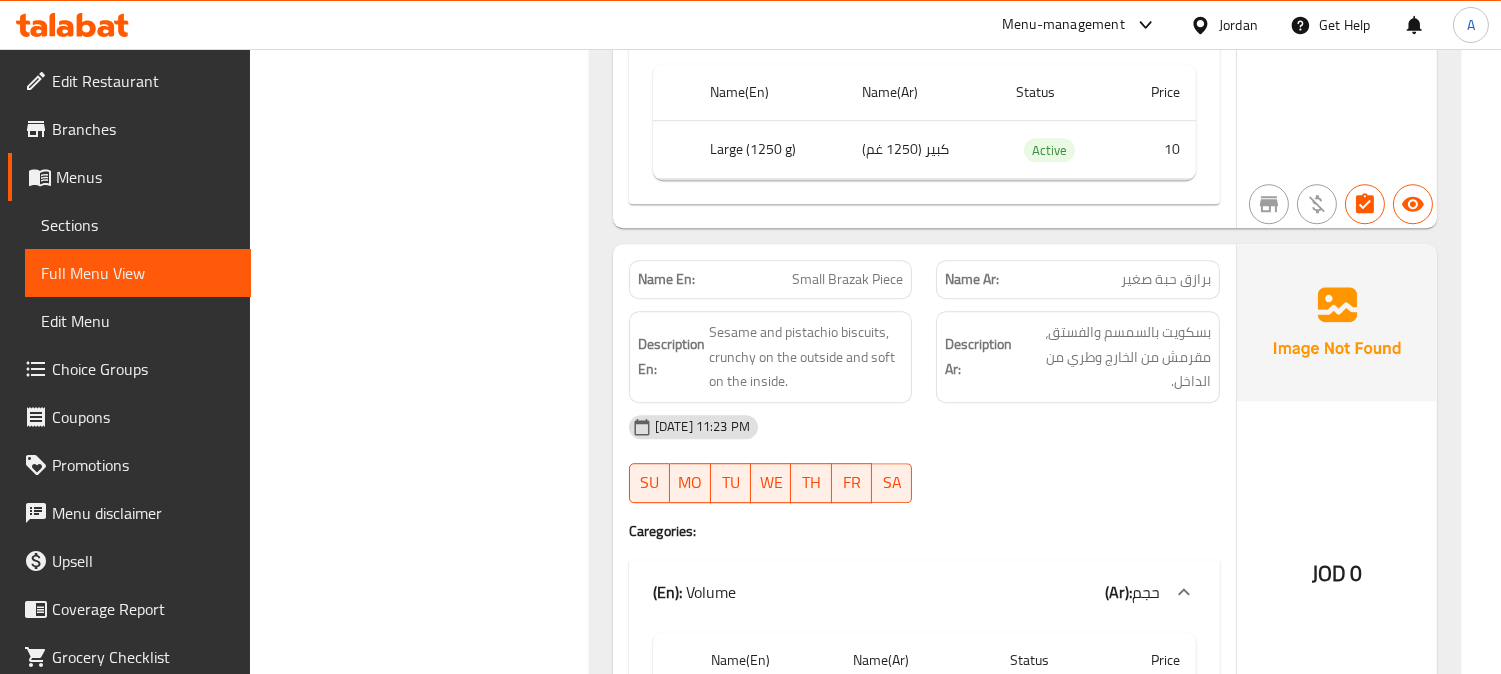 scroll, scrollTop: 10111, scrollLeft: 0, axis: vertical 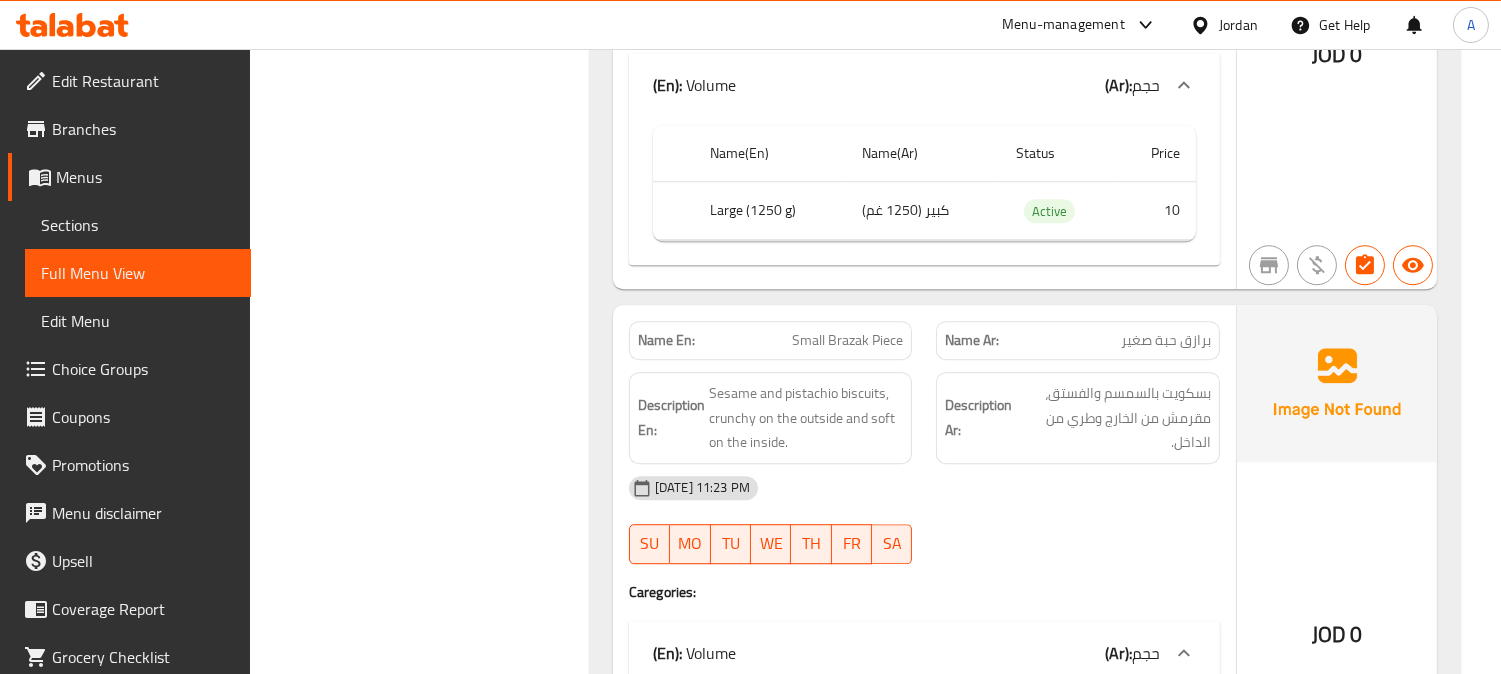 click on "Small Brazak Piece" at bounding box center [849, -7858] 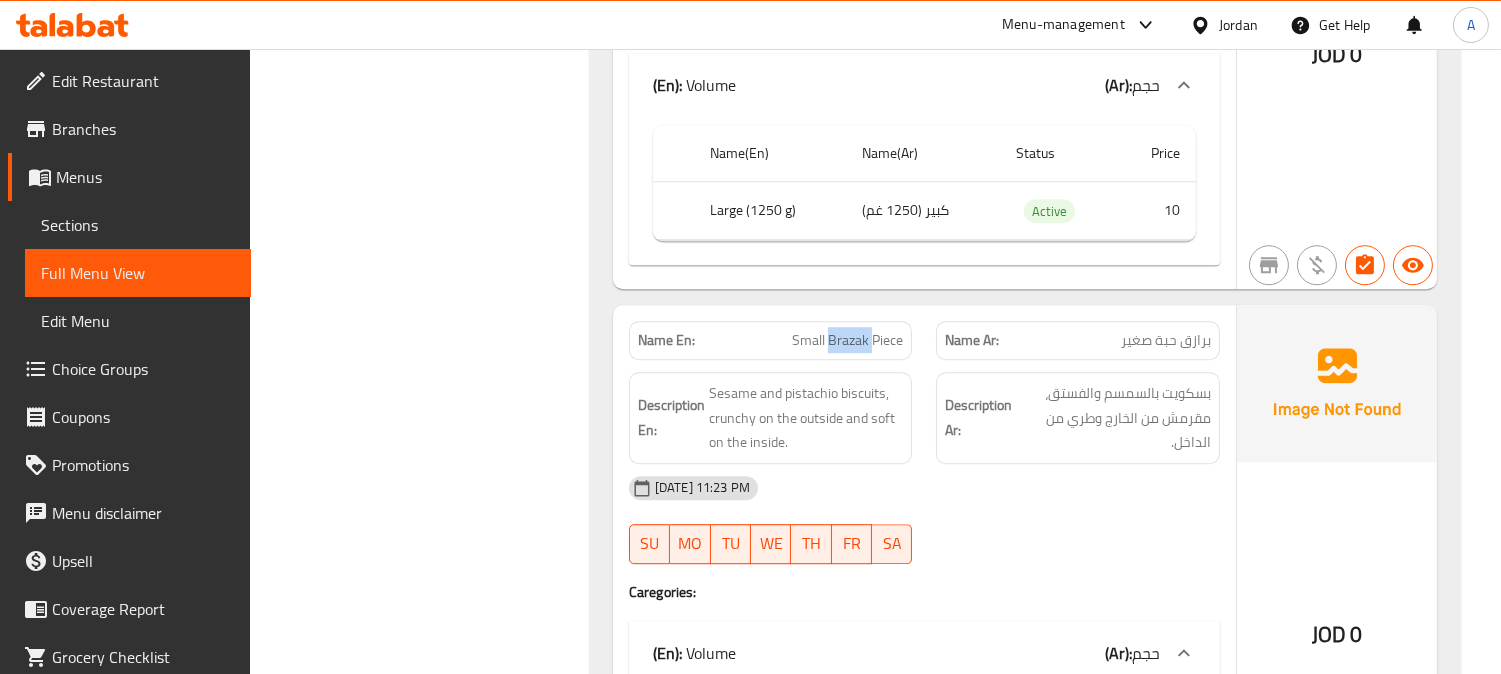 click on "Small Brazak Piece" at bounding box center [849, -7858] 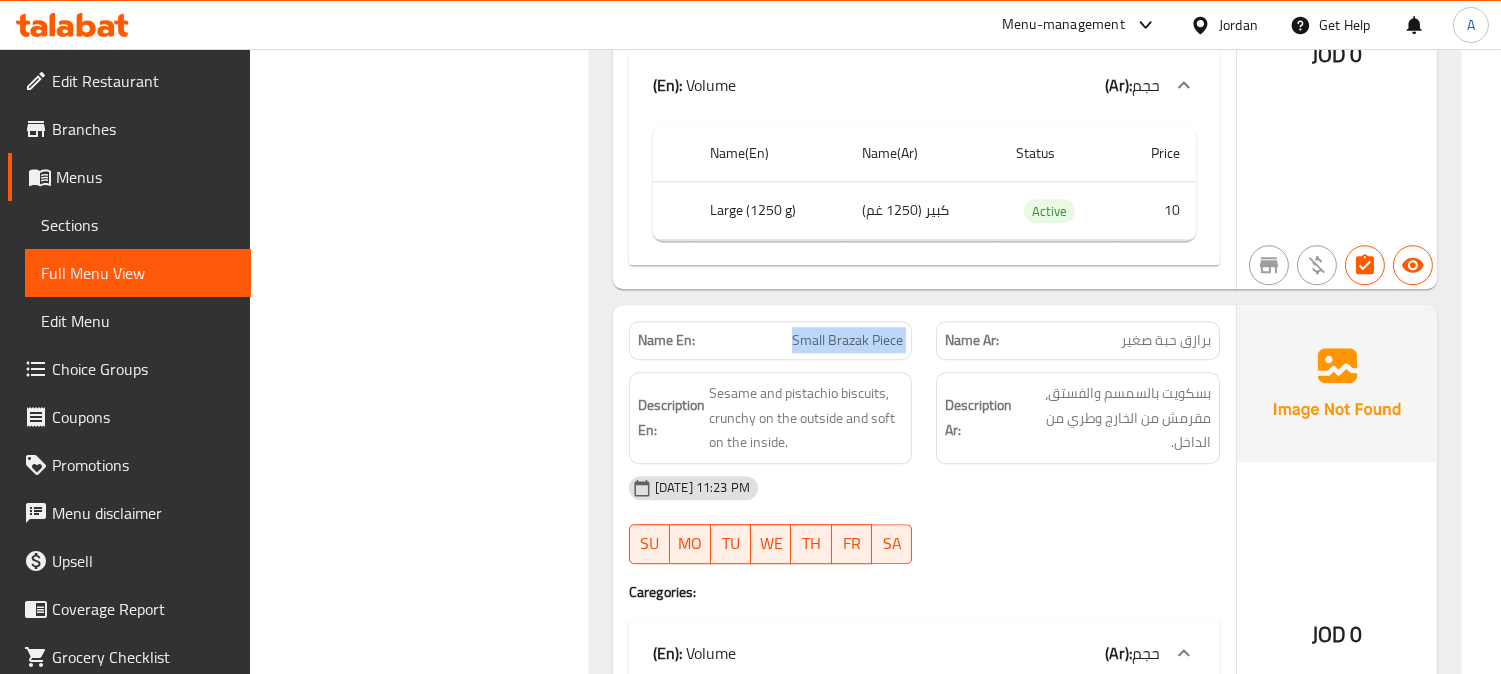 click on "Small Brazak Piece" at bounding box center [849, -7858] 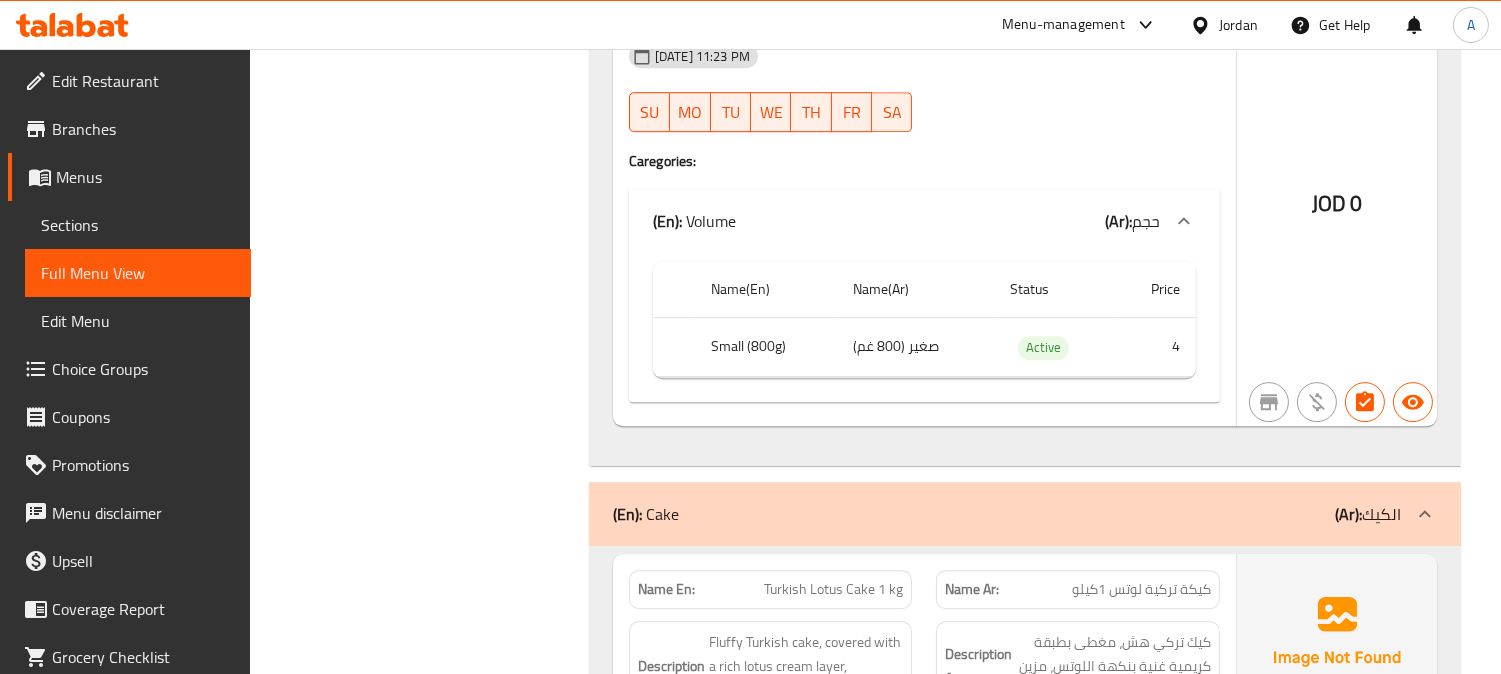 scroll, scrollTop: 10888, scrollLeft: 0, axis: vertical 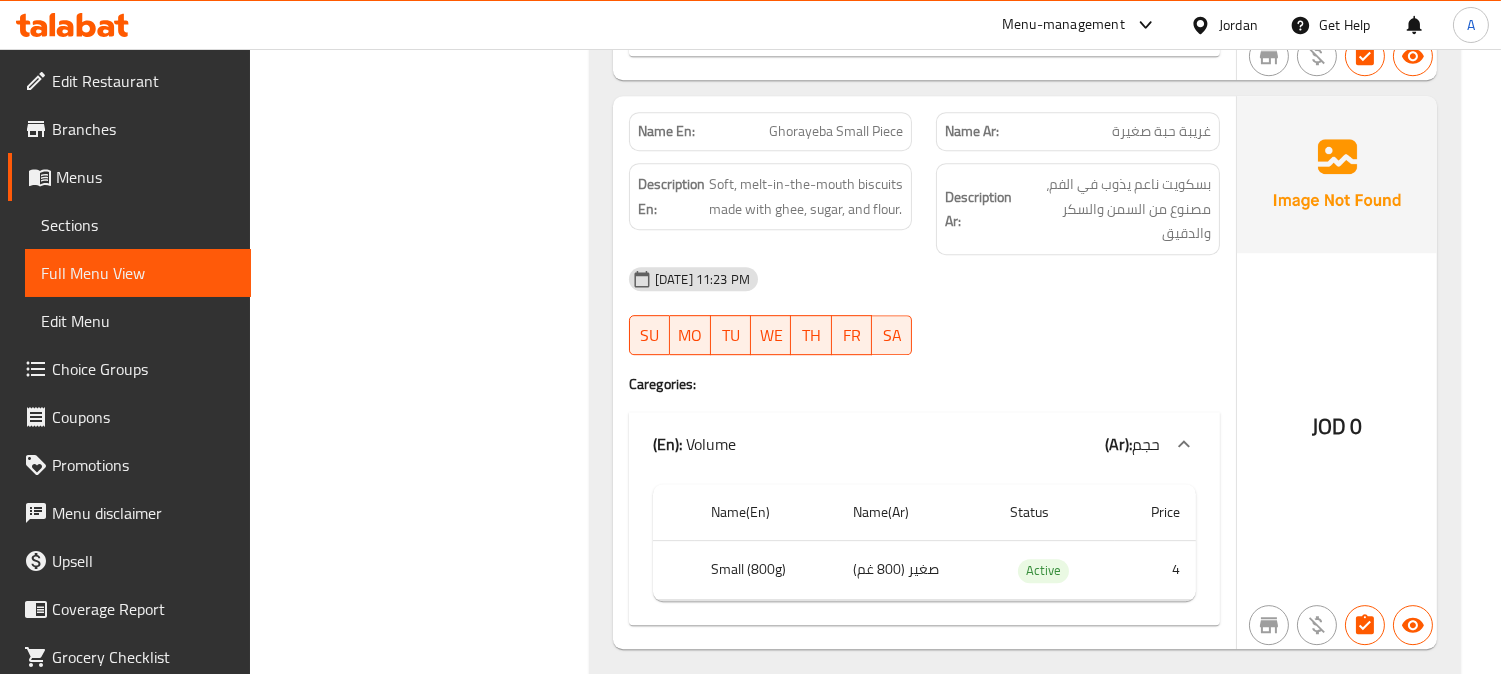 click on "Ghorayeba Small Piece" at bounding box center (826, -6550) 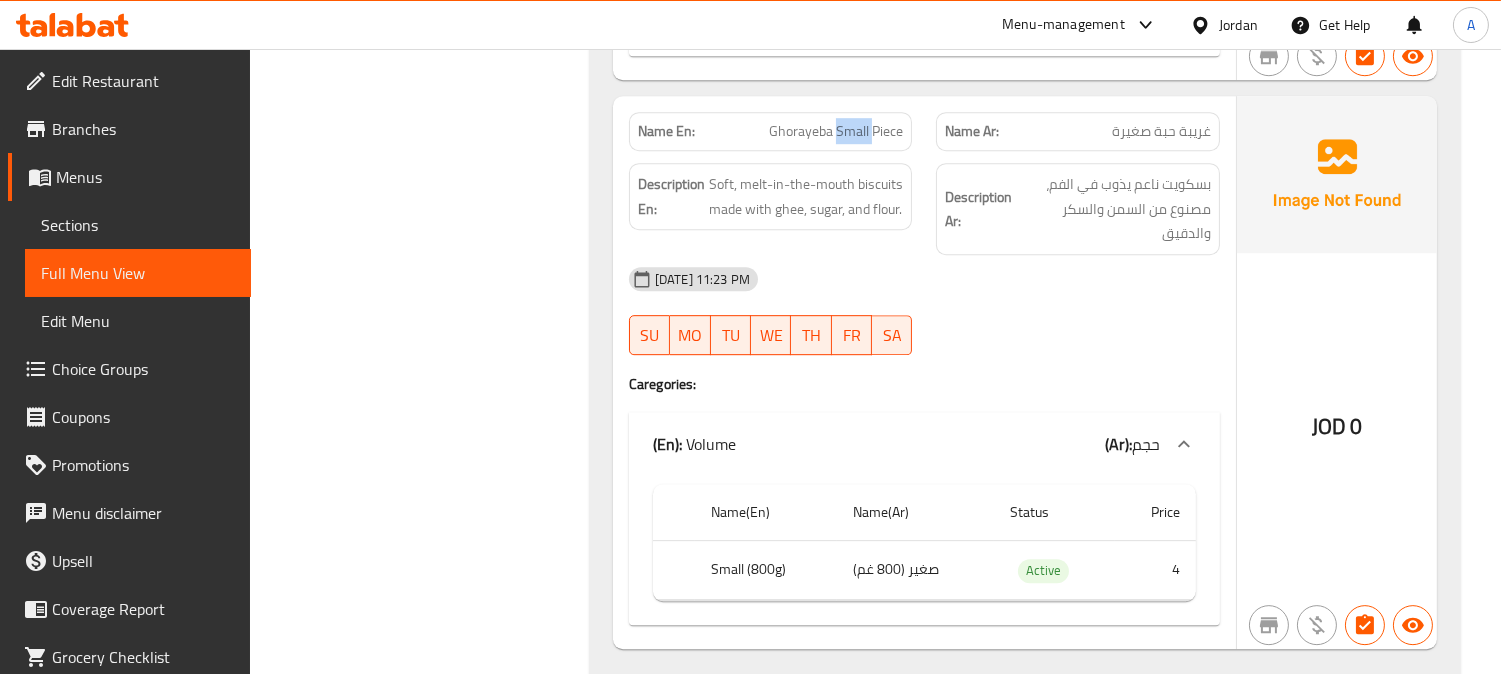 click on "Ghorayeba Small Piece" at bounding box center [826, -6550] 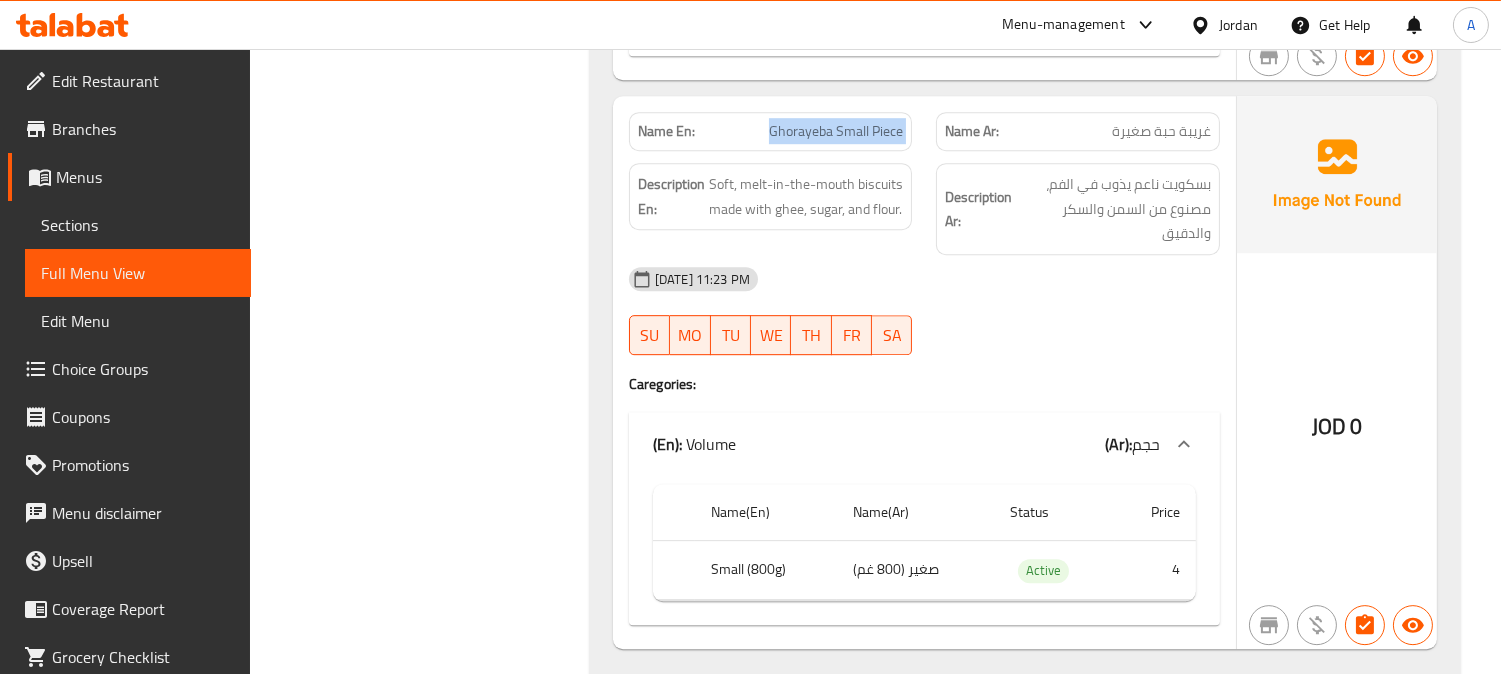 click on "Ghorayeba Small Piece" at bounding box center (826, -6550) 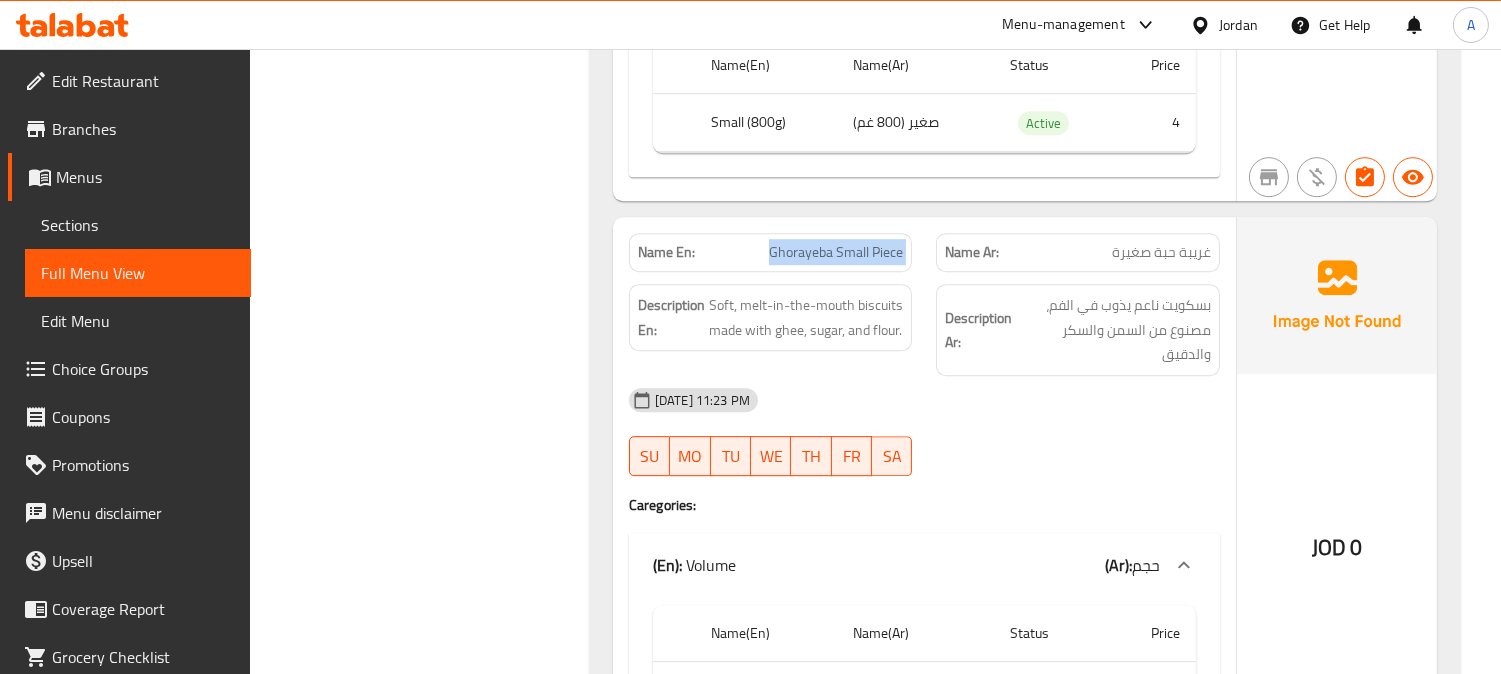scroll, scrollTop: 10444, scrollLeft: 0, axis: vertical 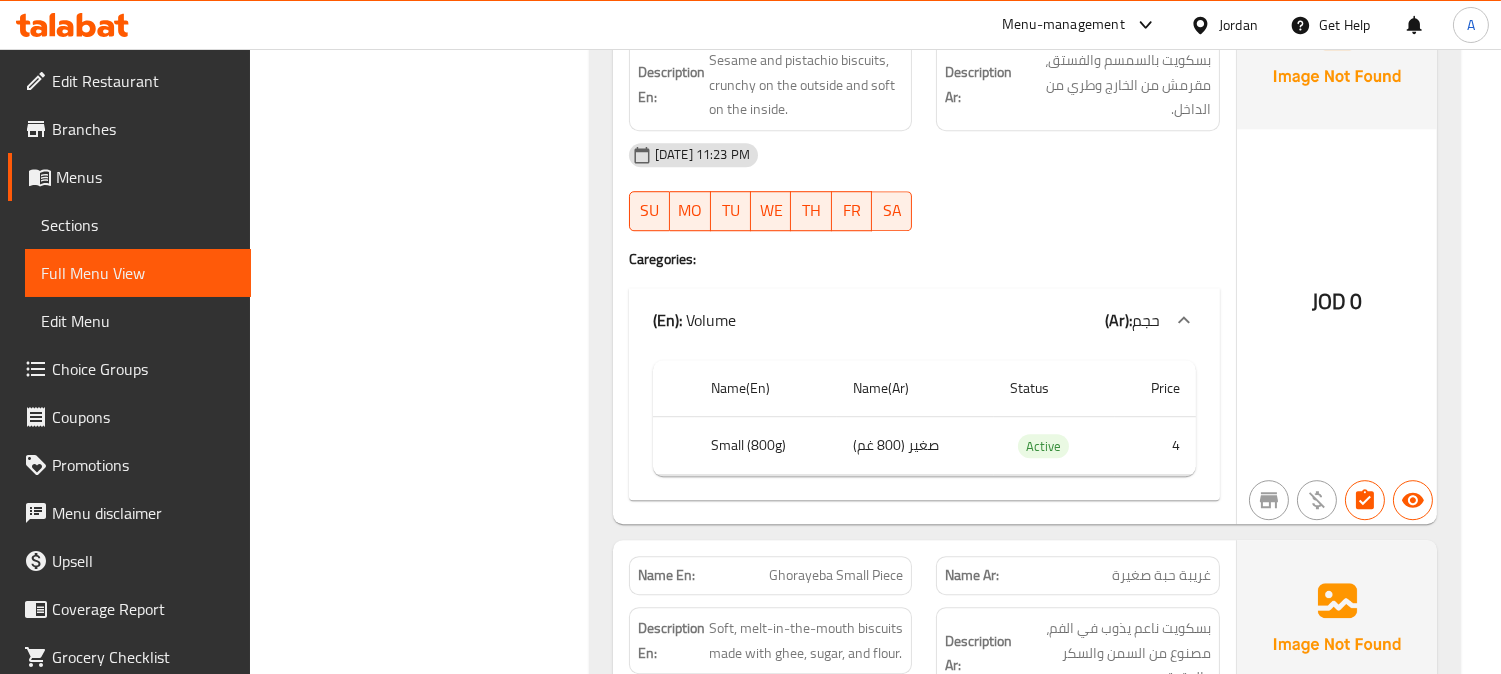 click on "Filter Branches Branches Popular filters Free items Branch specific items Has choices Upsell items Availability filters Available Not available View filters Collapse sections Collapse categories Collapse Choices" at bounding box center (427, -2397) 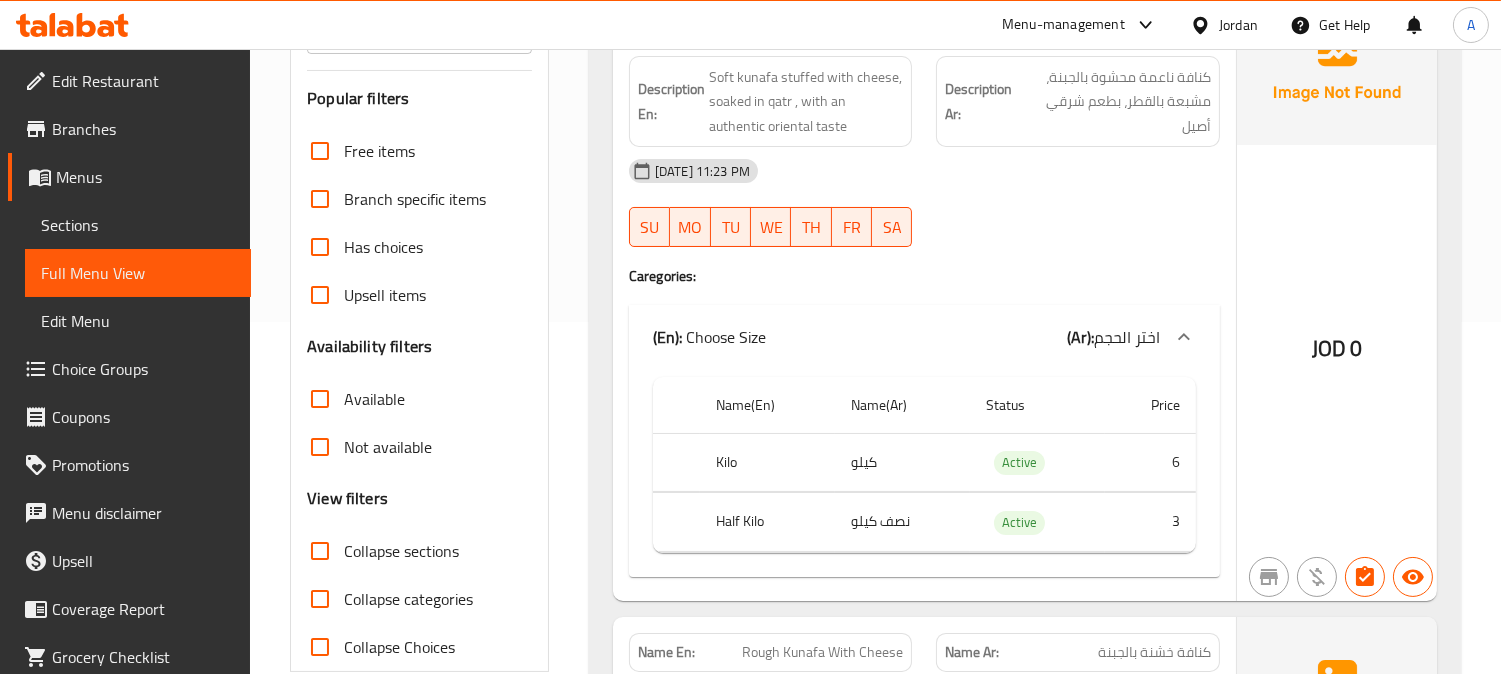 scroll, scrollTop: 66, scrollLeft: 0, axis: vertical 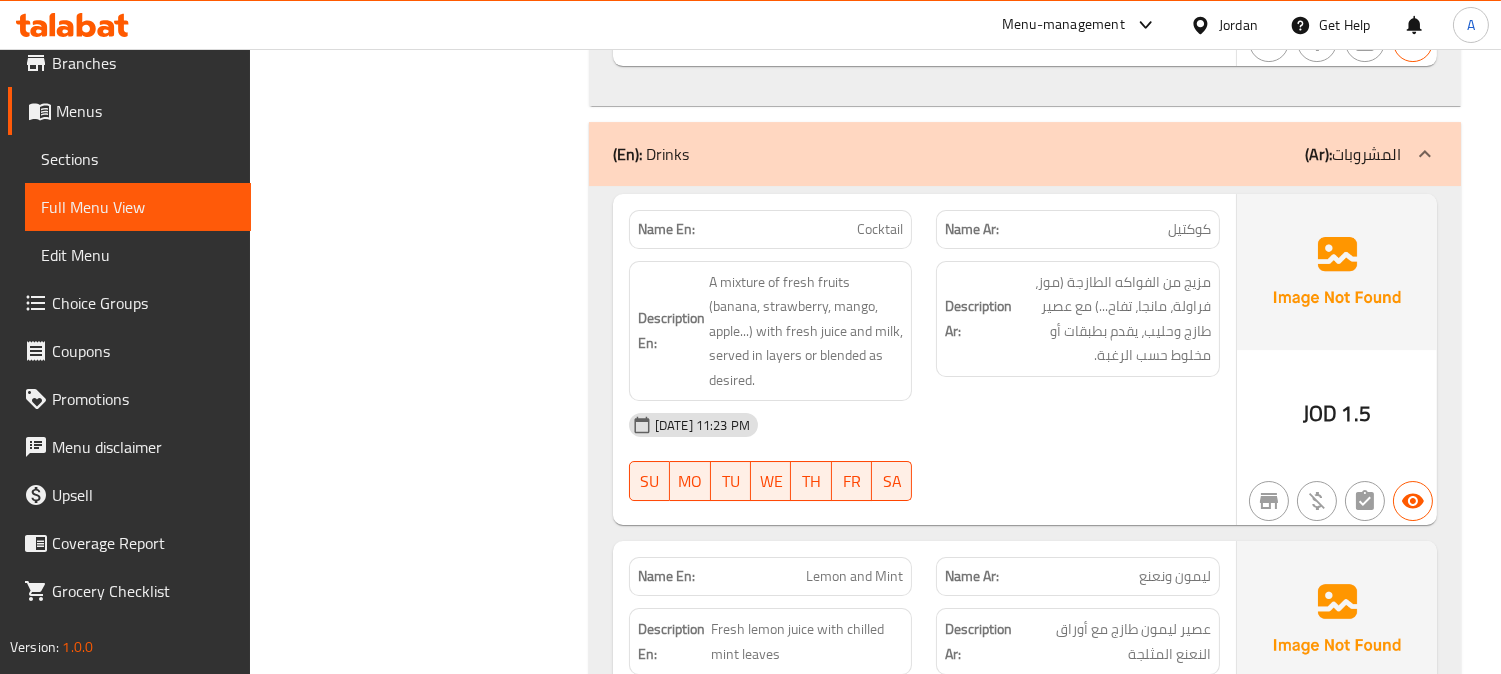 click on "Cocktail" at bounding box center [829, -12176] 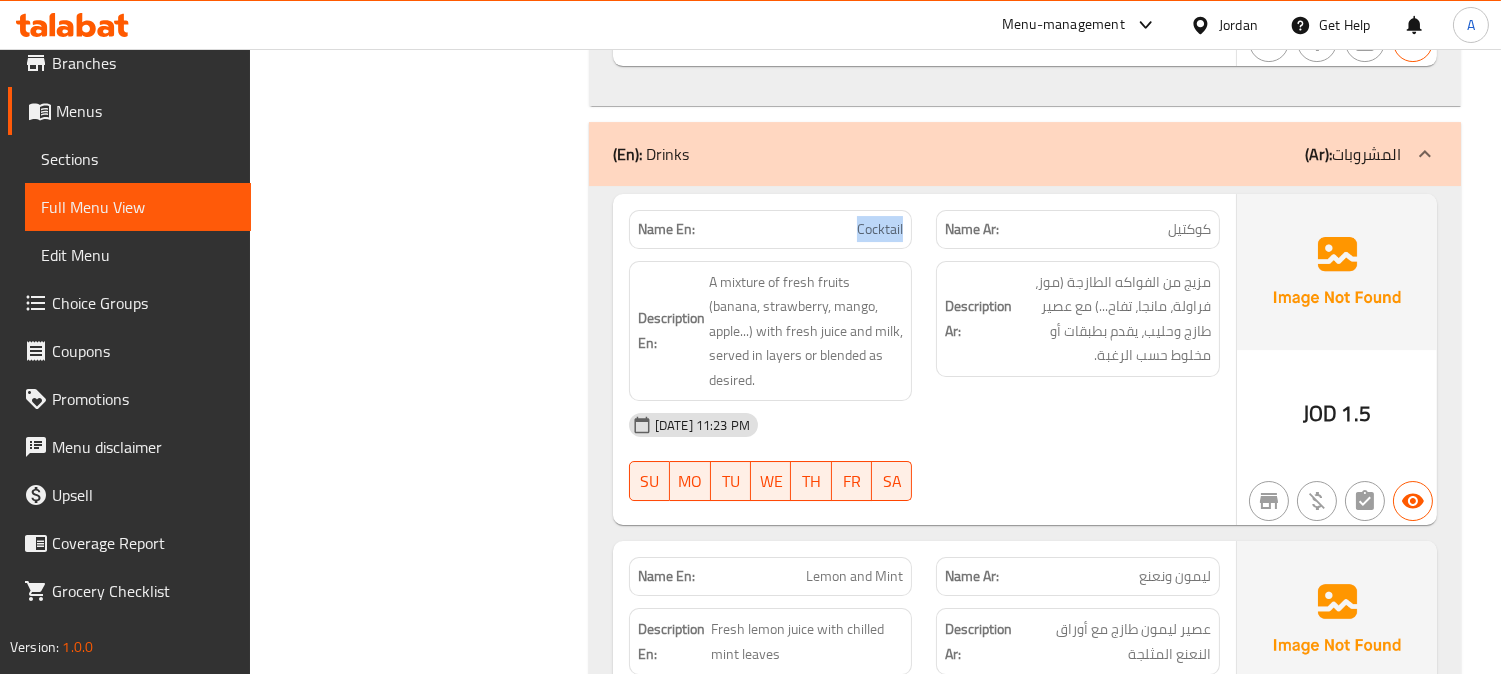 click on "Cocktail" at bounding box center [829, -12176] 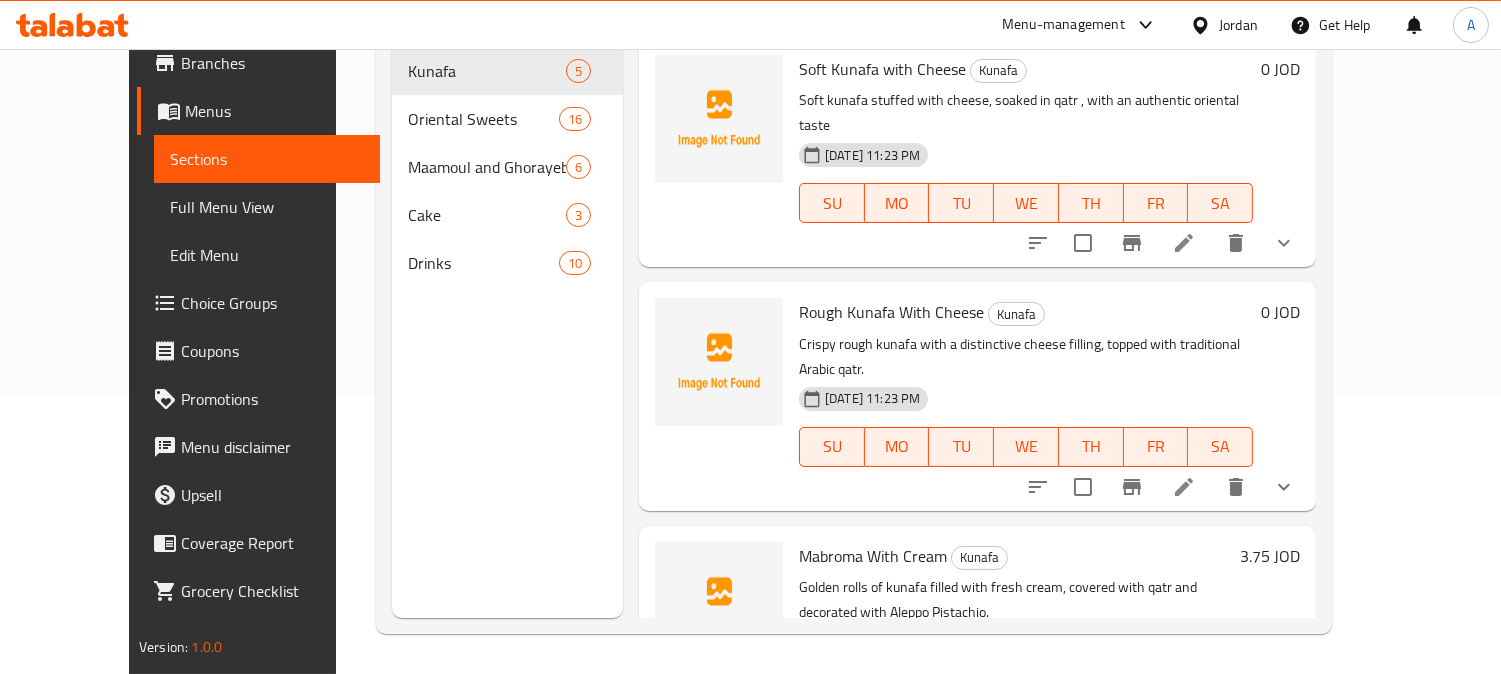 scroll, scrollTop: 280, scrollLeft: 0, axis: vertical 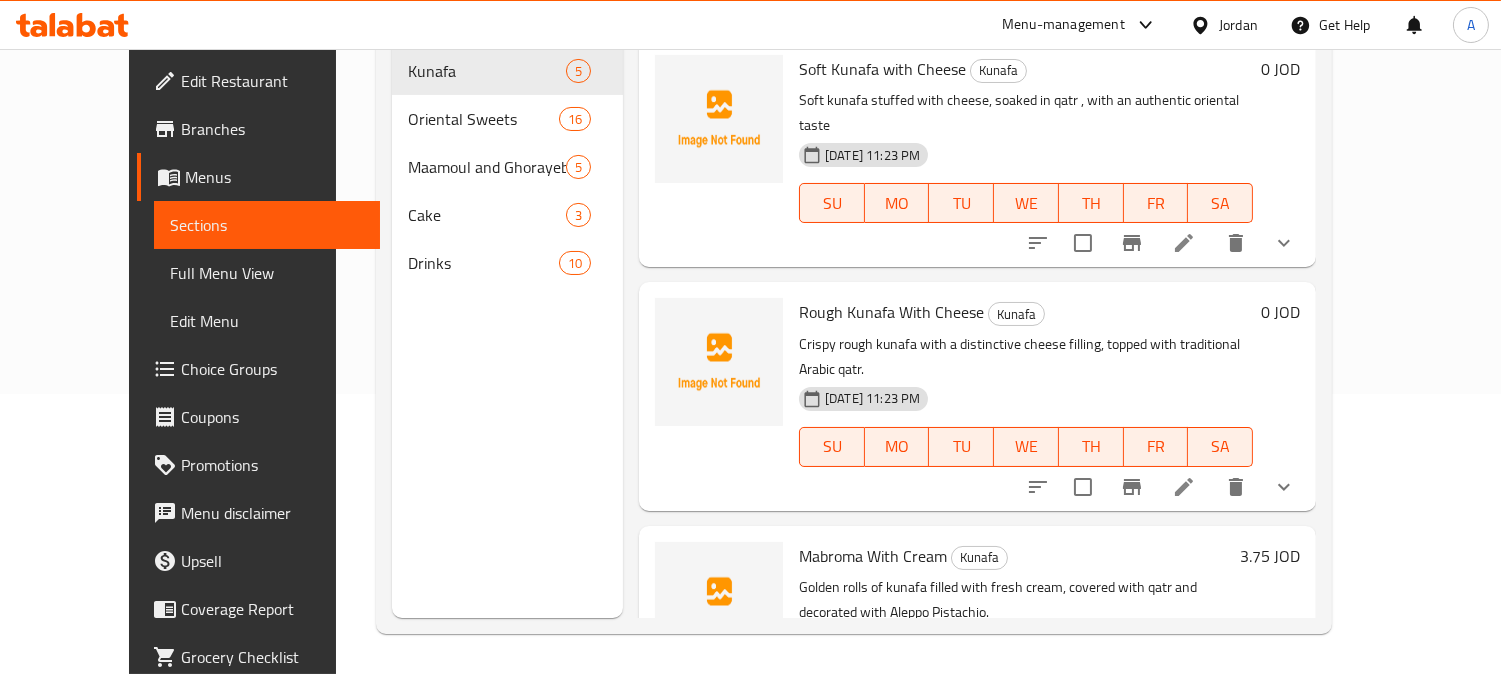 click on "Edit Restaurant" at bounding box center [272, 81] 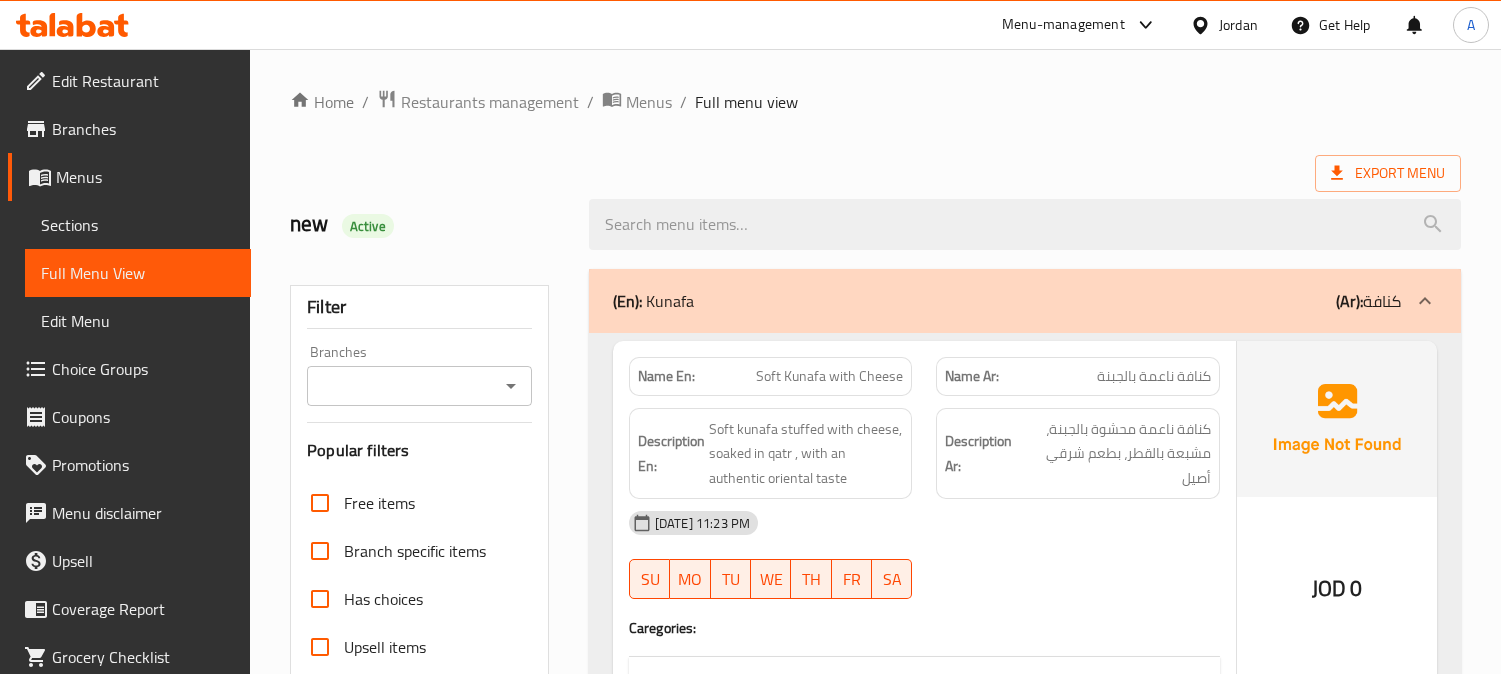 scroll, scrollTop: 0, scrollLeft: 0, axis: both 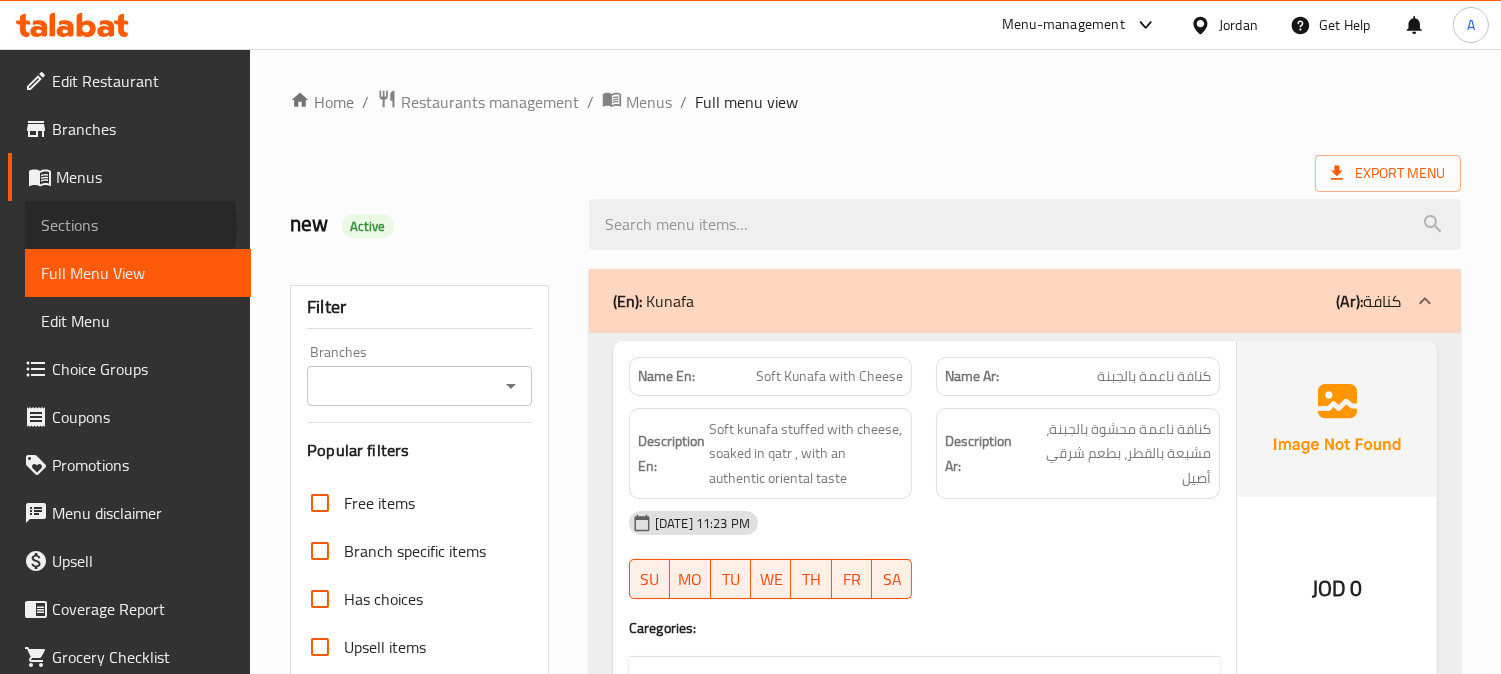 click on "Sections" at bounding box center (138, 225) 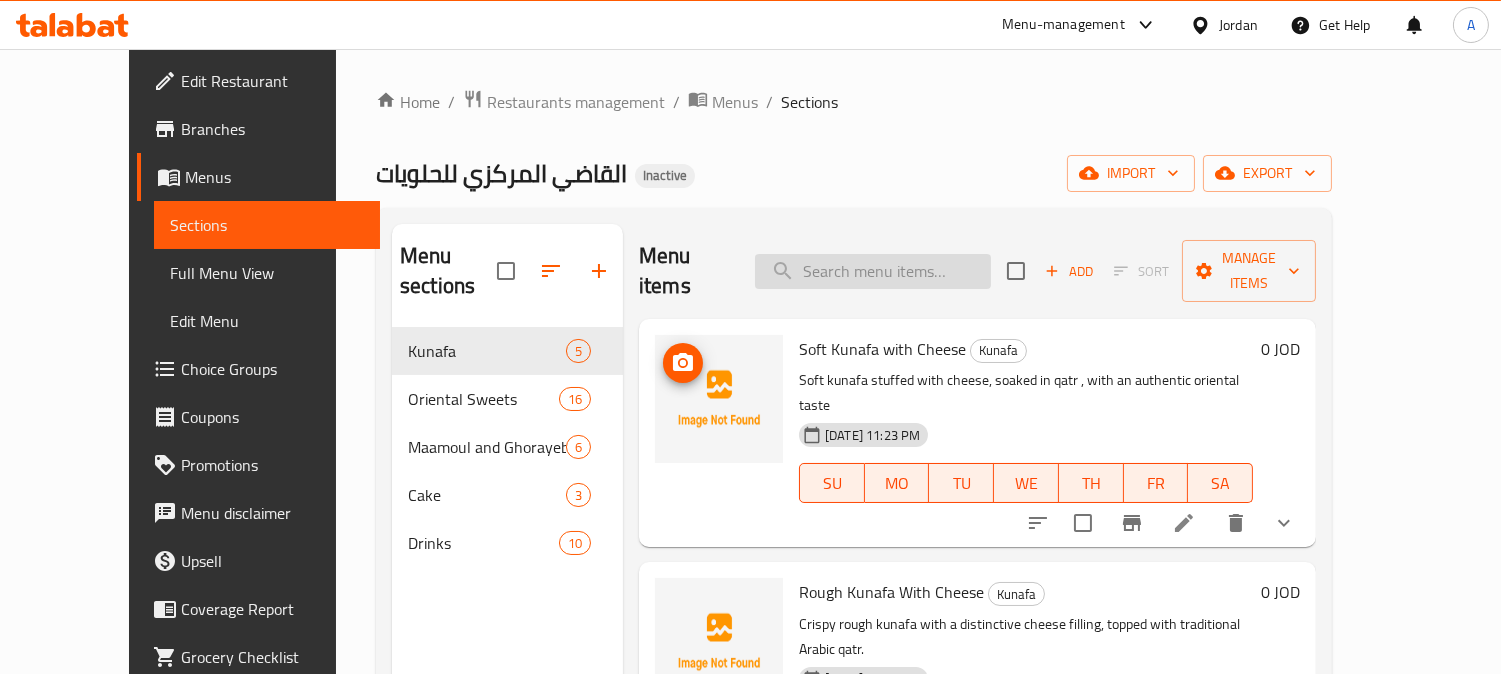 click at bounding box center [873, 271] 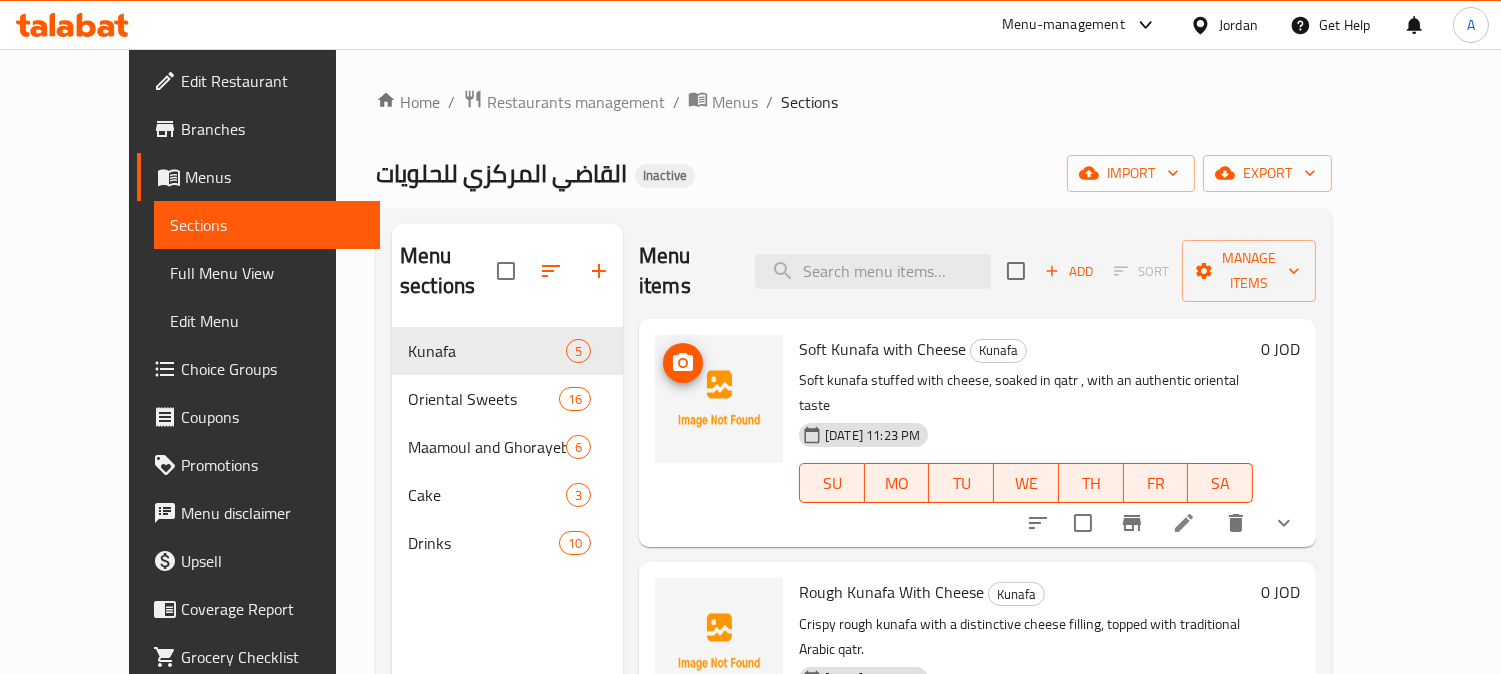 paste on "شامية" 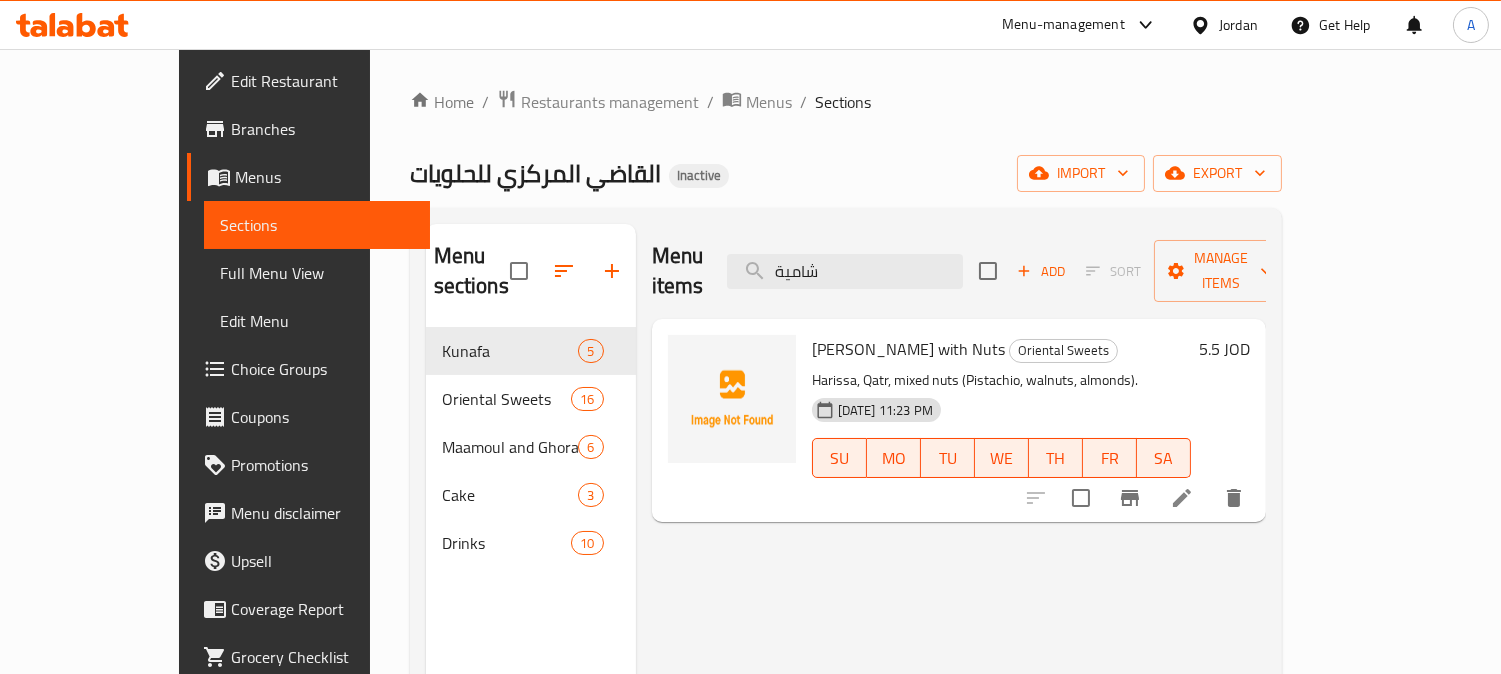 type on "شامية" 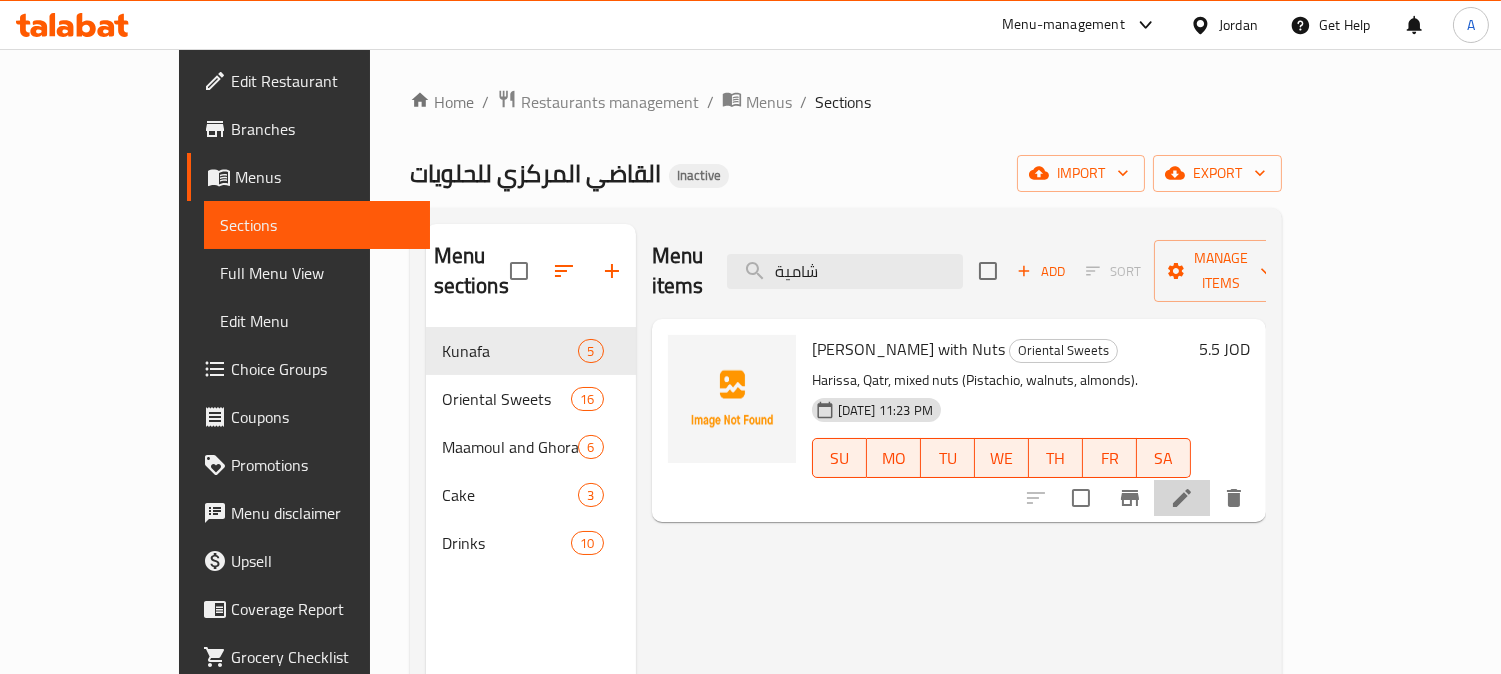 click 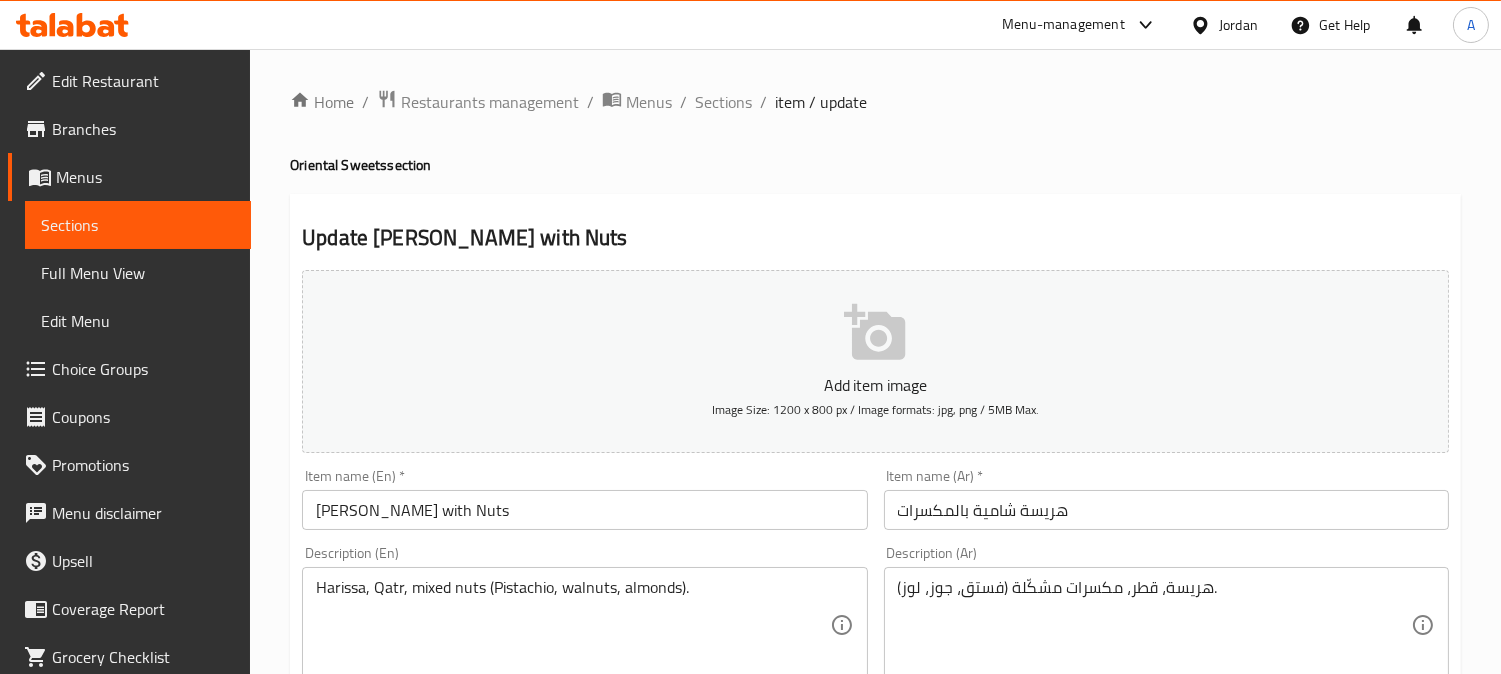click on "Shami Harissa with Nuts" at bounding box center (584, 510) 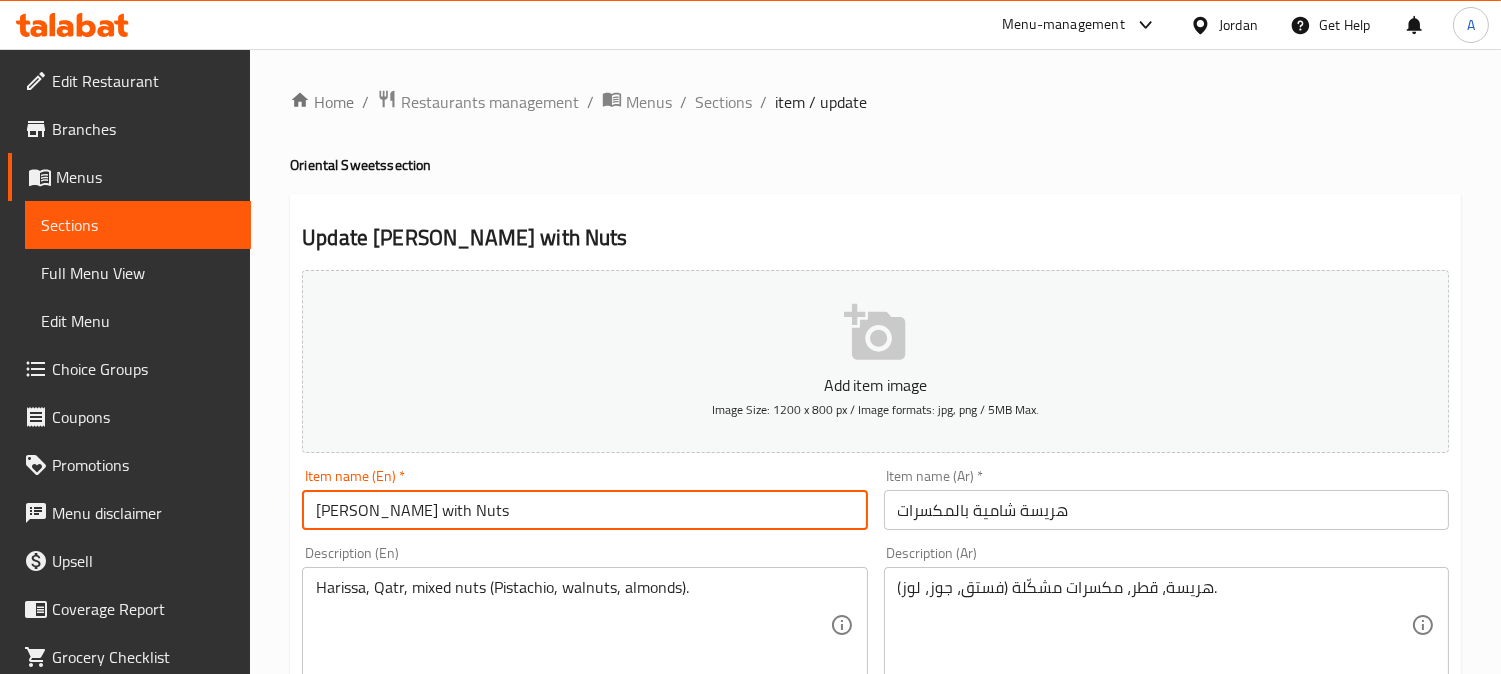 click on "Shami Harissa with Nuts" at bounding box center [584, 510] 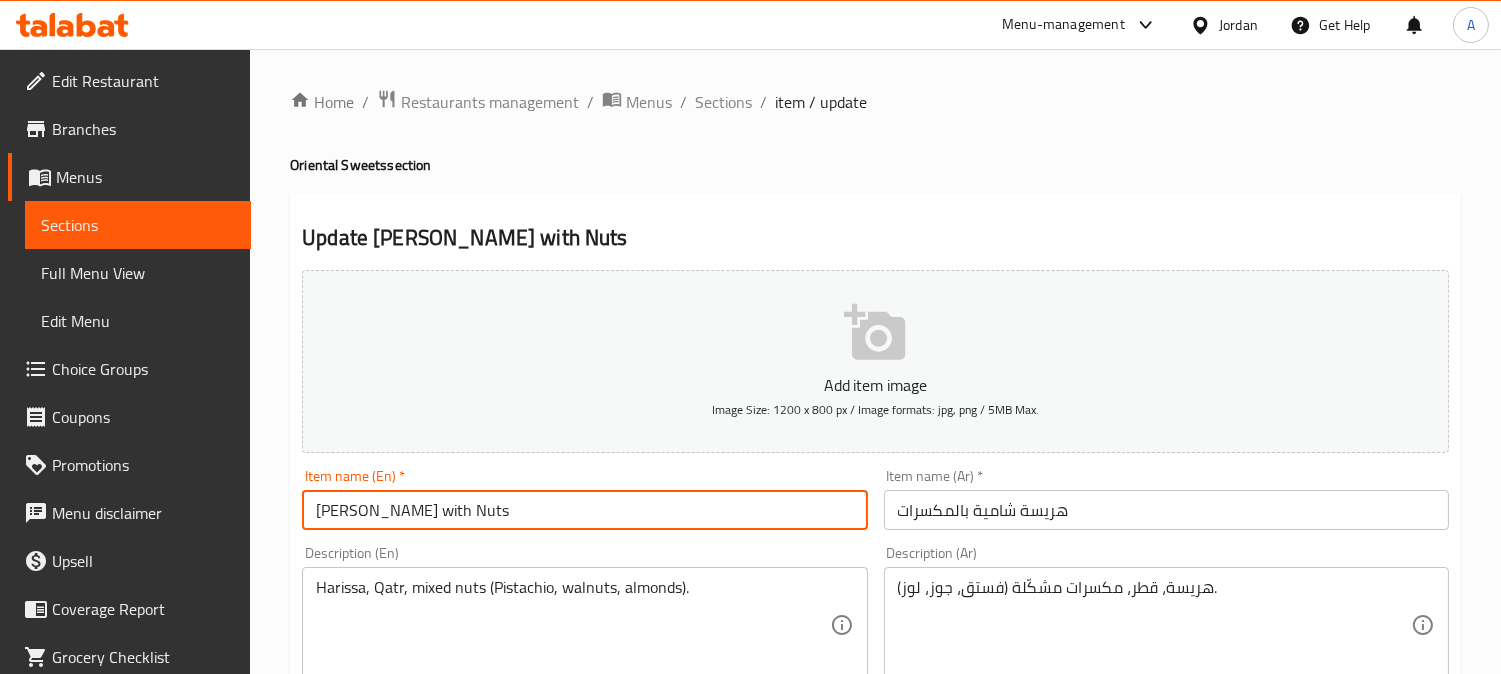 type on "[PERSON_NAME] with Nuts" 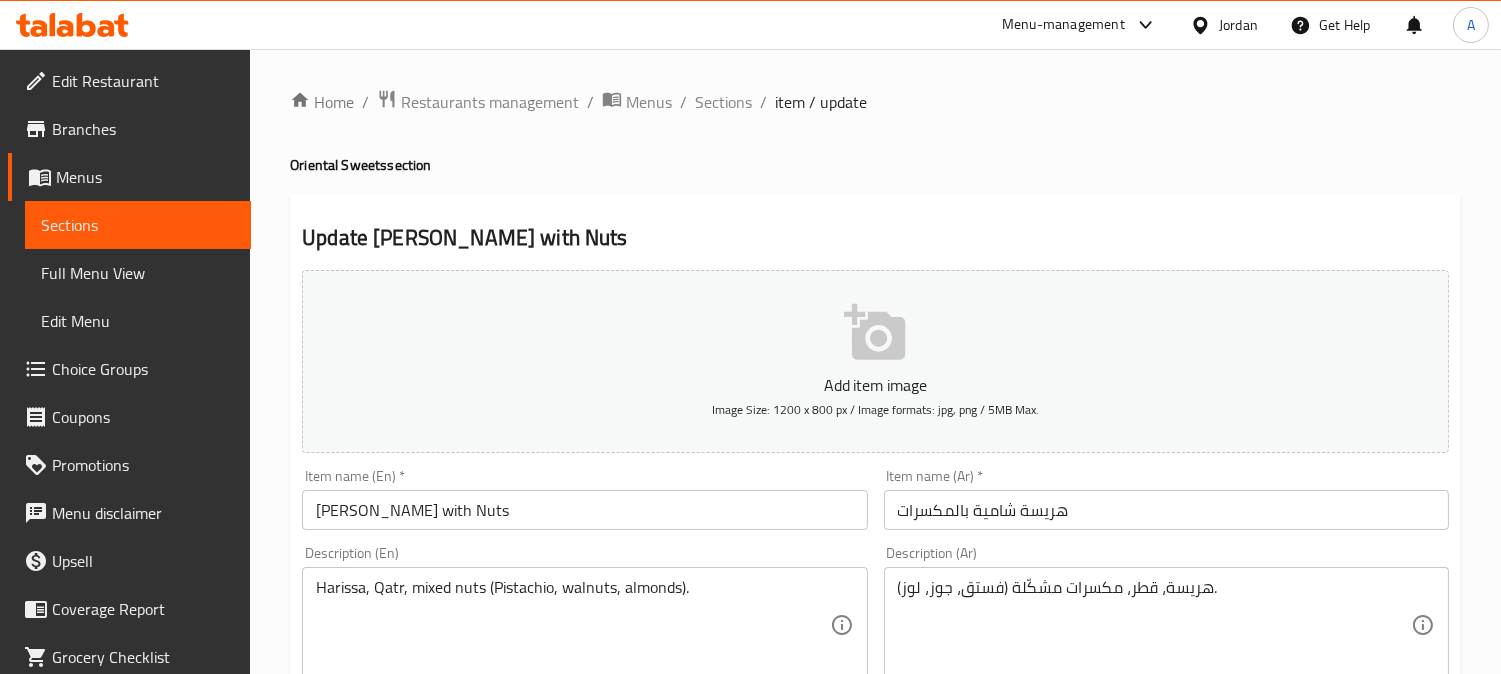 click on "Home / Restaurants management / Menus / Sections / item / update Oriental Sweets  section Update Shamia Harissa with Nuts Add item image Image Size: 1200 x 800 px / Image formats: jpg, png / 5MB Max. Item name (En)   * Shamia Harissa with Nuts Item name (En)  * Item name (Ar)   * هريسة شامية بالمكسرات Item name (Ar)  * Description (En) Harissa, Qatr, mixed nuts (Pistachio, walnuts, almonds). Description (En) Description (Ar) هريسة، قطر، مكسرات مشكّلة (فستق، جوز، لوز). Description (Ar) Product barcode Product barcode Product sku Product sku Price   * JOD 5.5 Price  * Price on selection Free item Start Date Start Date End Date End Date Available Days SU MO TU WE TH FR SA Available from ​ ​ Available to ​ ​ Status Active Inactive Exclude from GEM Variations & Choices Add variant ASSIGN CHOICE GROUP Update" at bounding box center [875, 731] 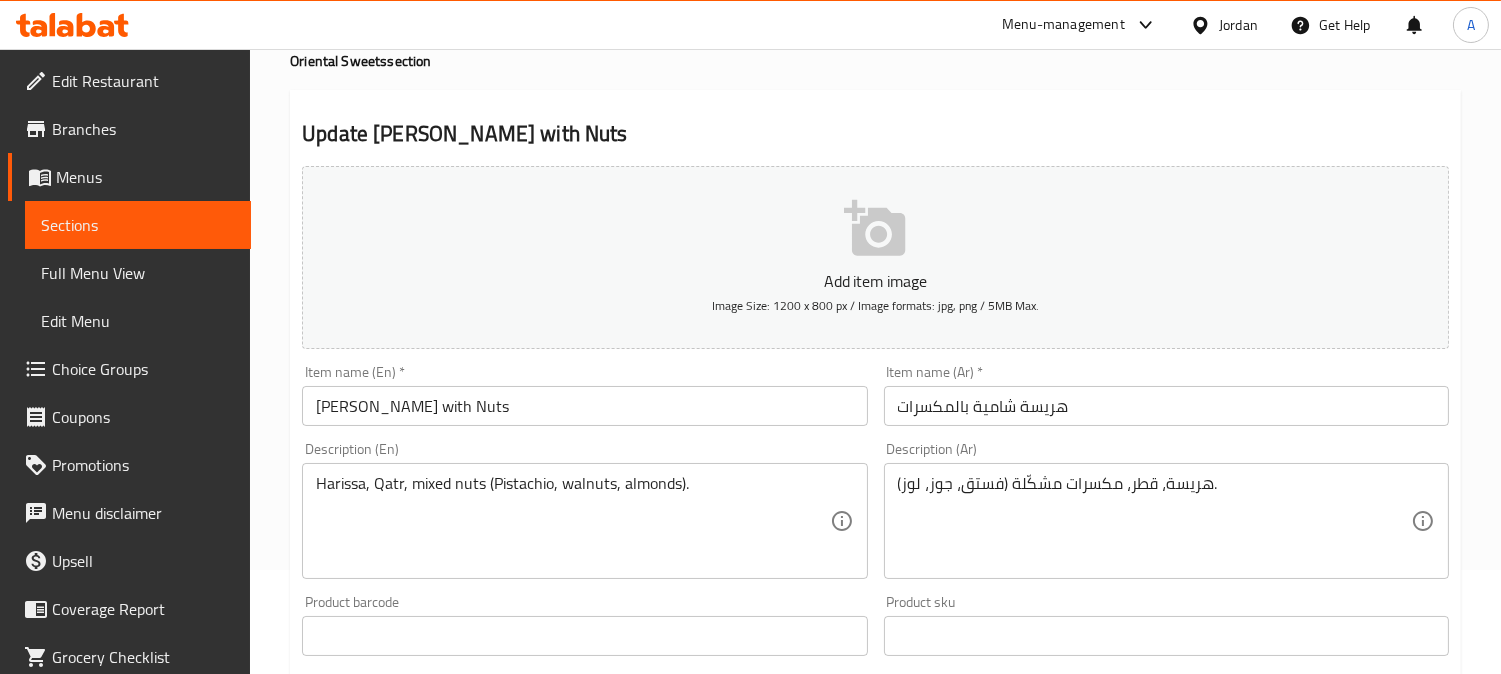 scroll, scrollTop: 735, scrollLeft: 0, axis: vertical 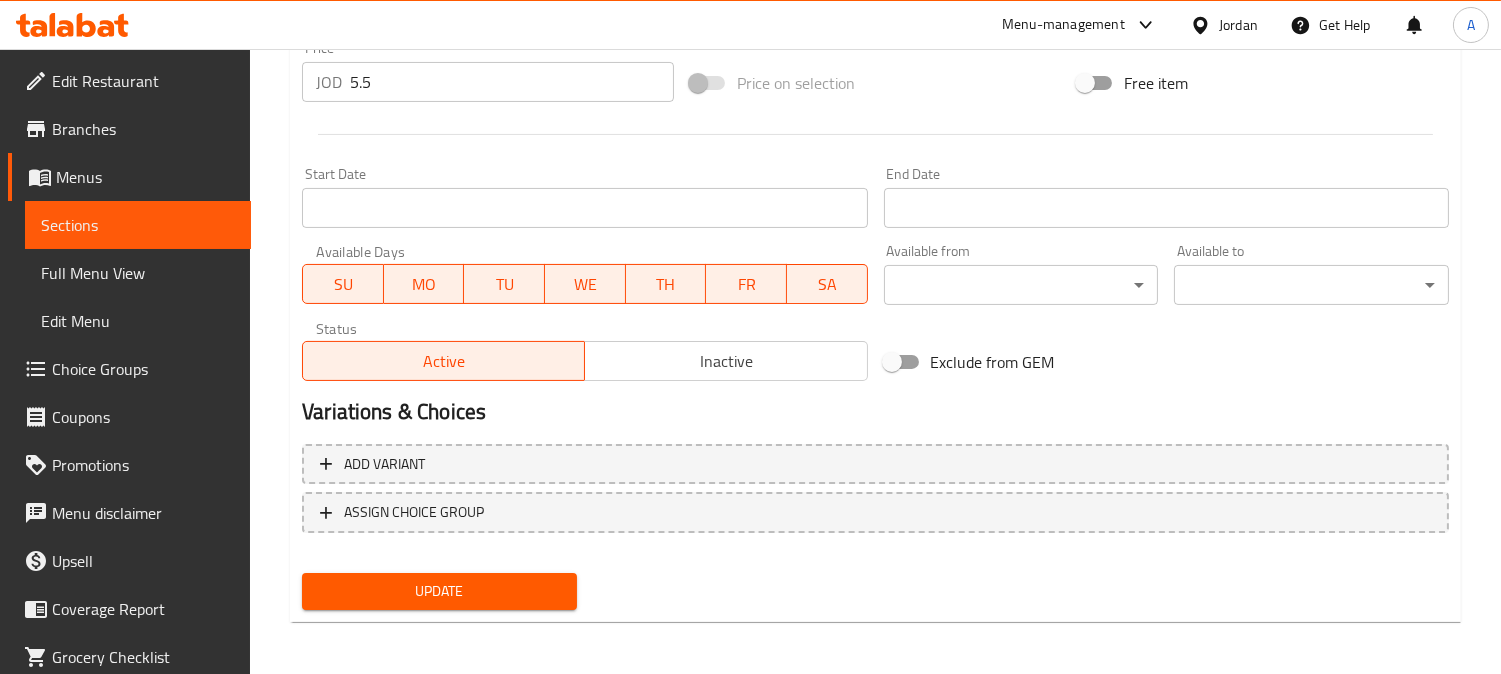 click on "Update" at bounding box center (439, 591) 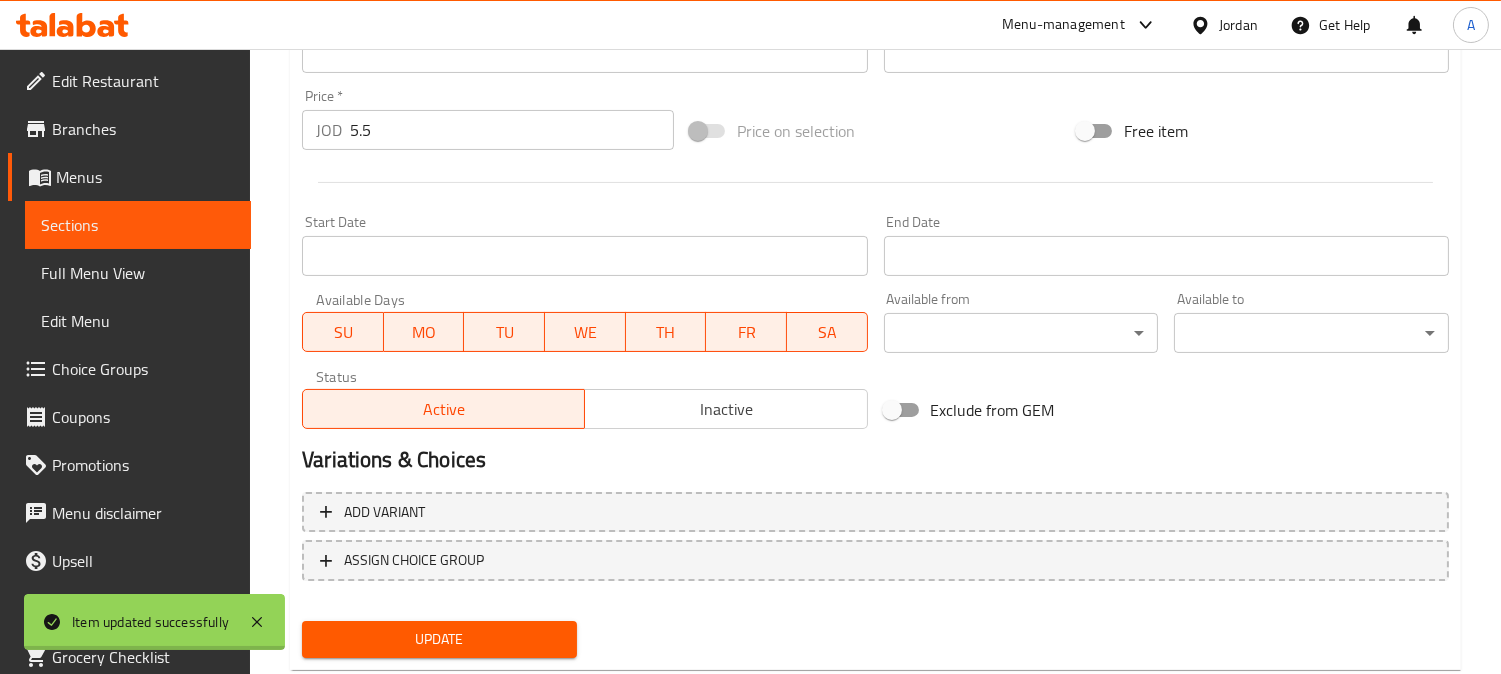scroll, scrollTop: 68, scrollLeft: 0, axis: vertical 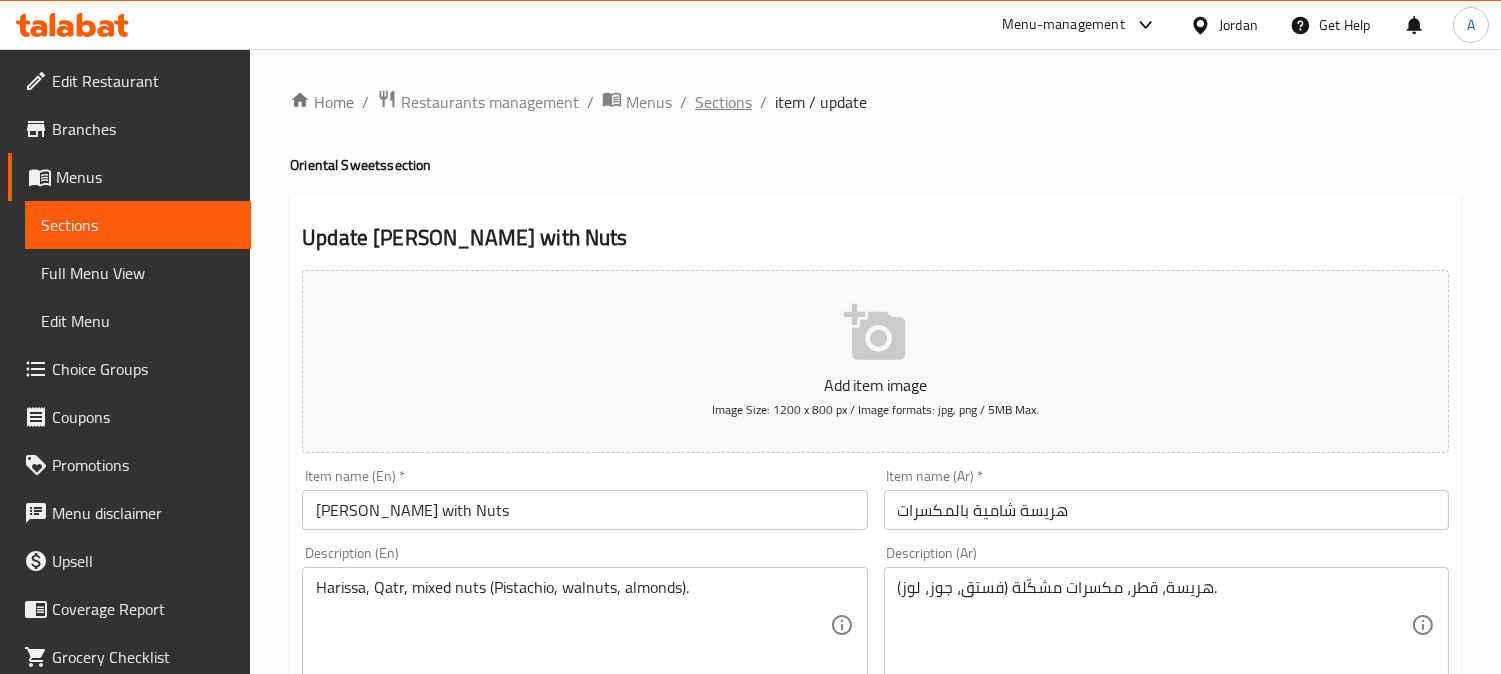 click on "Sections" at bounding box center [723, 102] 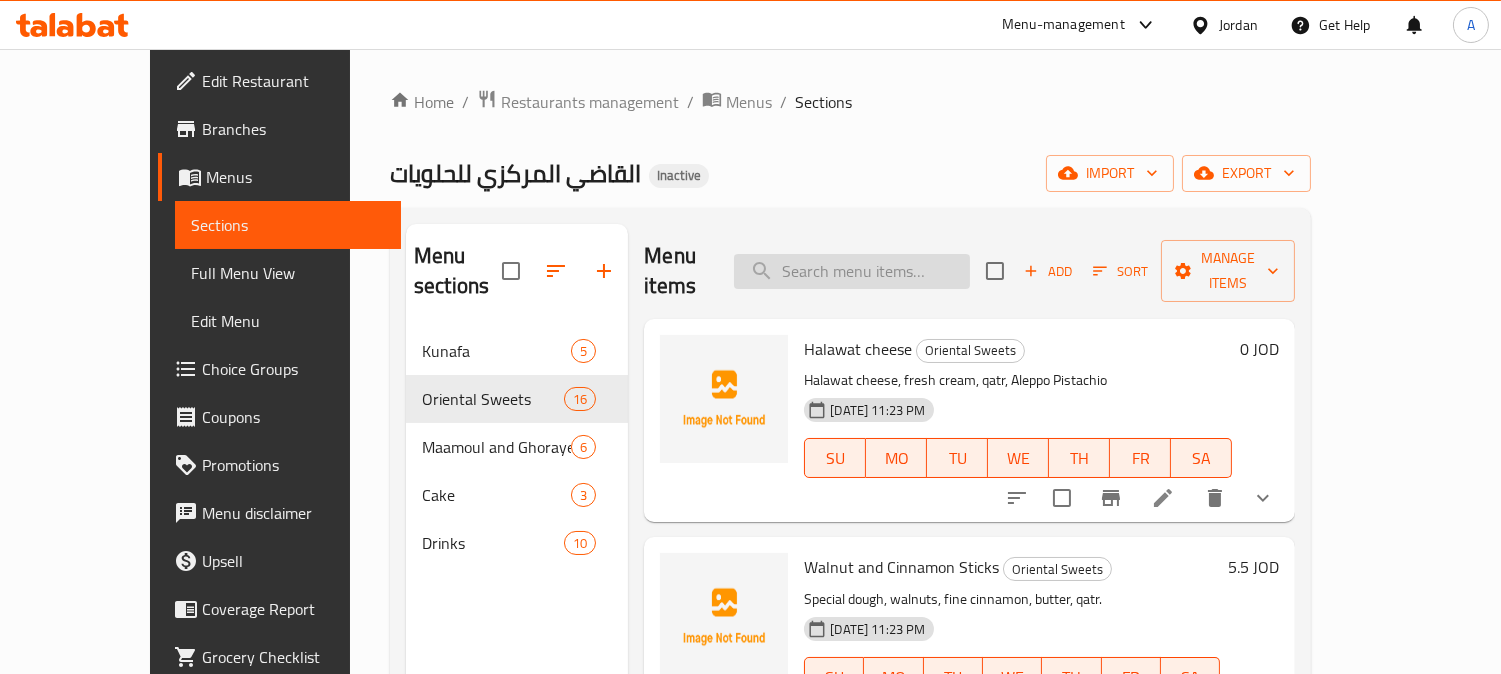 click at bounding box center (852, 271) 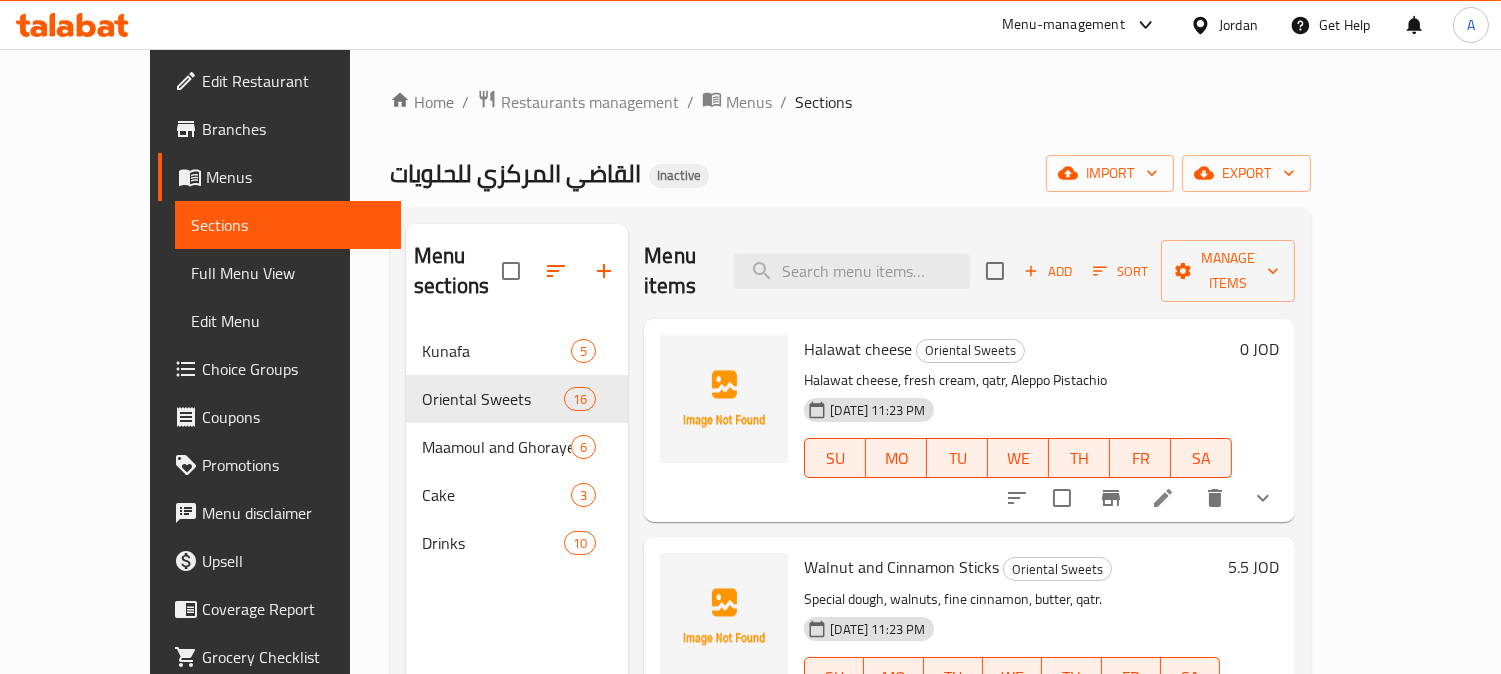paste on "Square Box of Mixed Aleppo Pistachio" 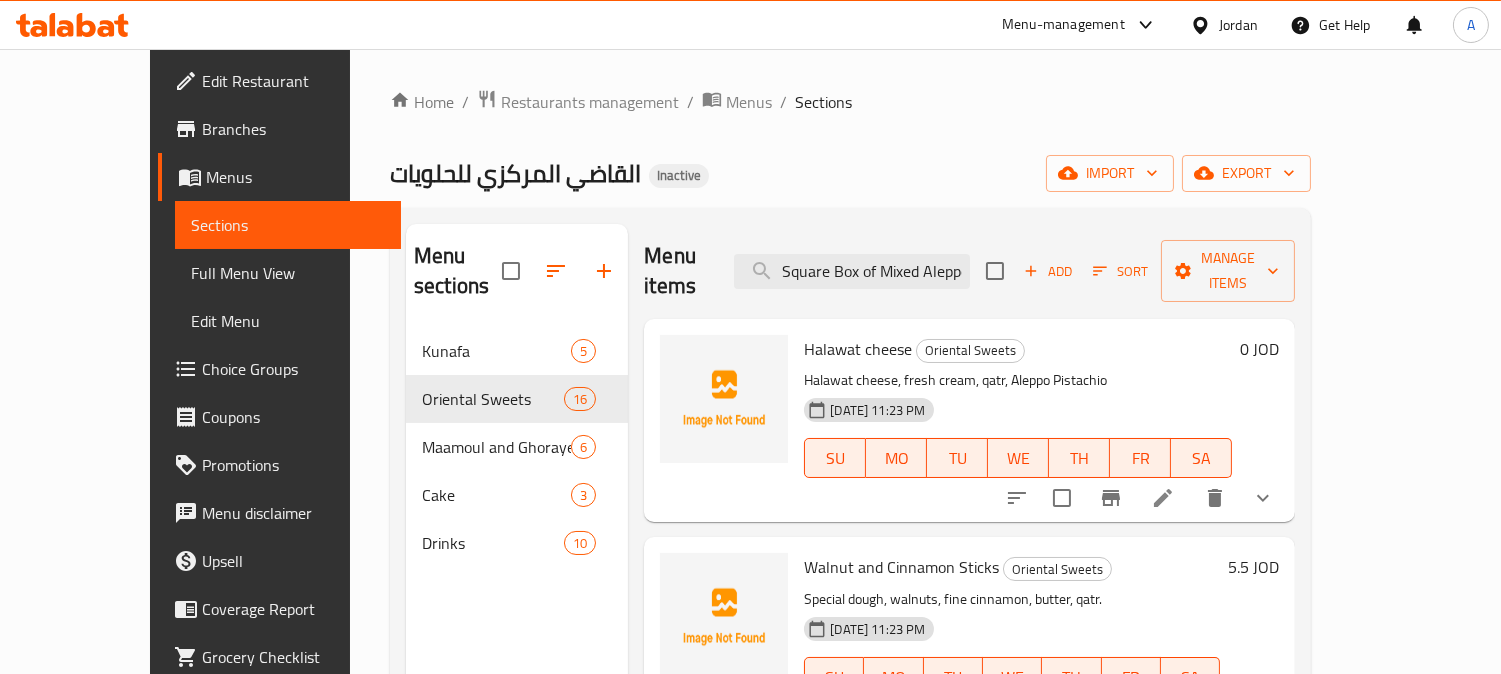 scroll, scrollTop: 0, scrollLeft: 72, axis: horizontal 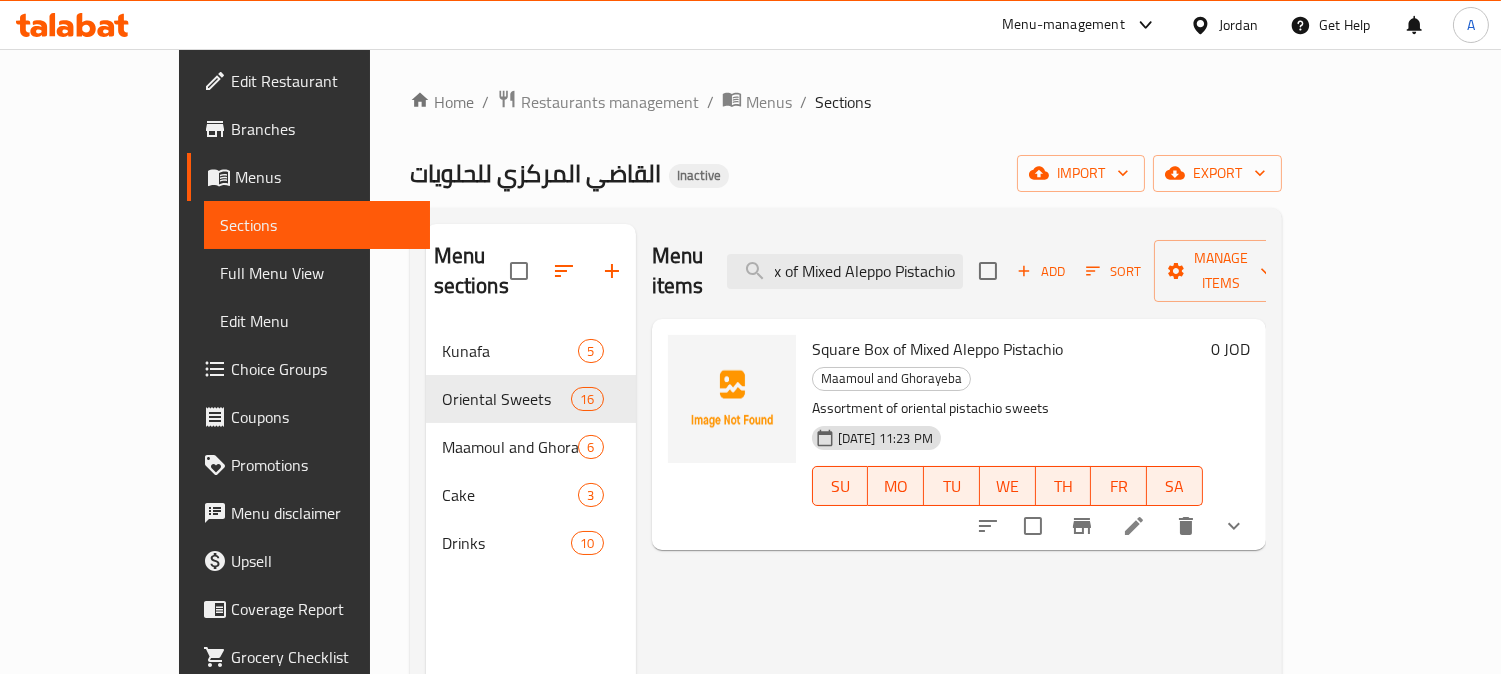 click 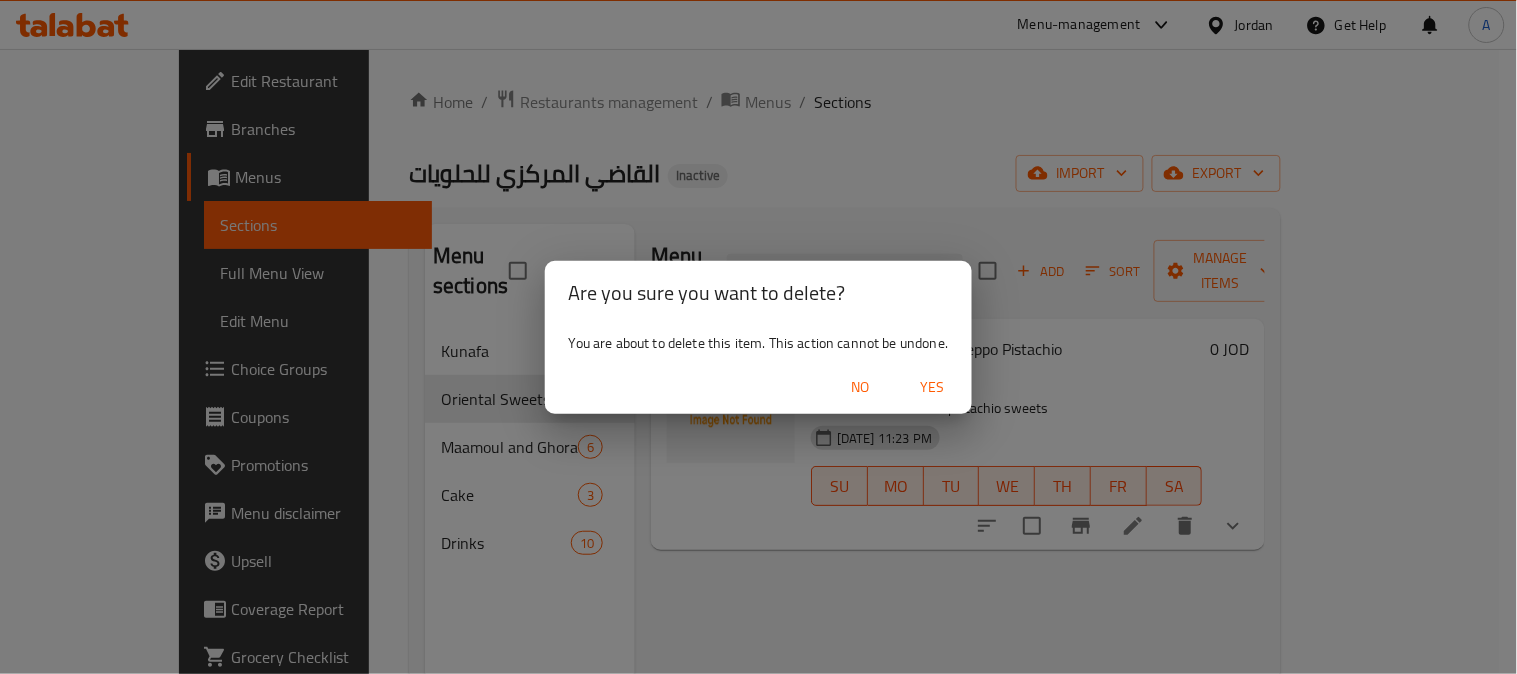 click on "Yes" at bounding box center [932, 387] 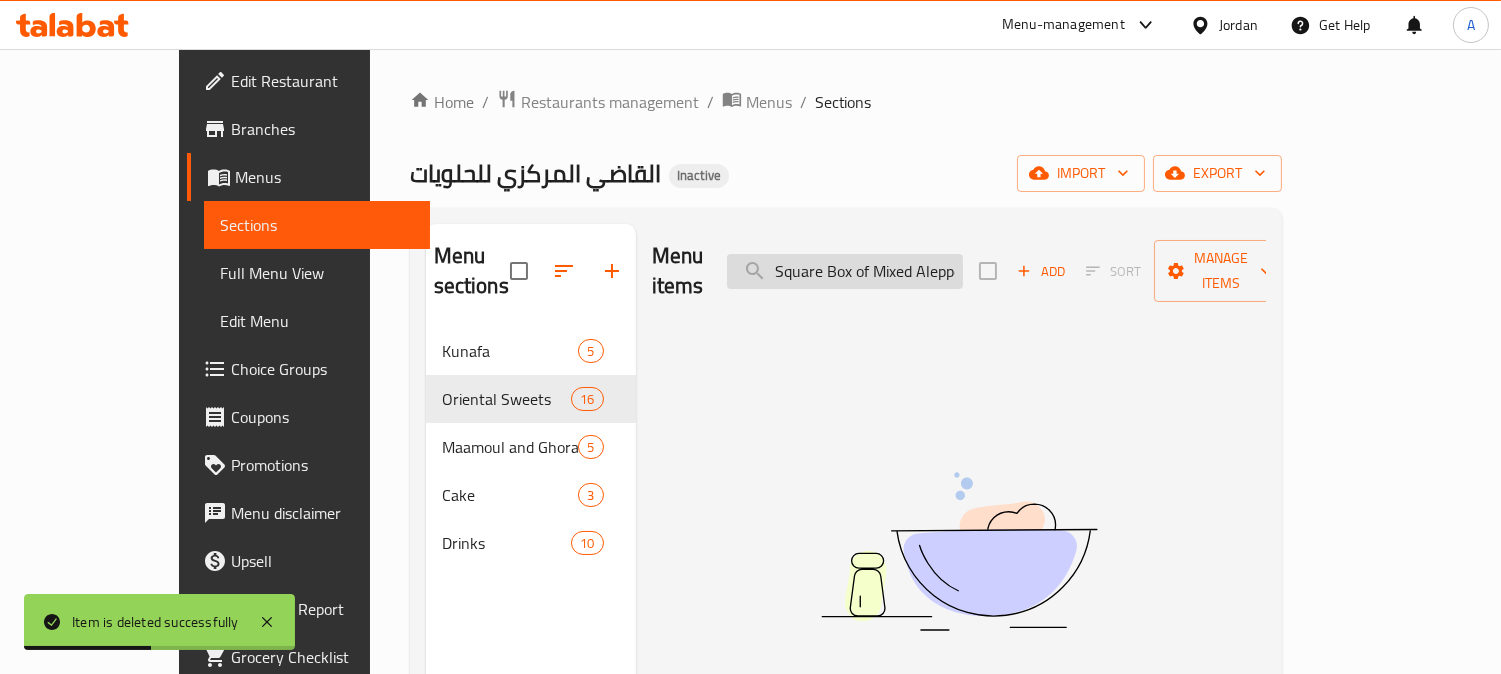 click on "Square Box of Mixed Aleppo Pistachio" at bounding box center (845, 271) 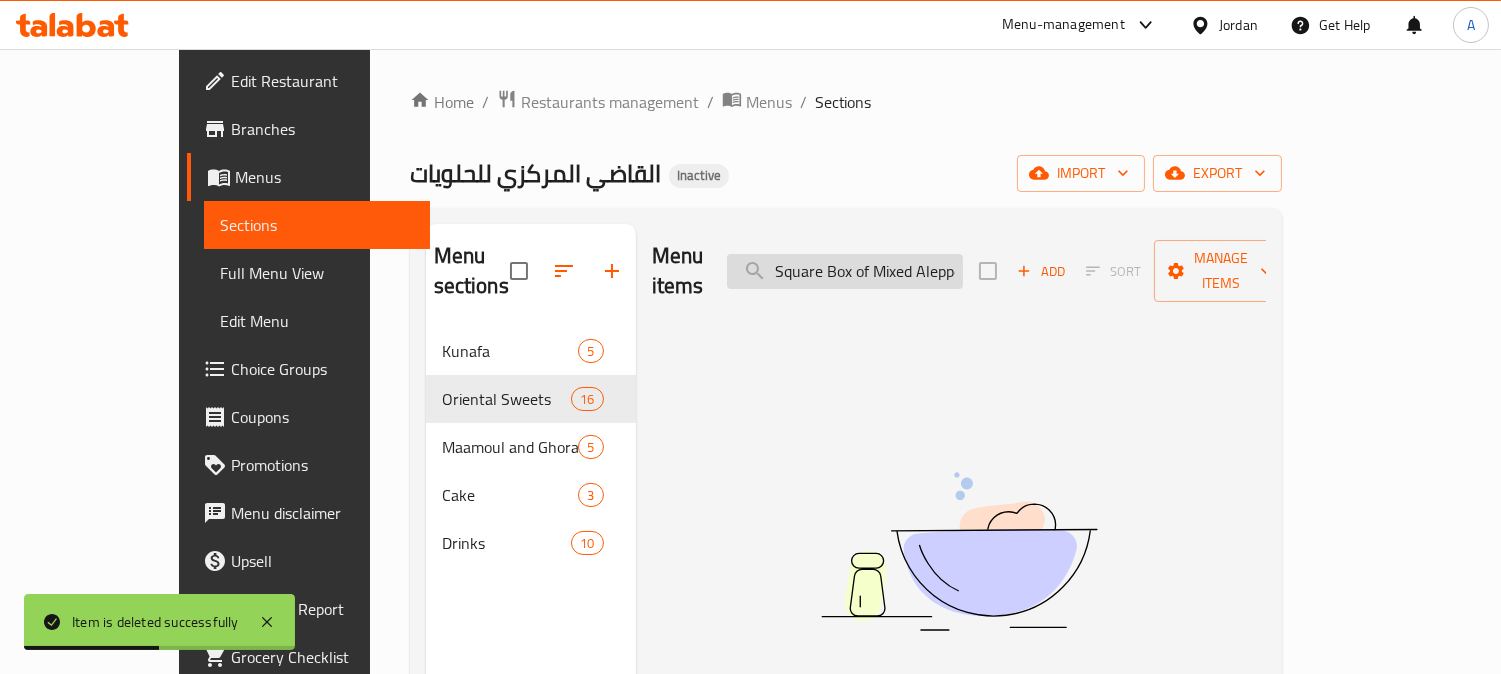 click on "Square Box of Mixed Aleppo Pistachio" at bounding box center [845, 271] 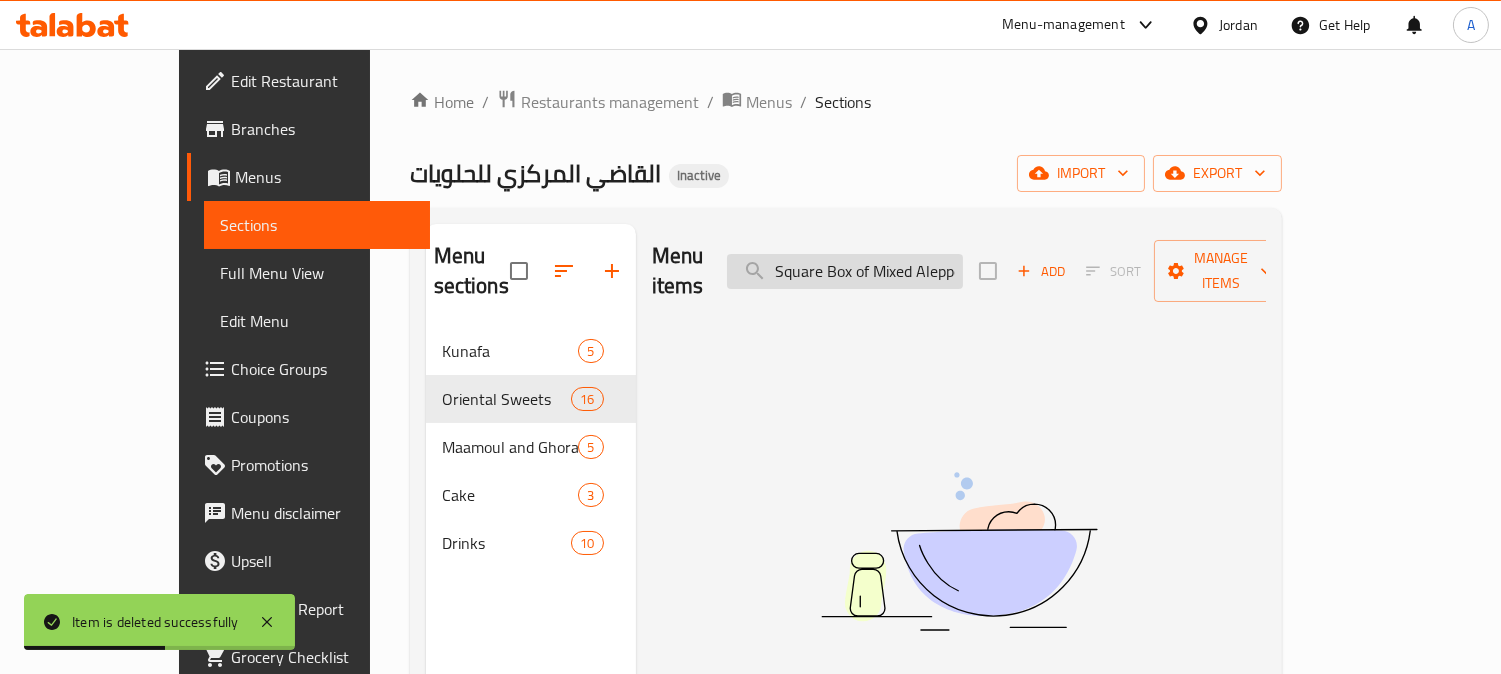 click on "Square Box of Mixed Aleppo Pistachio" at bounding box center [845, 271] 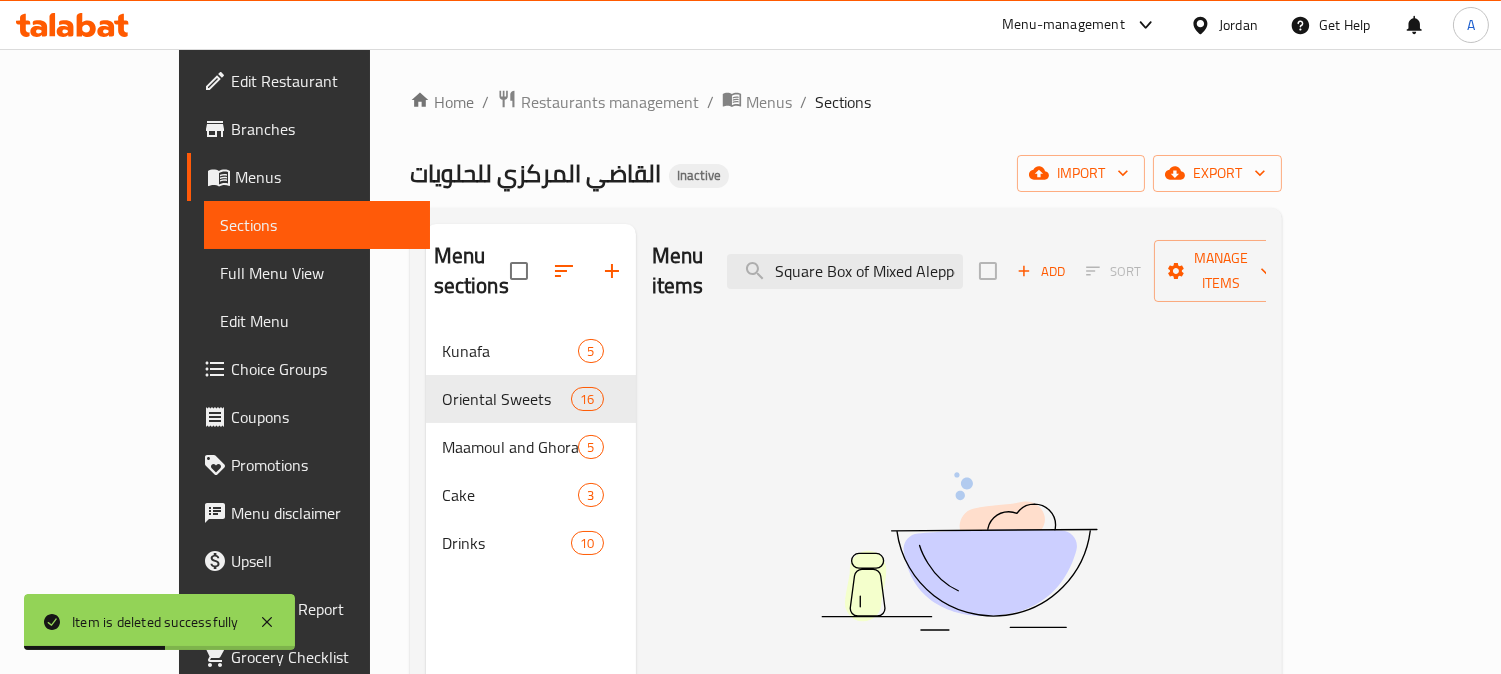 paste on "uper Petit Four Packet" 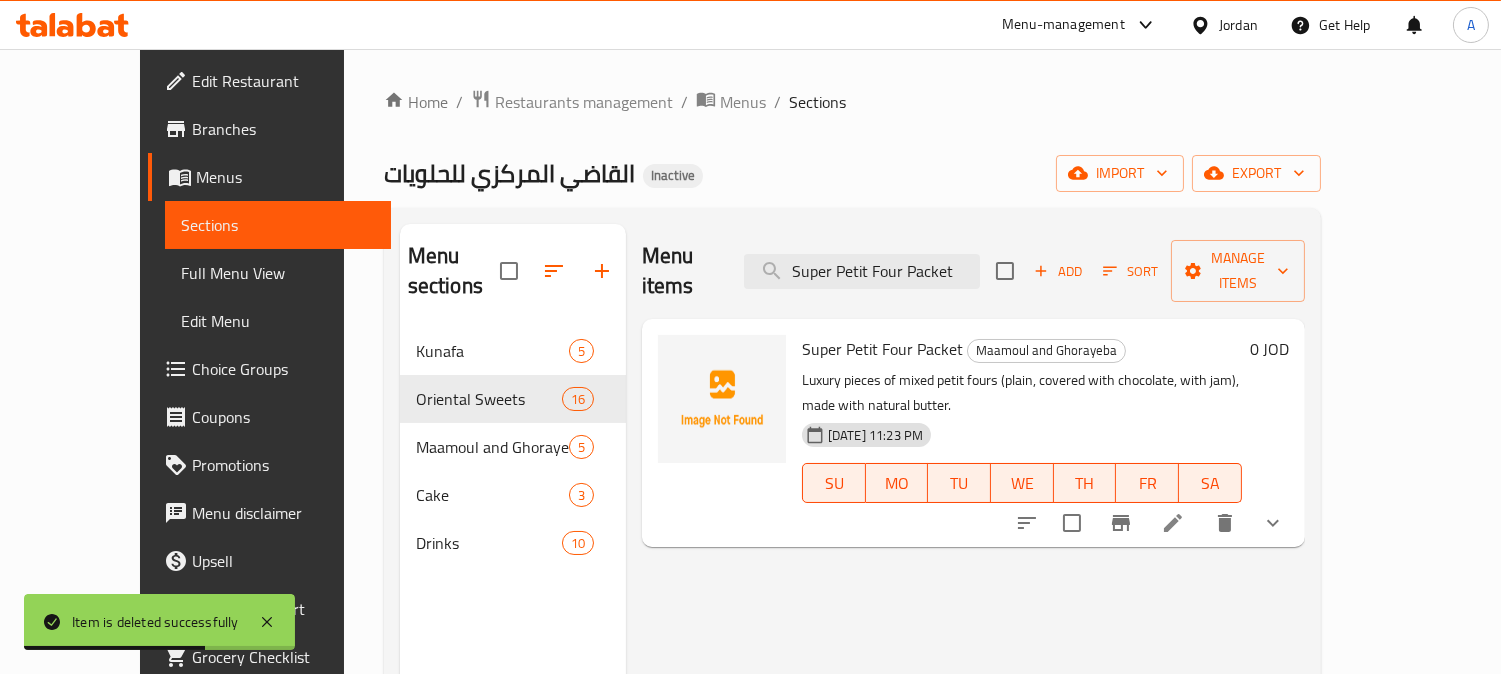 type on "Super Petit Four Packet" 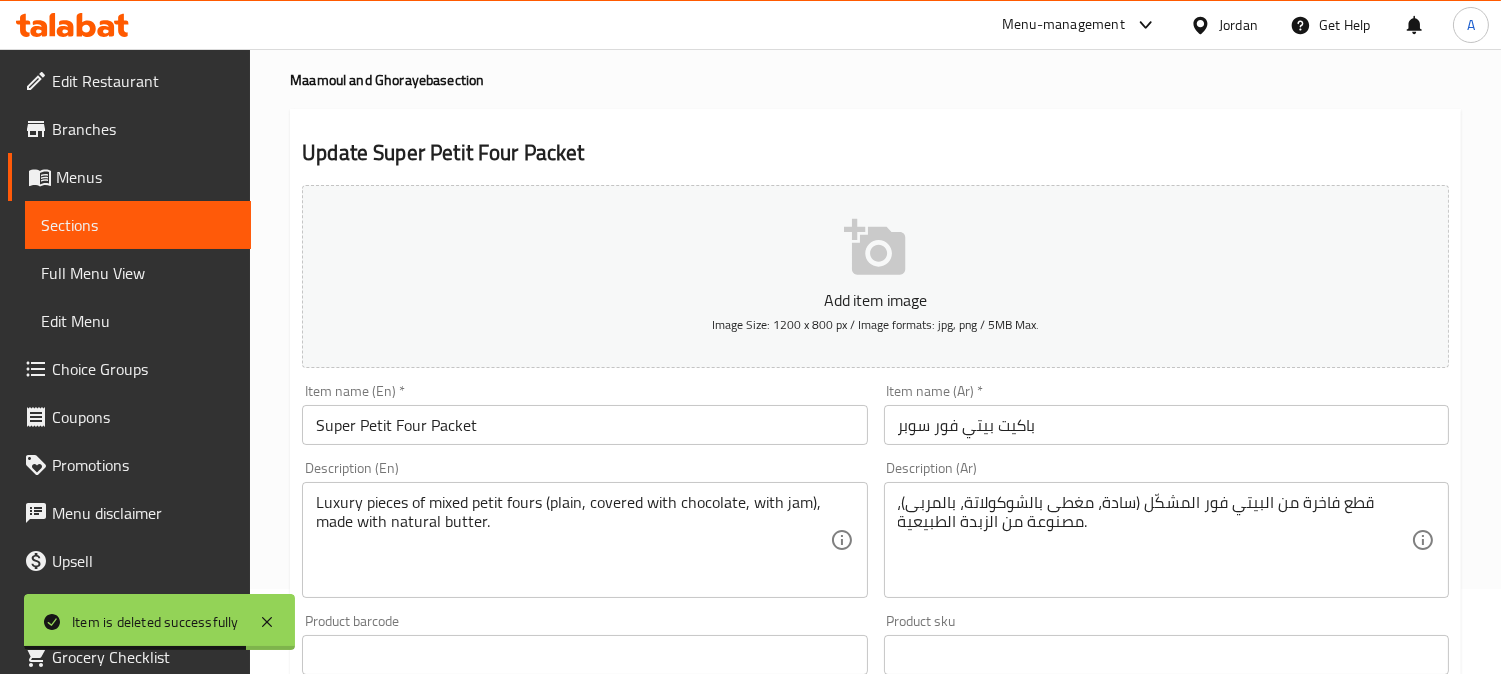 scroll, scrollTop: 111, scrollLeft: 0, axis: vertical 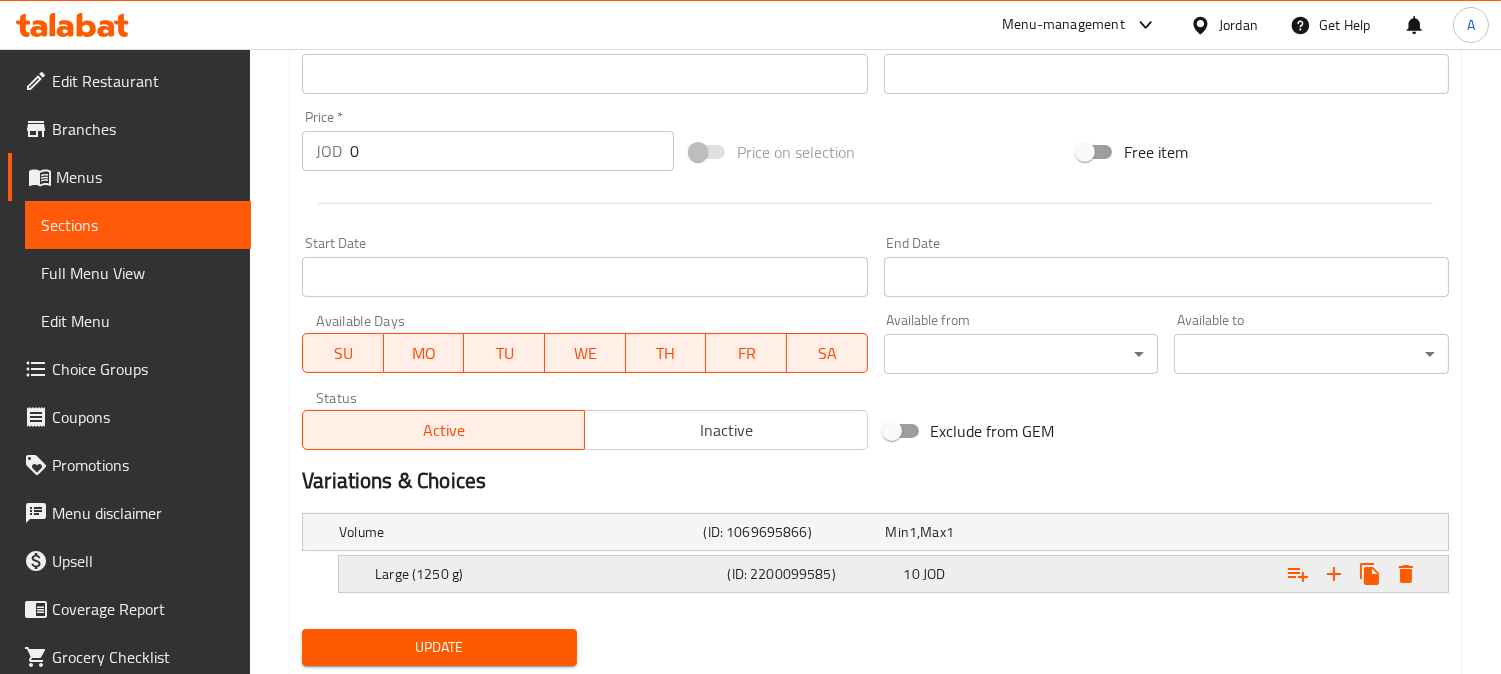 click on "(ID: 2200099585)" at bounding box center [790, 532] 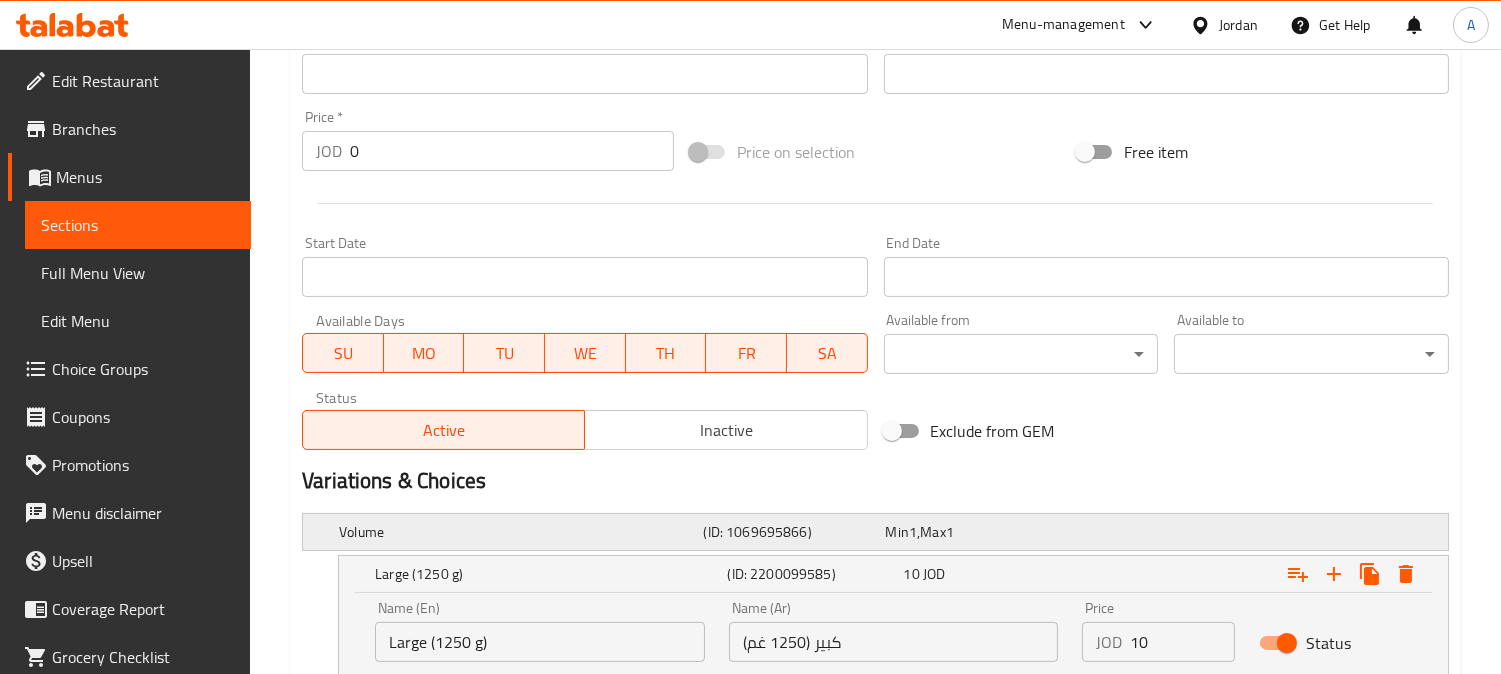 scroll, scrollTop: 111, scrollLeft: 0, axis: vertical 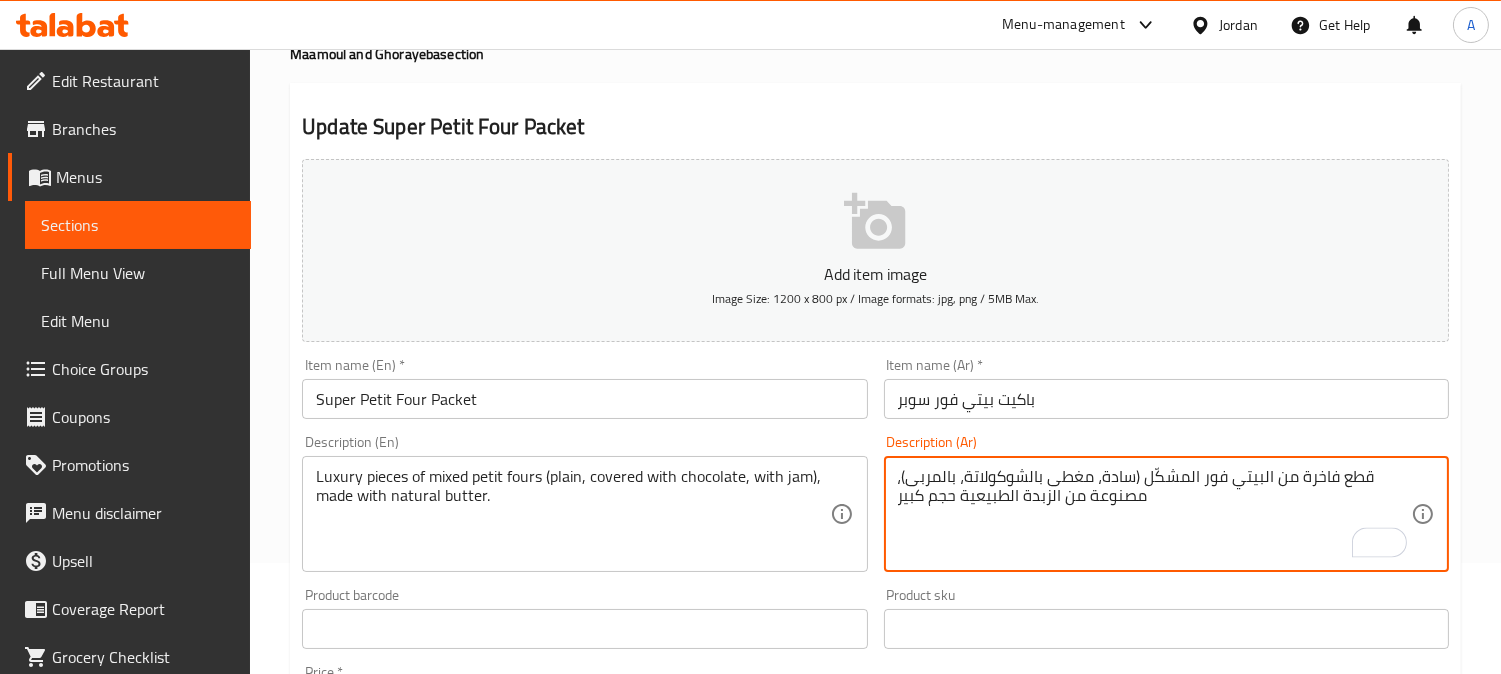 type on "قطع فاخرة من البيتي فور المشكّل (سادة، مغطى بالشوكولاتة، بالمربى)، مصنوعة من الزبدة الطبيعية حجم كبير" 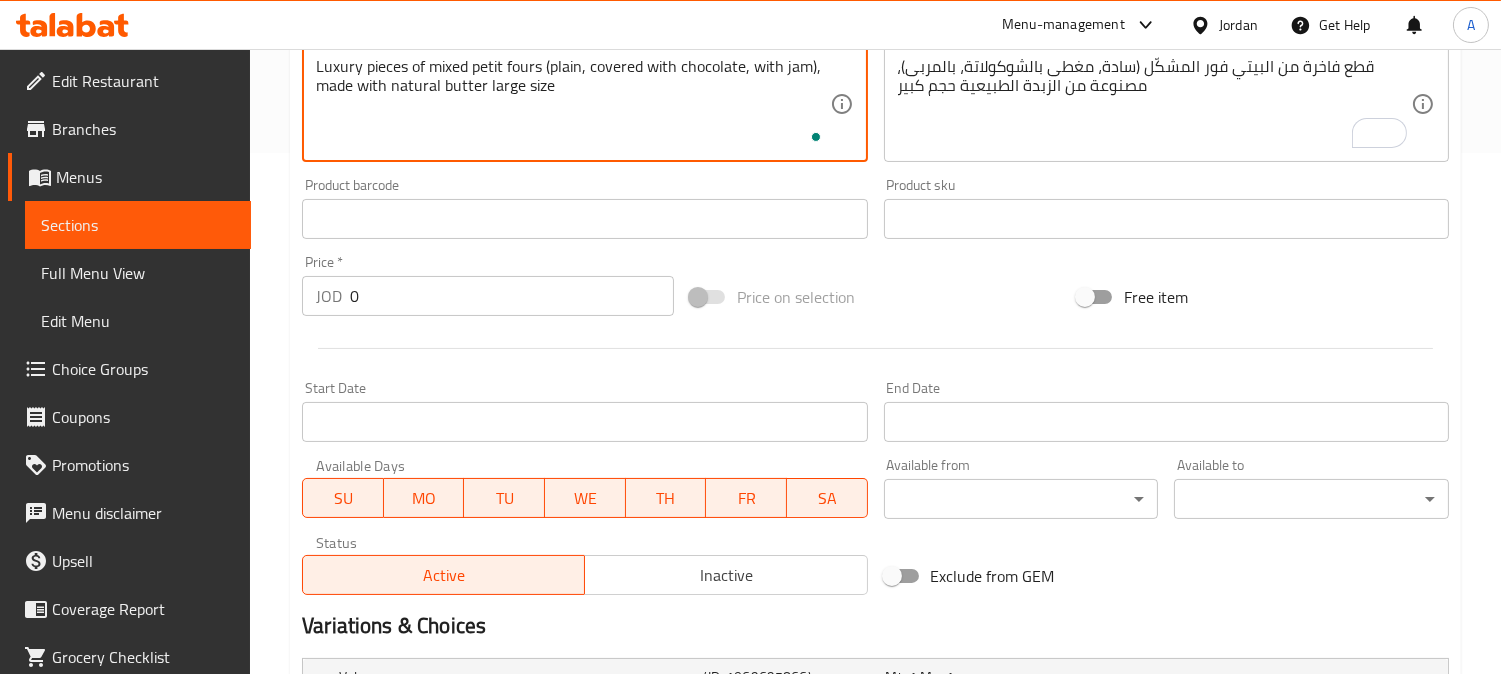 scroll, scrollTop: 555, scrollLeft: 0, axis: vertical 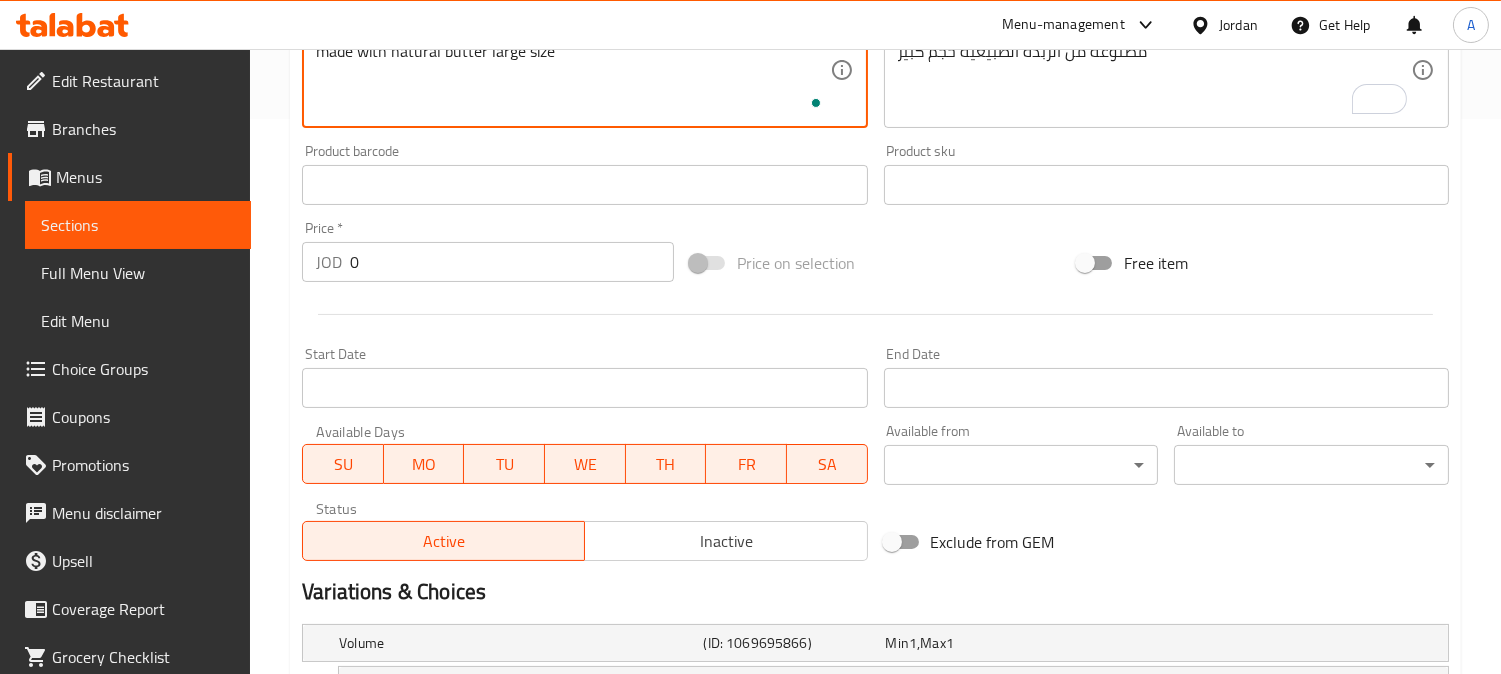 type on "Luxury pieces of mixed petit fours (plain, covered with chocolate, with jam), made with natural butter large size" 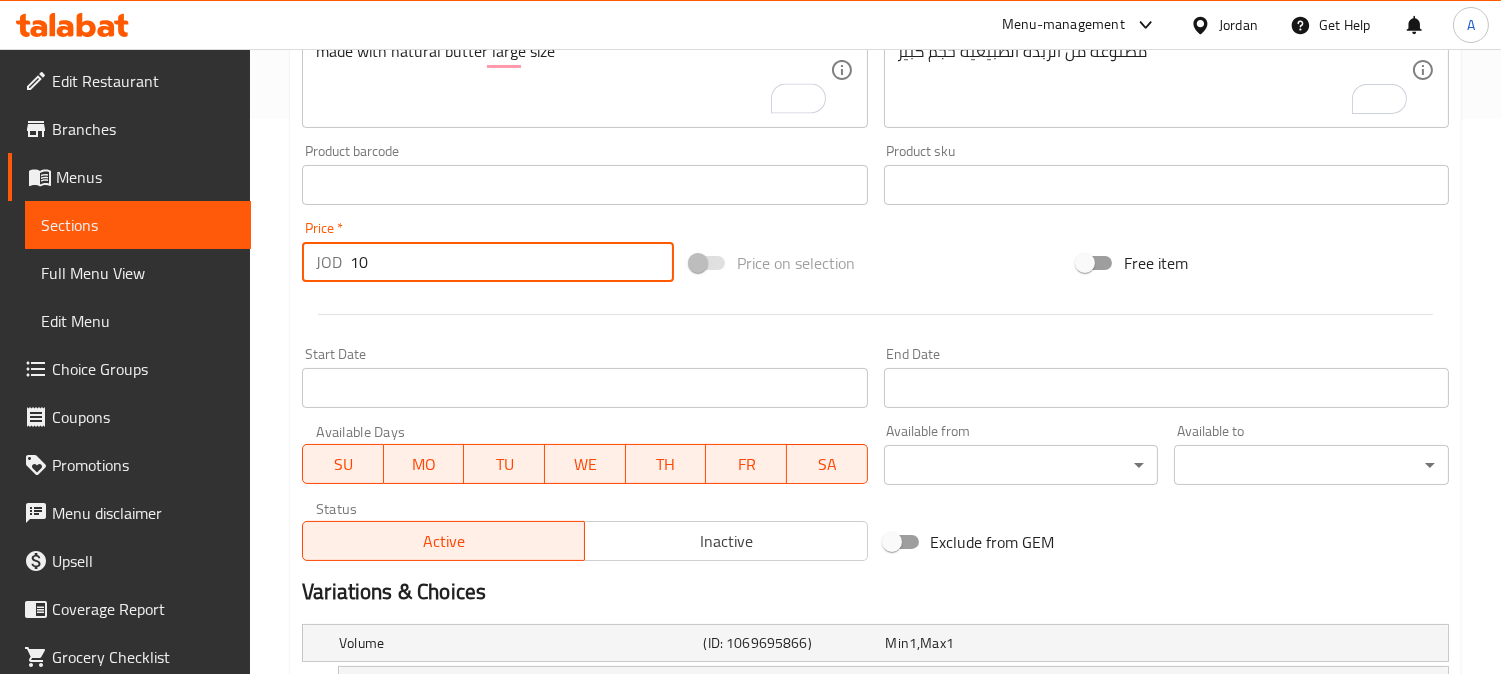type on "10" 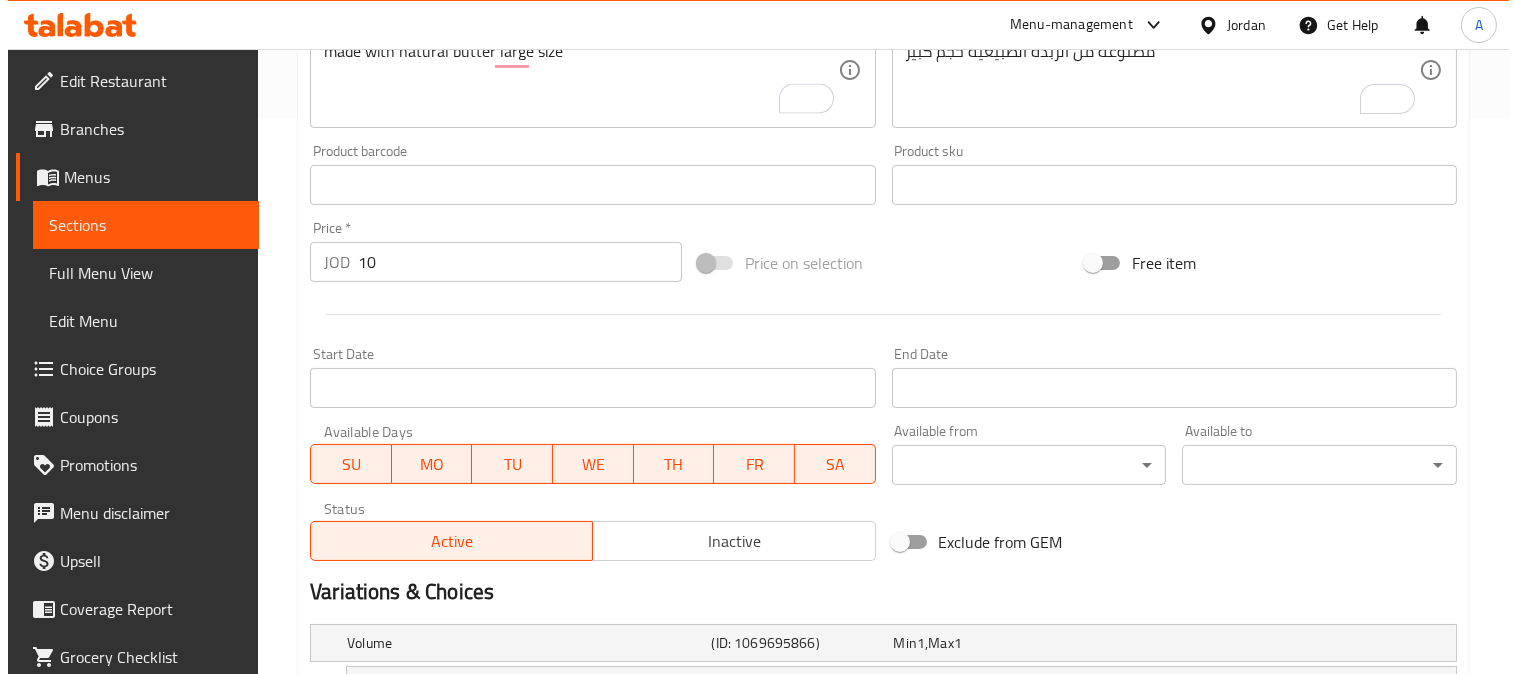 scroll, scrollTop: 811, scrollLeft: 0, axis: vertical 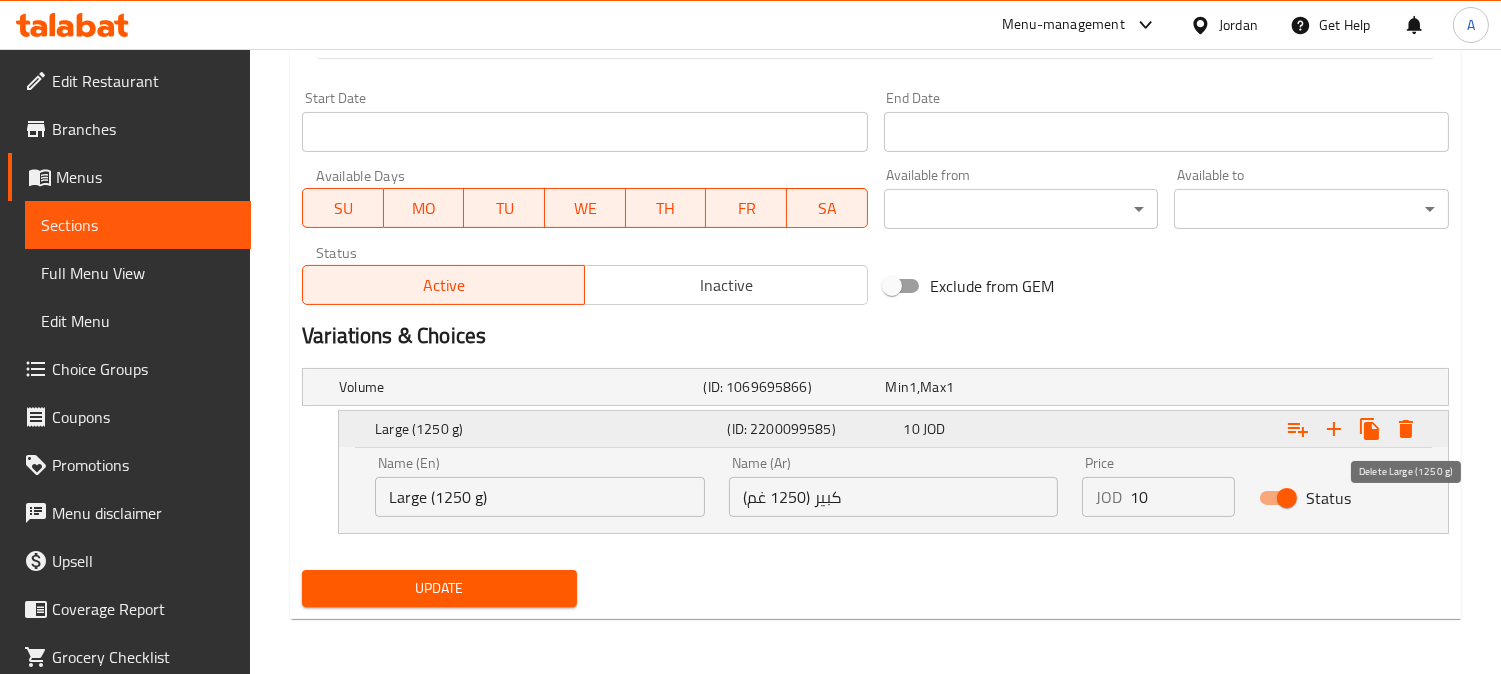 click 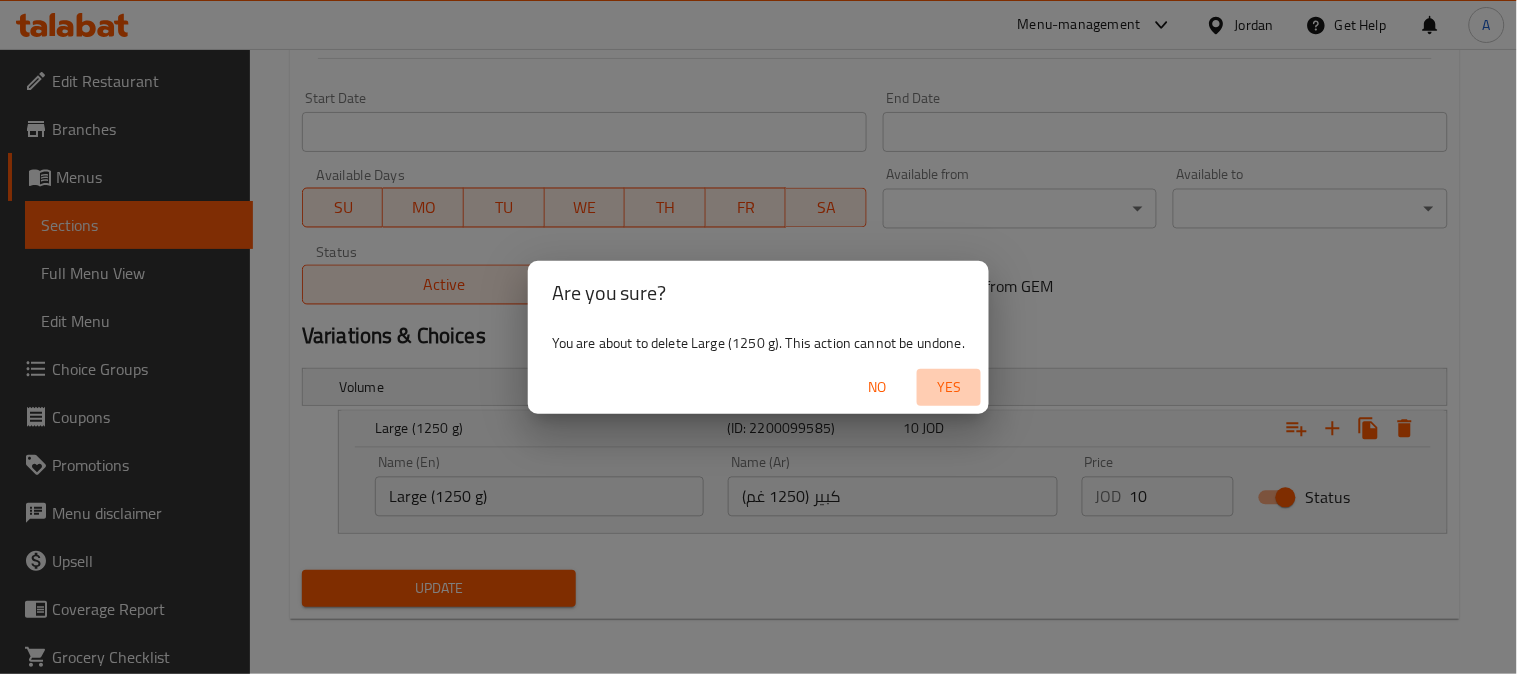 drag, startPoint x: 957, startPoint y: 395, endPoint x: 927, endPoint y: 421, distance: 39.698868 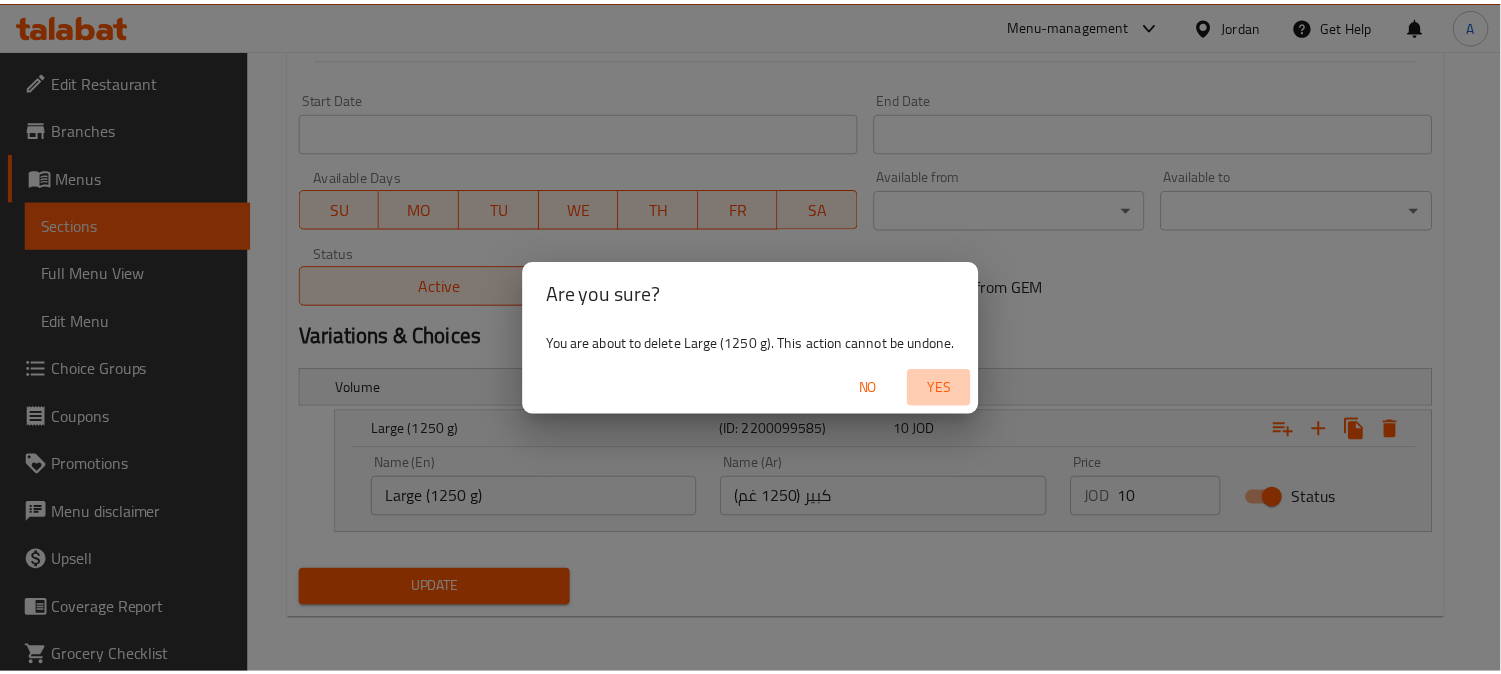scroll, scrollTop: 735, scrollLeft: 0, axis: vertical 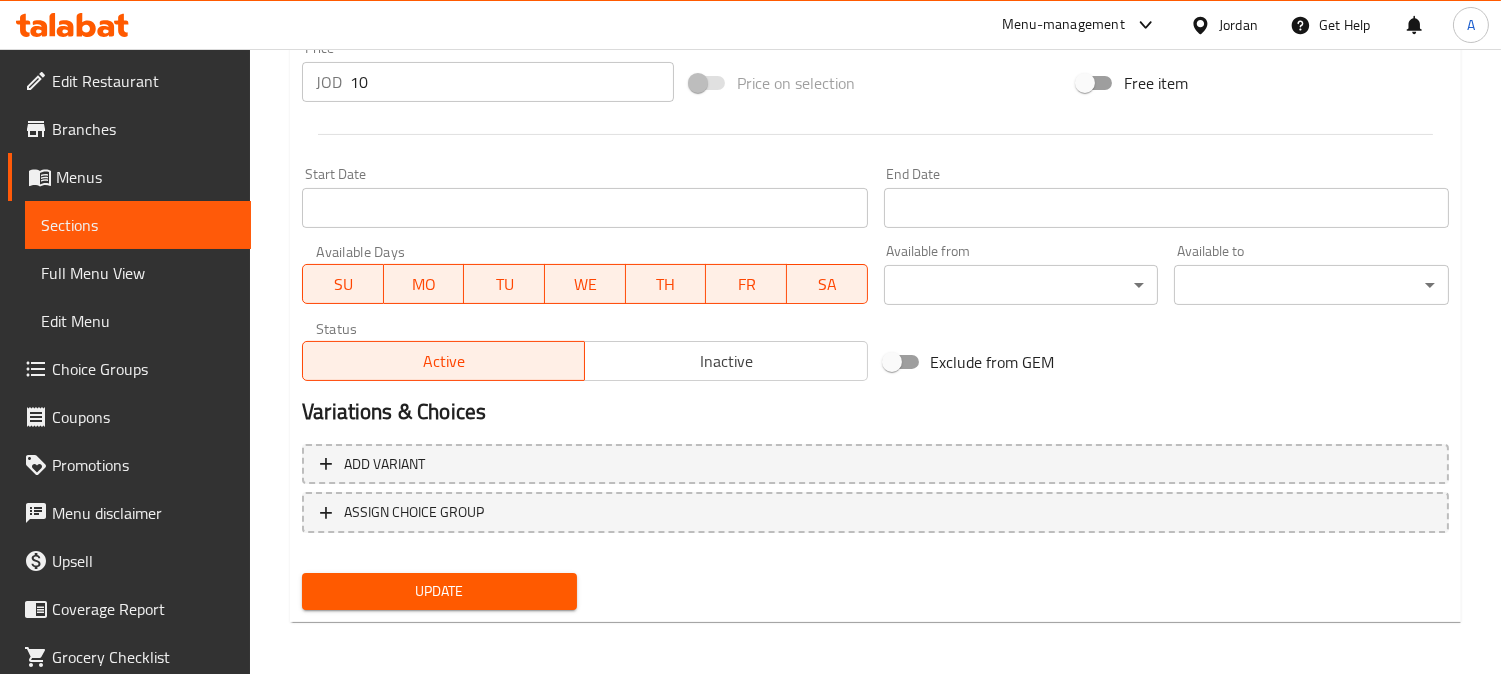 click on "Update" at bounding box center [439, 591] 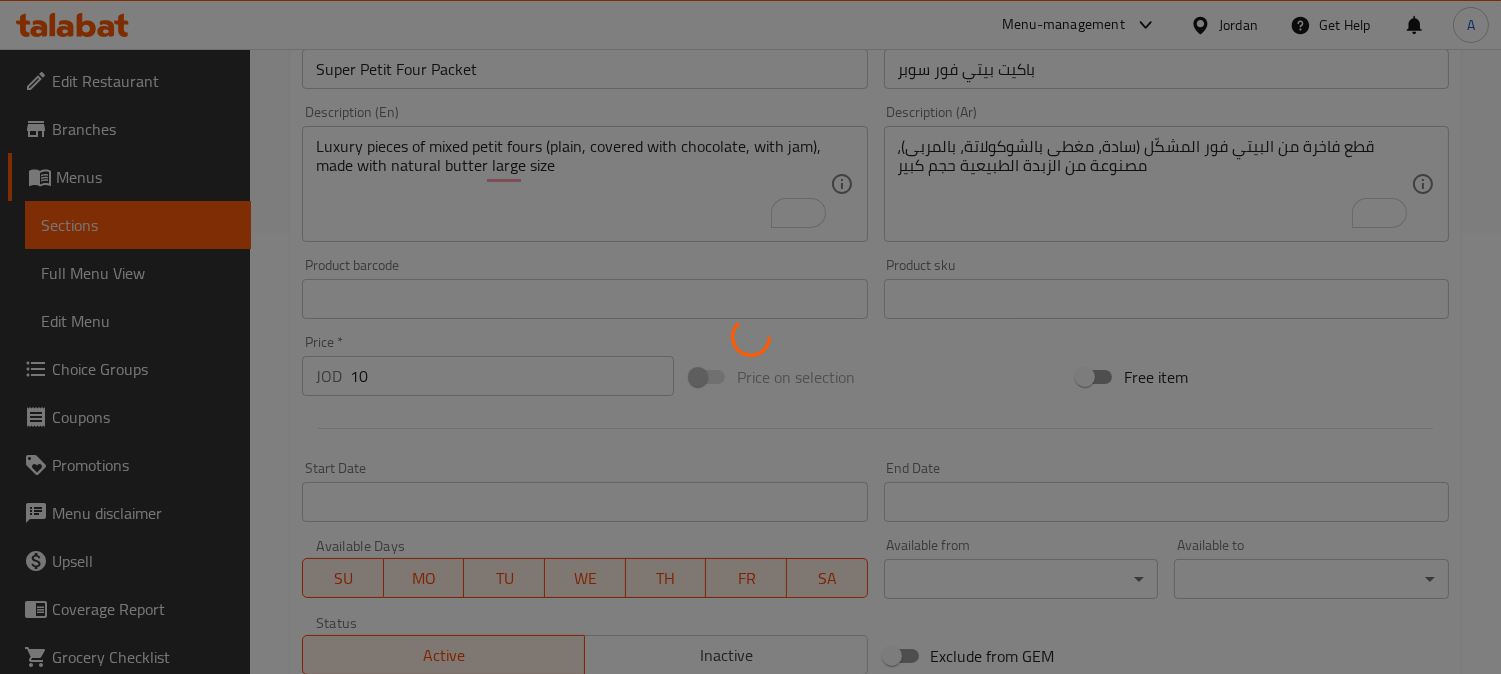 scroll, scrollTop: 0, scrollLeft: 0, axis: both 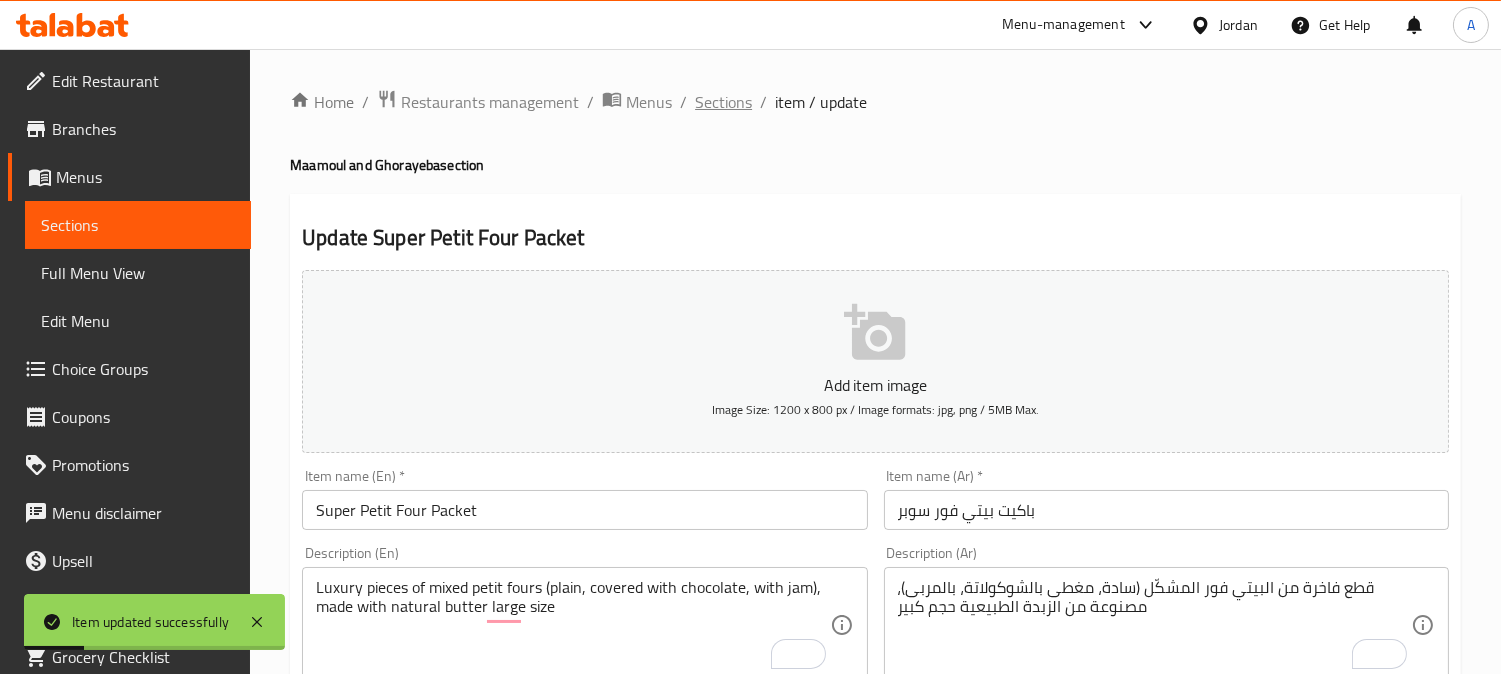click on "Sections" at bounding box center (723, 102) 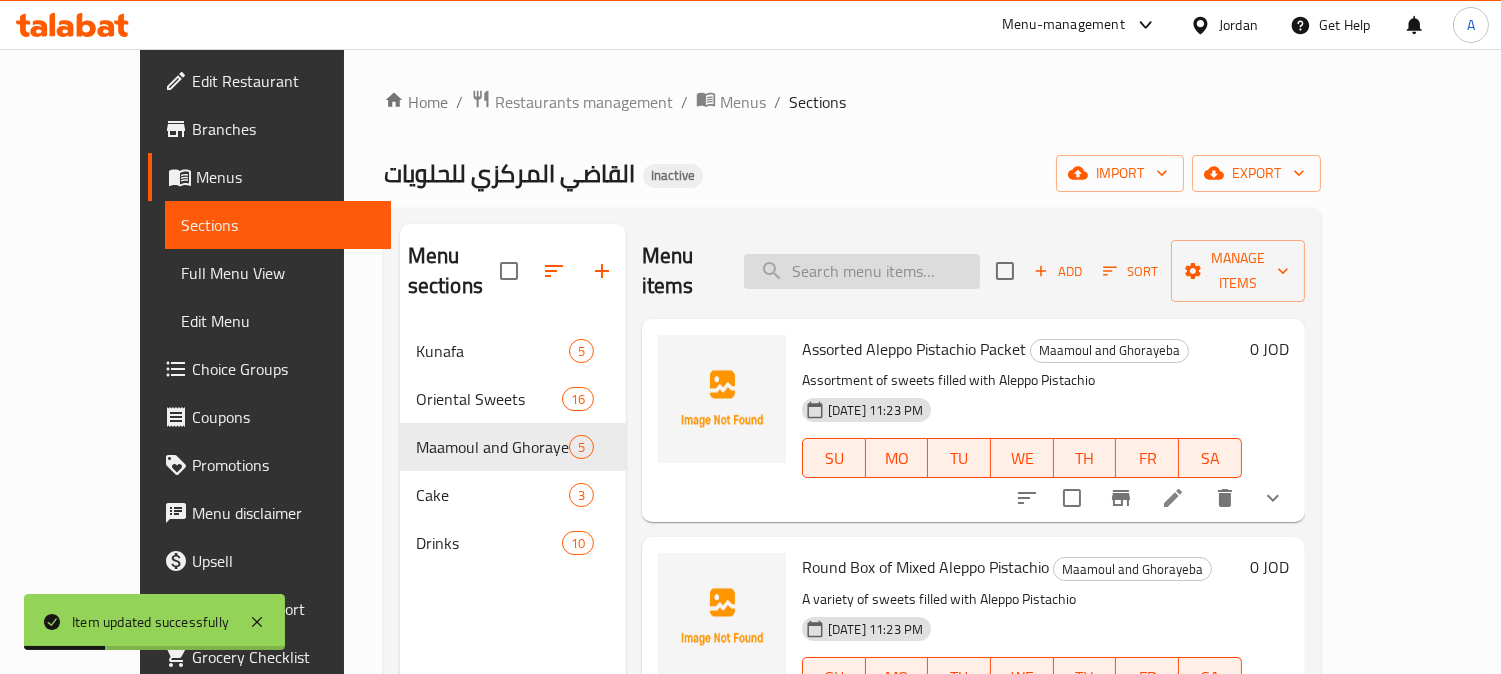 click at bounding box center [862, 271] 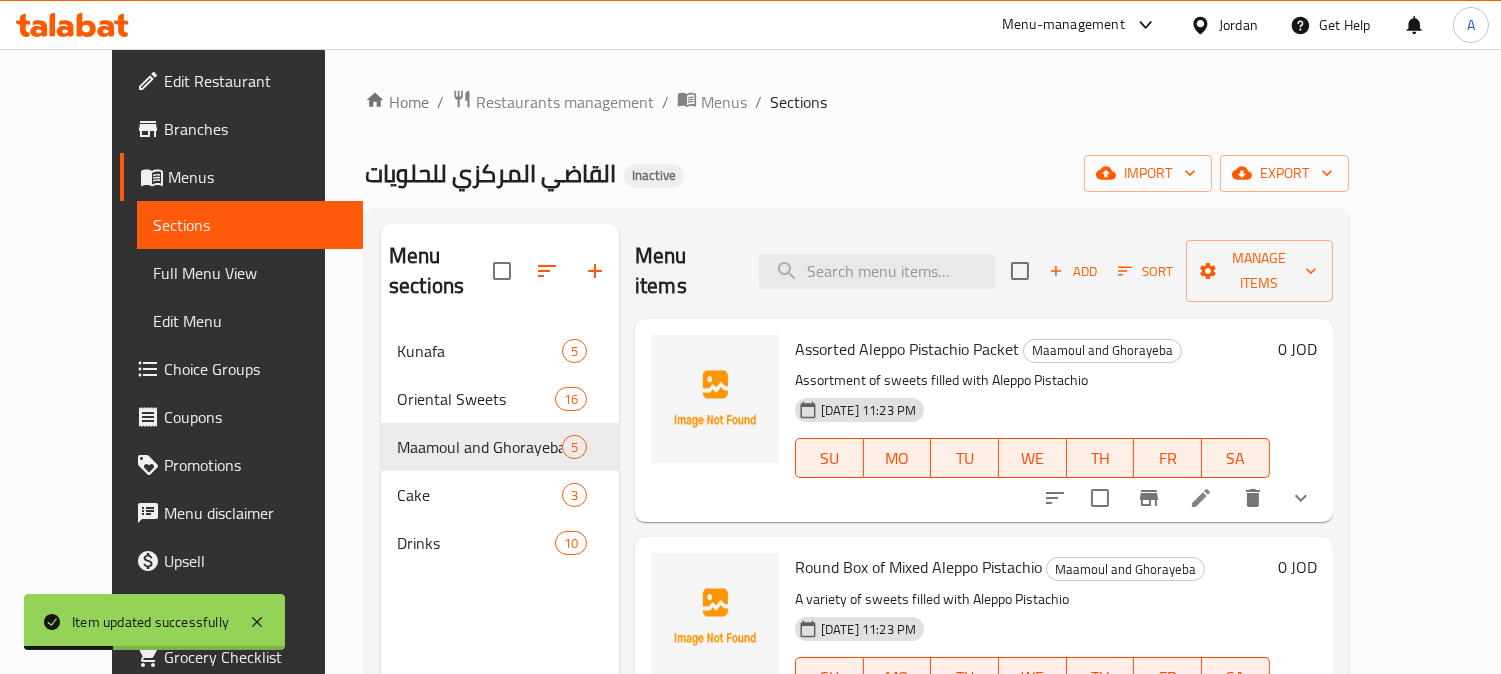 paste on "Small Brazak Piece" 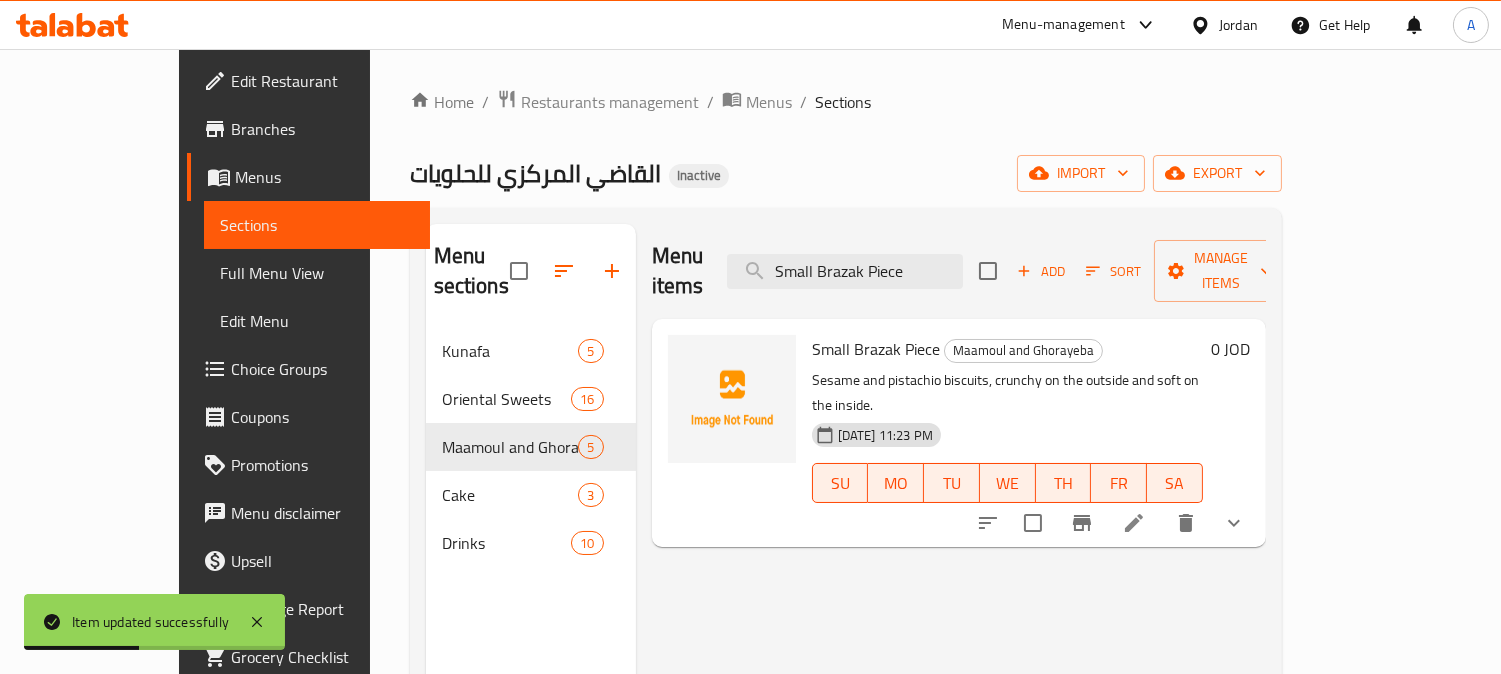 type on "Small Brazak Piece" 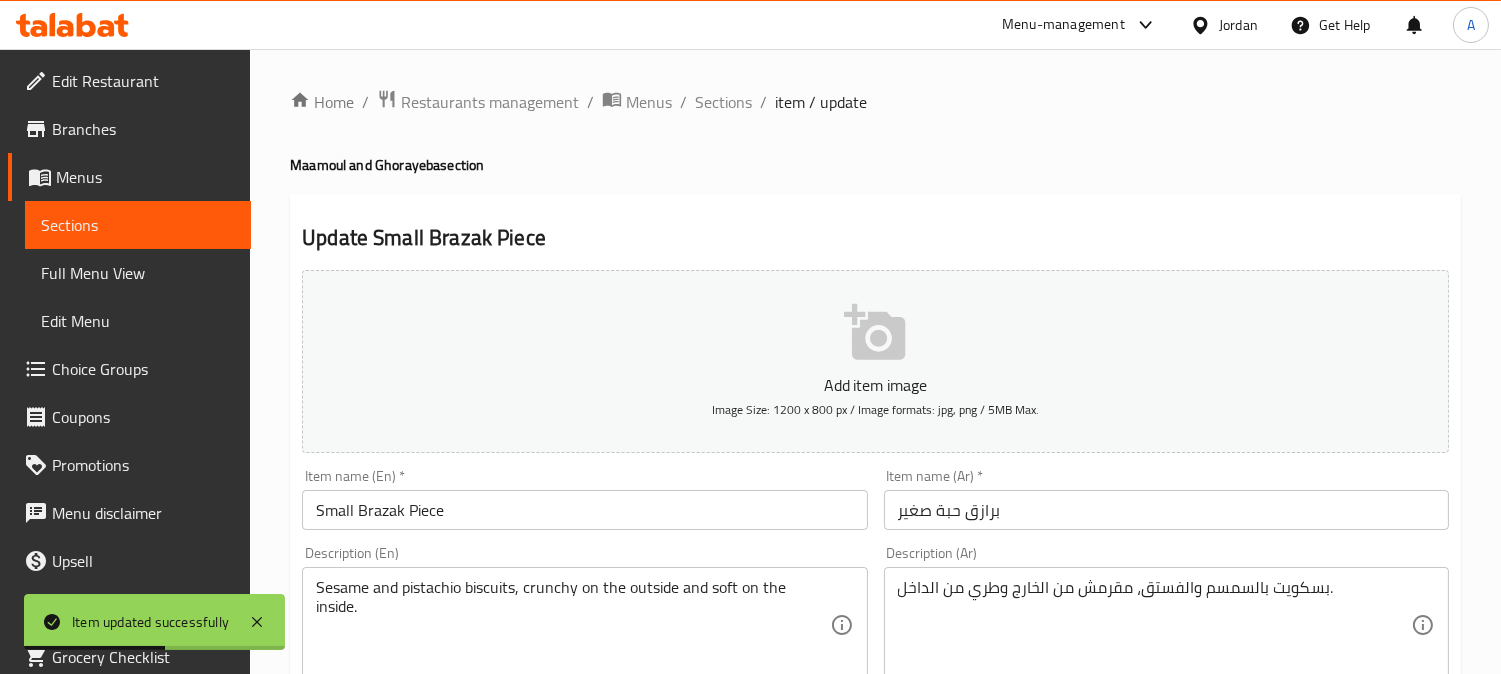 scroll, scrollTop: 725, scrollLeft: 0, axis: vertical 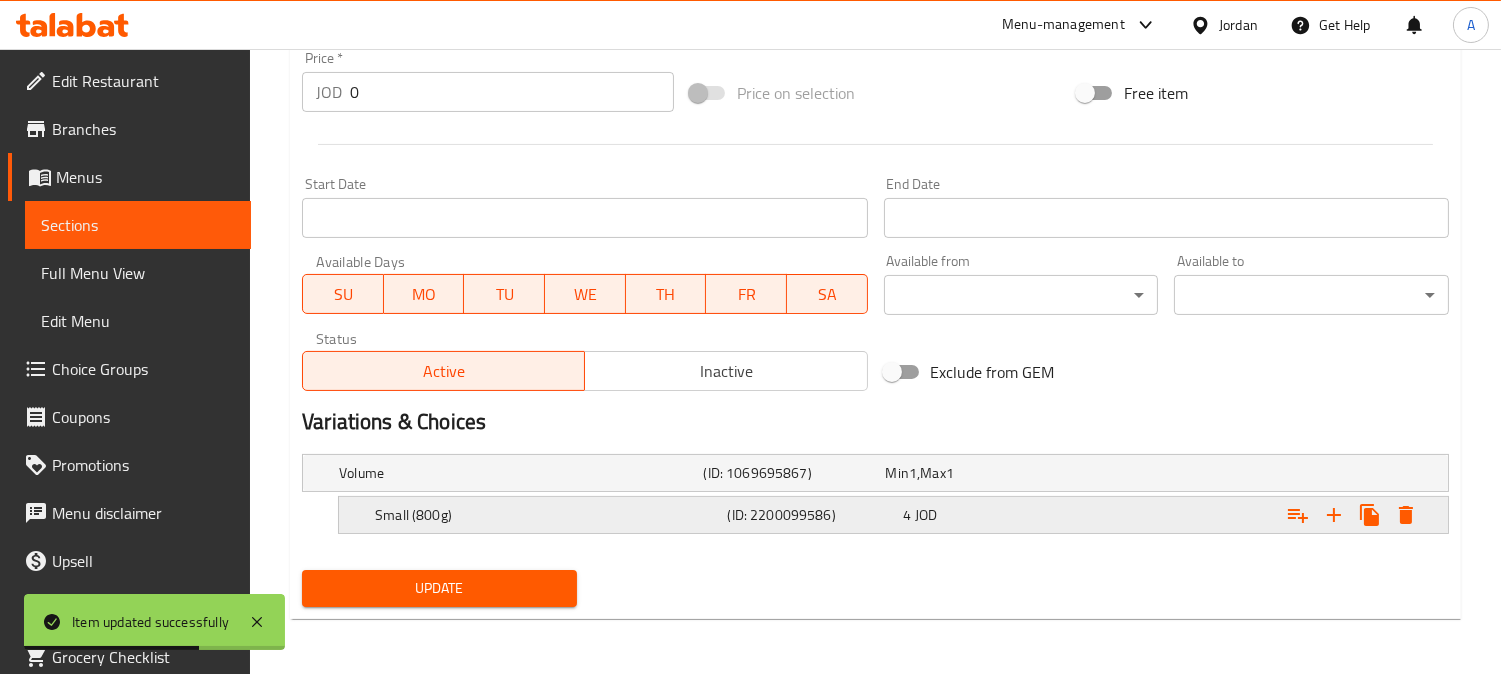click on "(ID: 2200099586)" at bounding box center (790, 473) 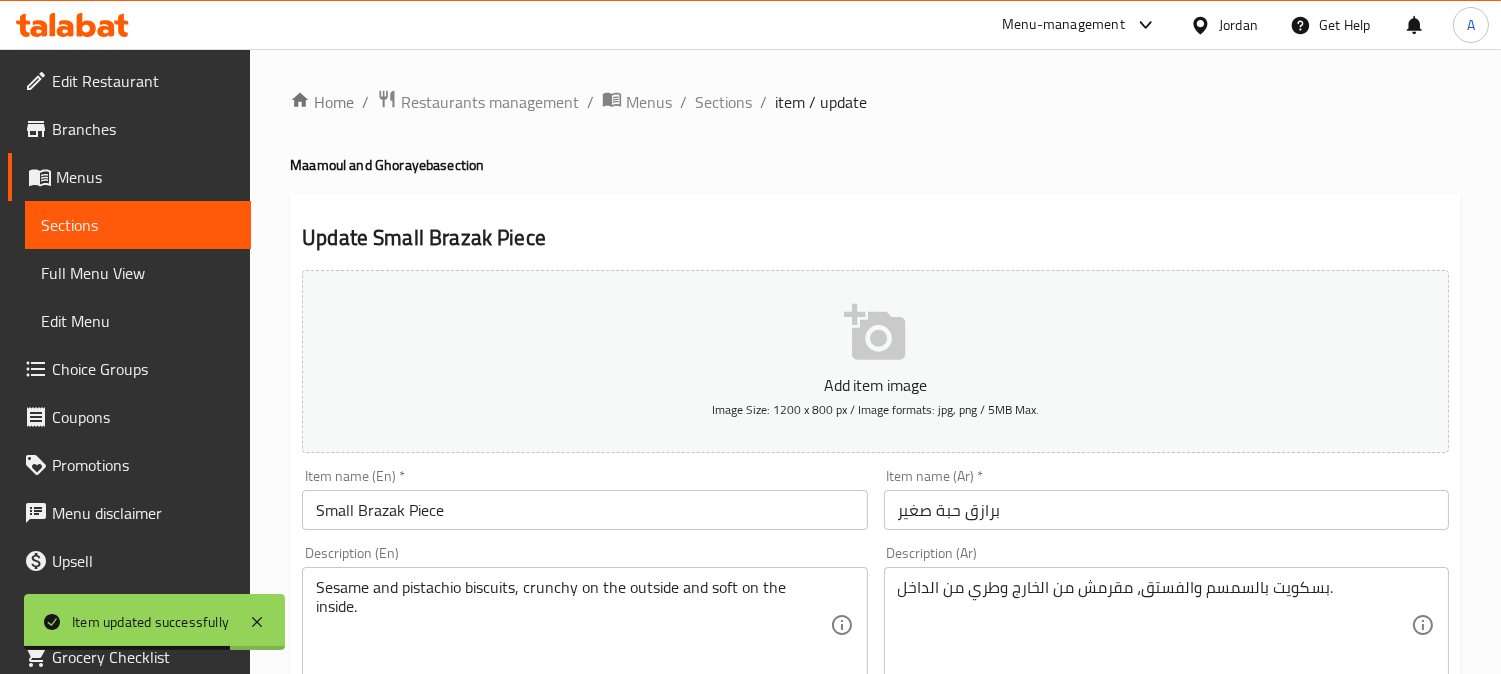 scroll, scrollTop: 333, scrollLeft: 0, axis: vertical 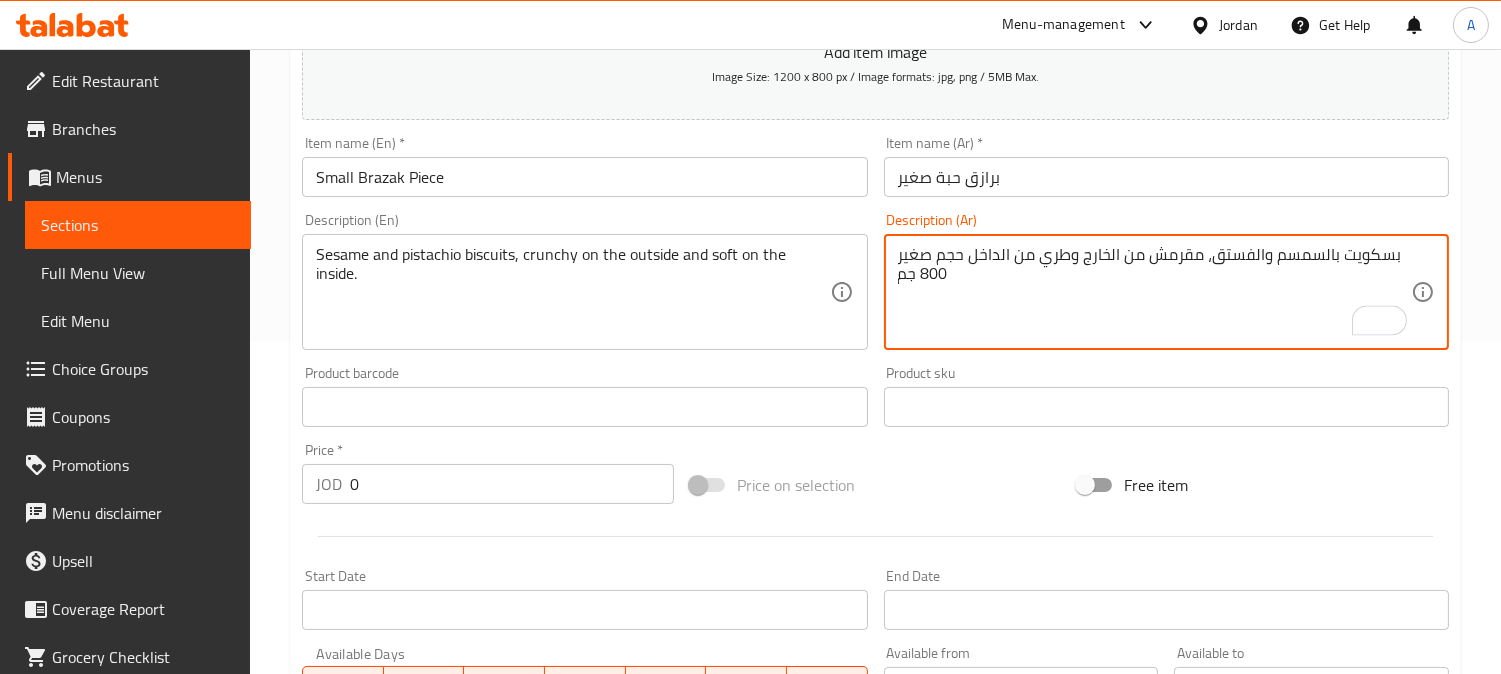 type on "بسكويت بالسمسم والفستق، مقرمش من الخارج وطري من الداخل حجم صغير 800 جم" 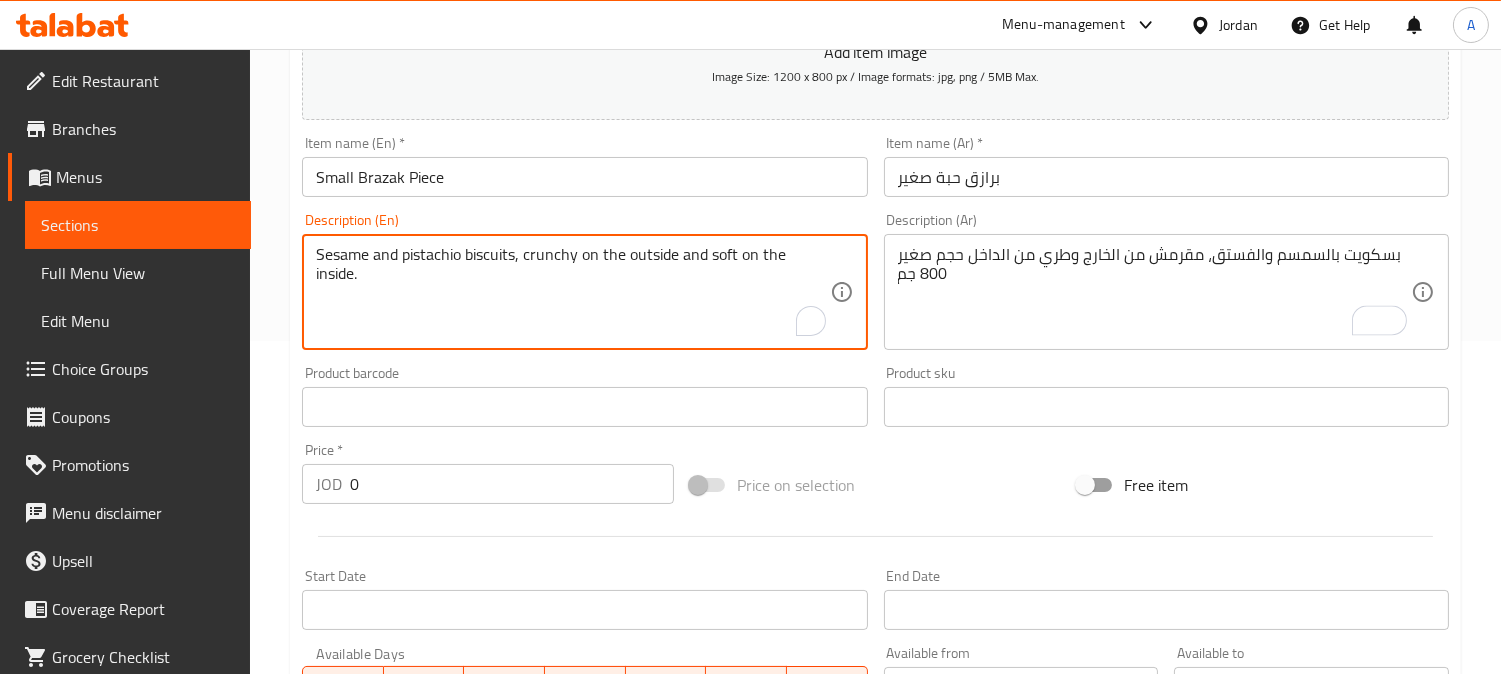 click on "Sesame and pistachio biscuits, crunchy on the outside and soft on the inside. Description (En)" at bounding box center (584, 292) 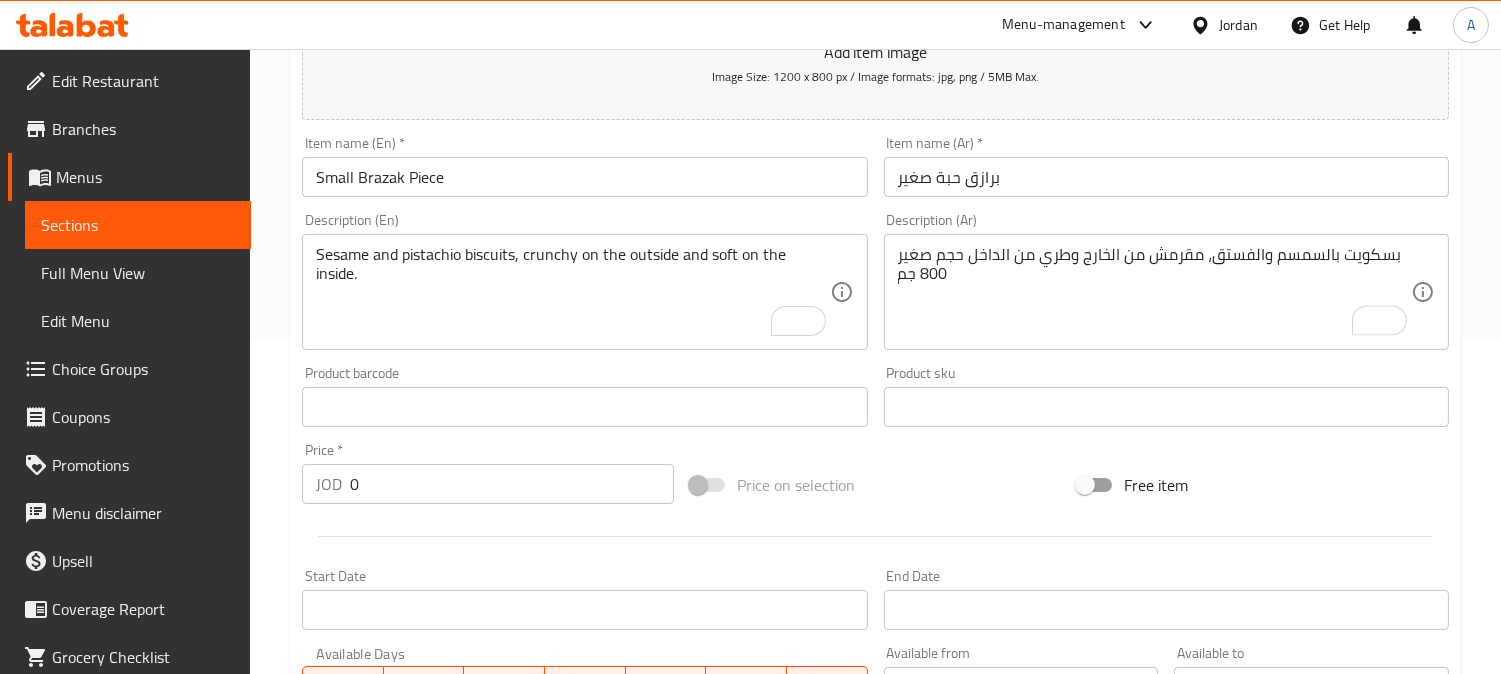click on "Sesame and pistachio biscuits, crunchy on the outside and soft on the inside. Description (En)" at bounding box center (584, 292) 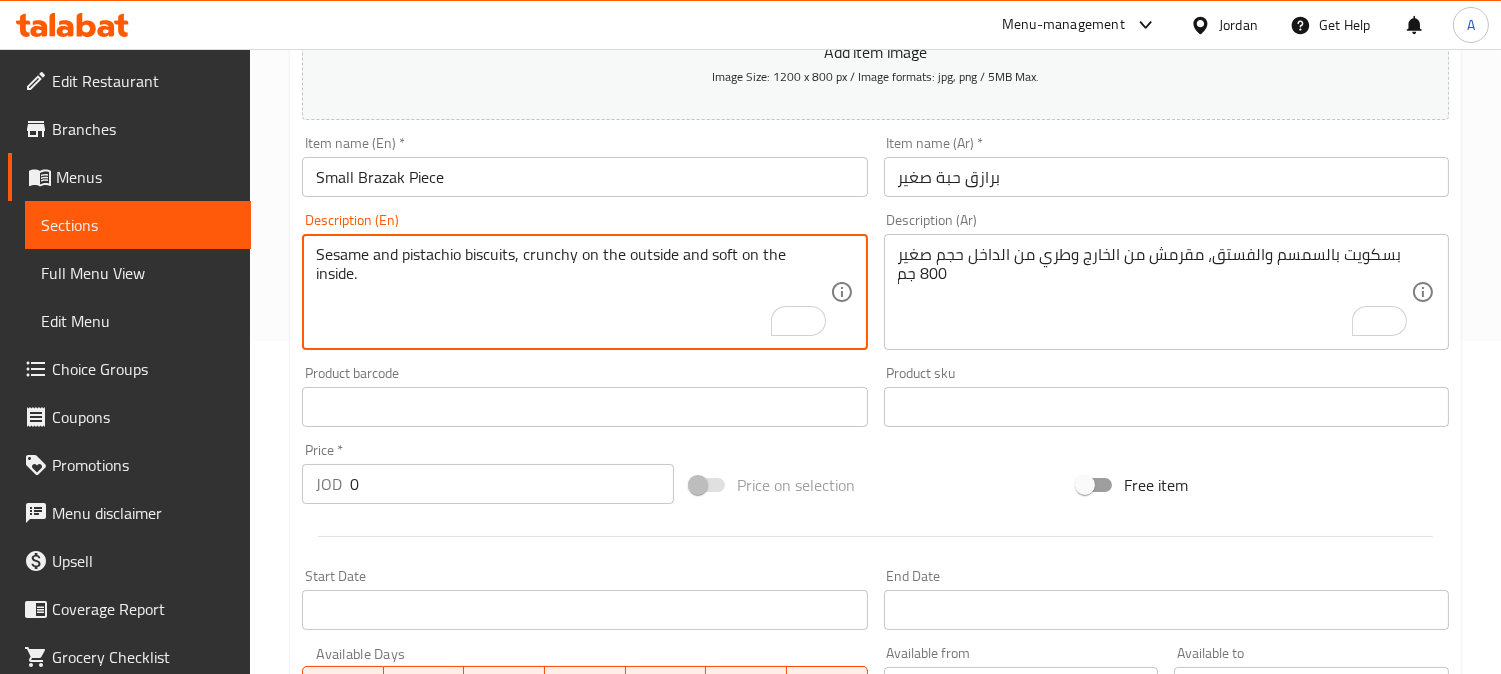 click on "Sesame and pistachio biscuits, crunchy on the outside and soft on the inside. Description (En)" at bounding box center (584, 292) 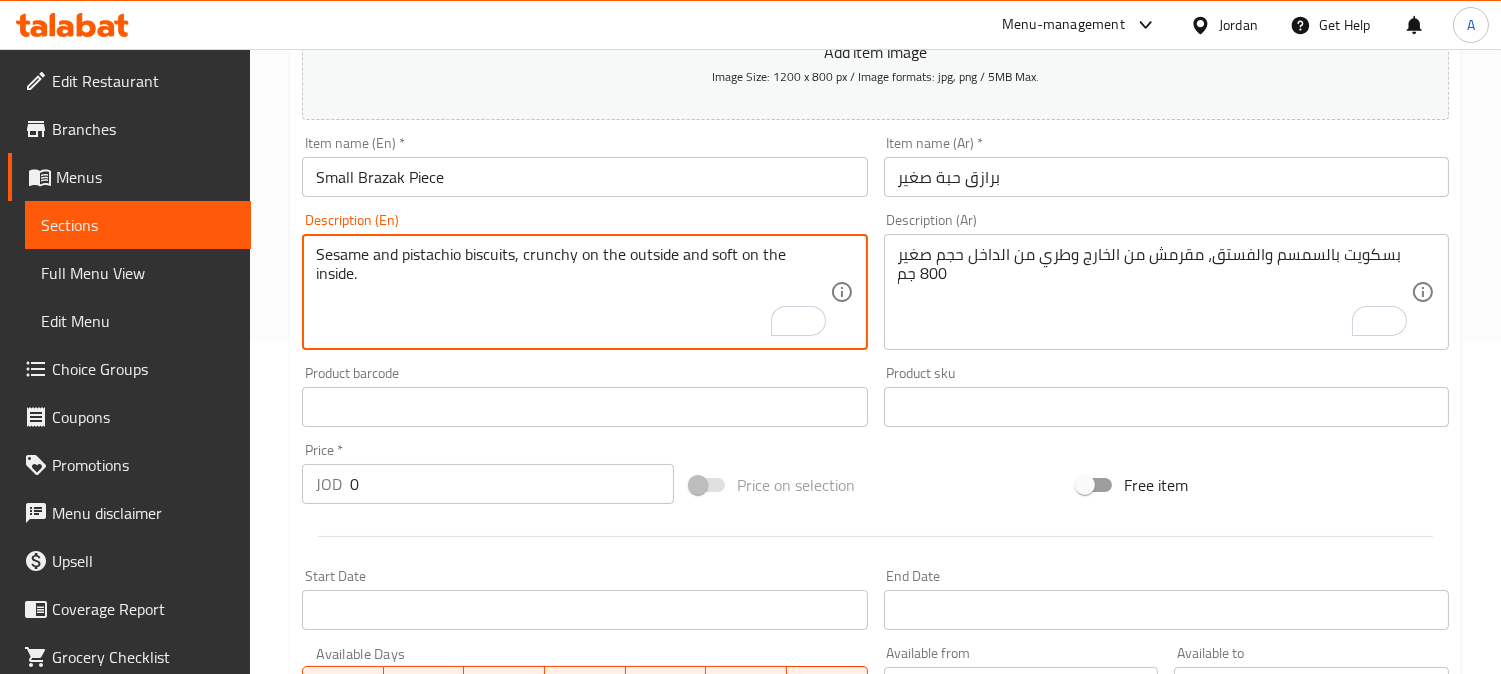click on "Sesame and pistachio biscuits, crunchy on the outside and soft on the inside." at bounding box center (572, 292) 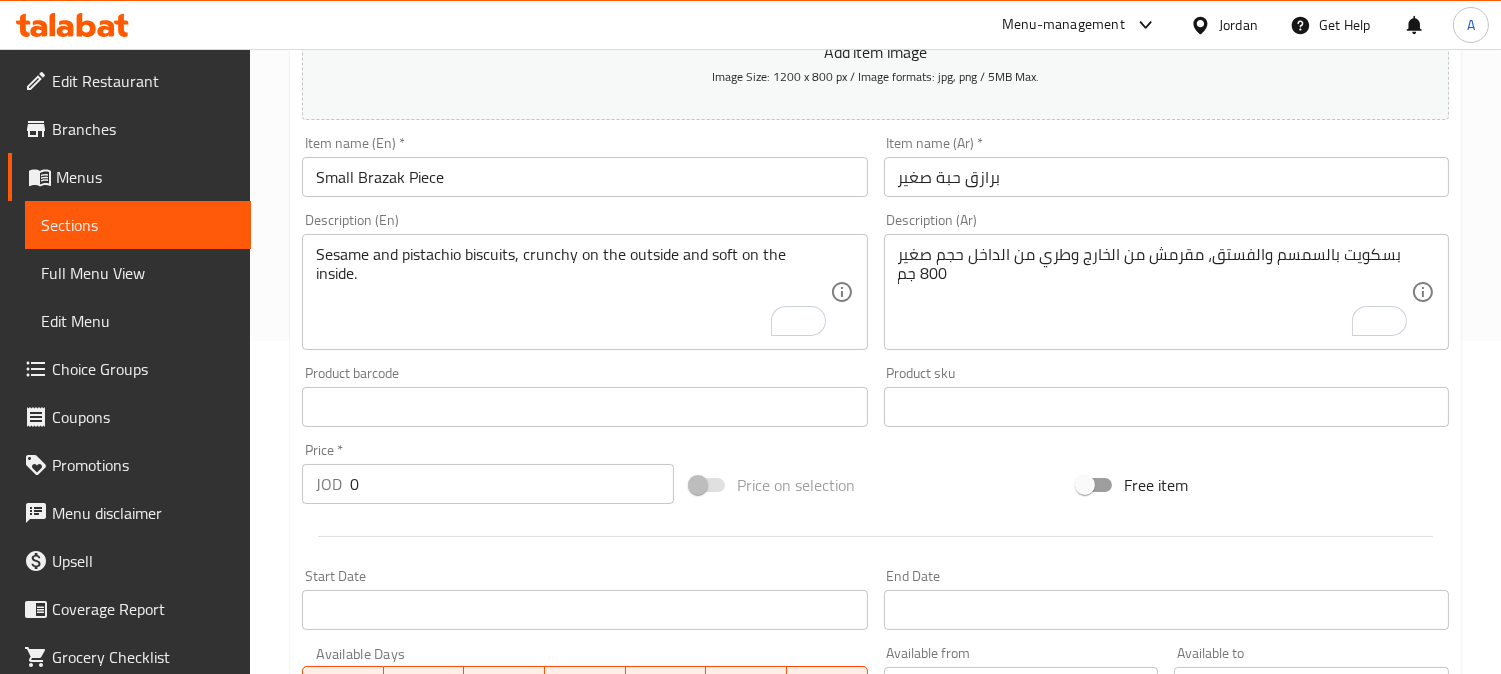 click on "Sesame and pistachio biscuits, crunchy on the outside and soft on the inside. Description (En)" at bounding box center (584, 292) 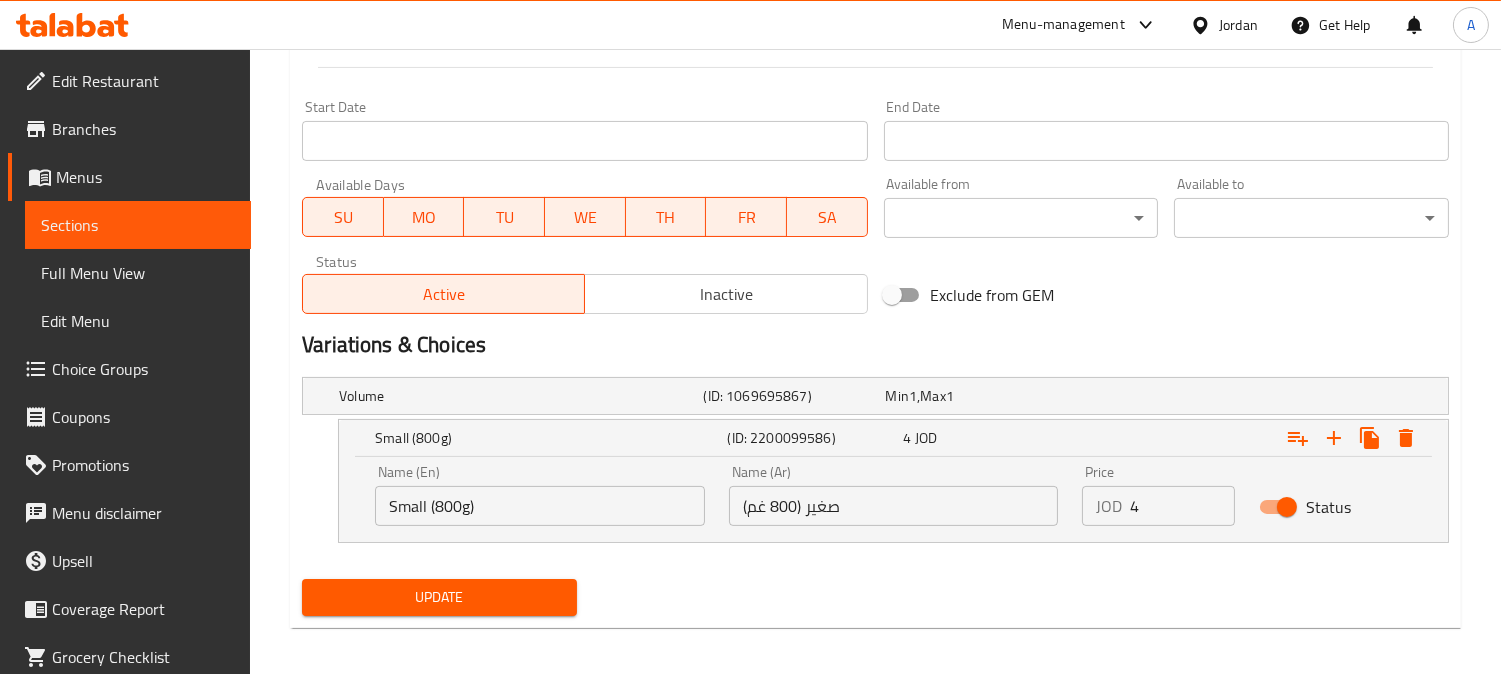 scroll, scrollTop: 811, scrollLeft: 0, axis: vertical 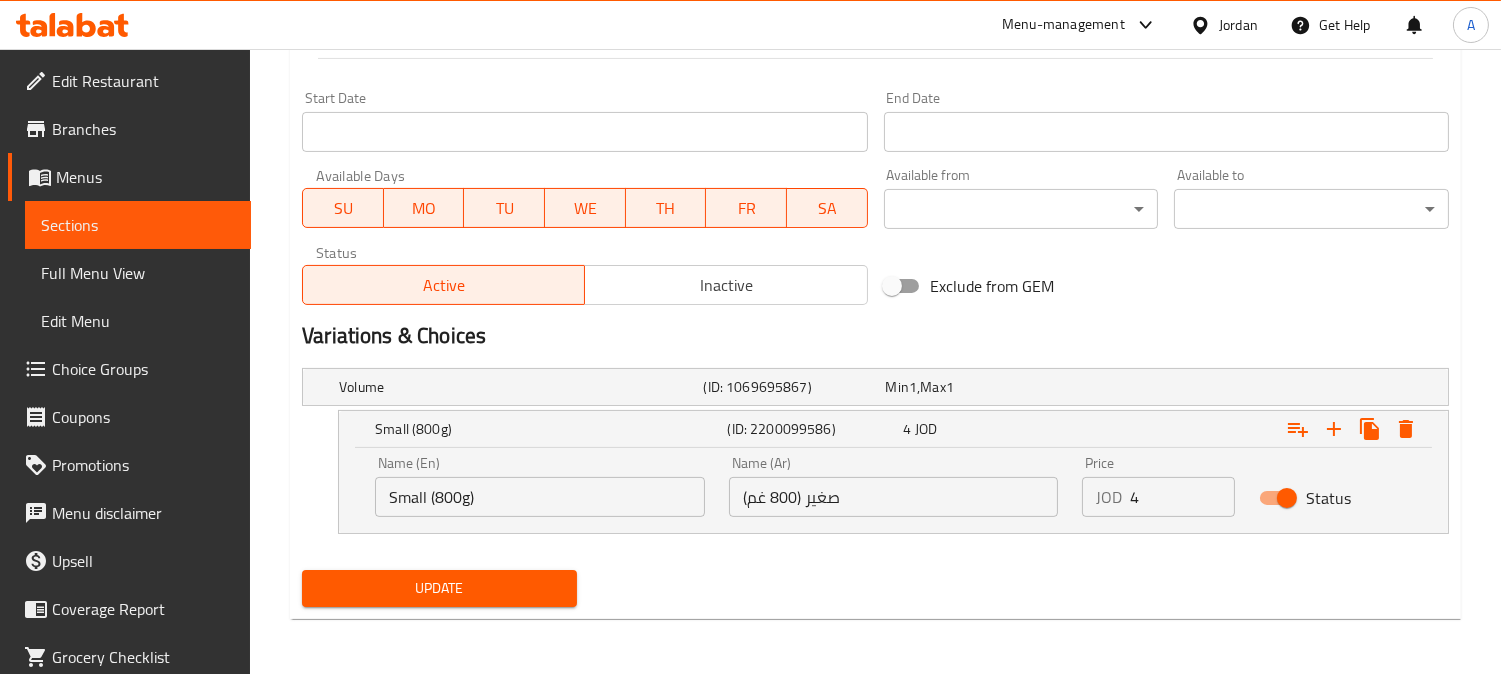 type on "Sesame and pistachio biscuits, crunchy on the outside and soft on the inside small size 800g" 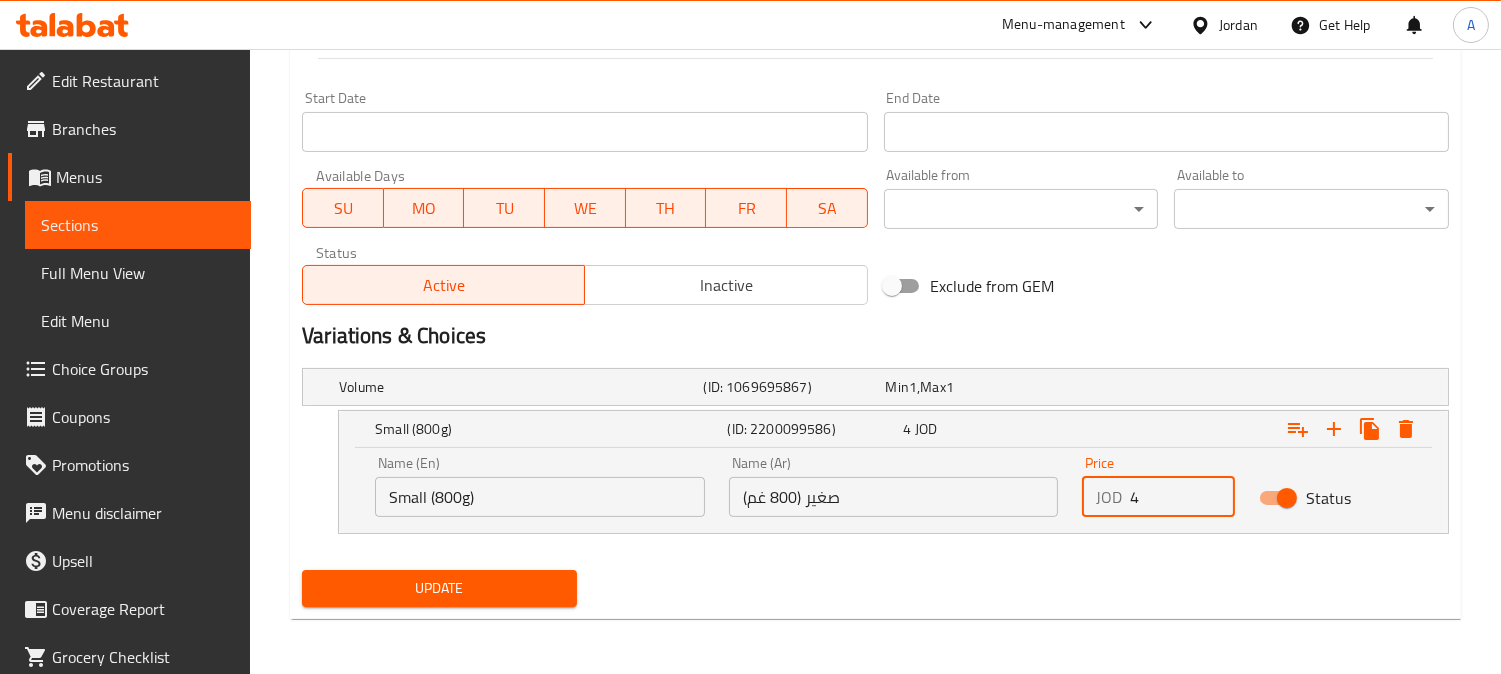 drag, startPoint x: 1185, startPoint y: 492, endPoint x: 1017, endPoint y: 504, distance: 168.42802 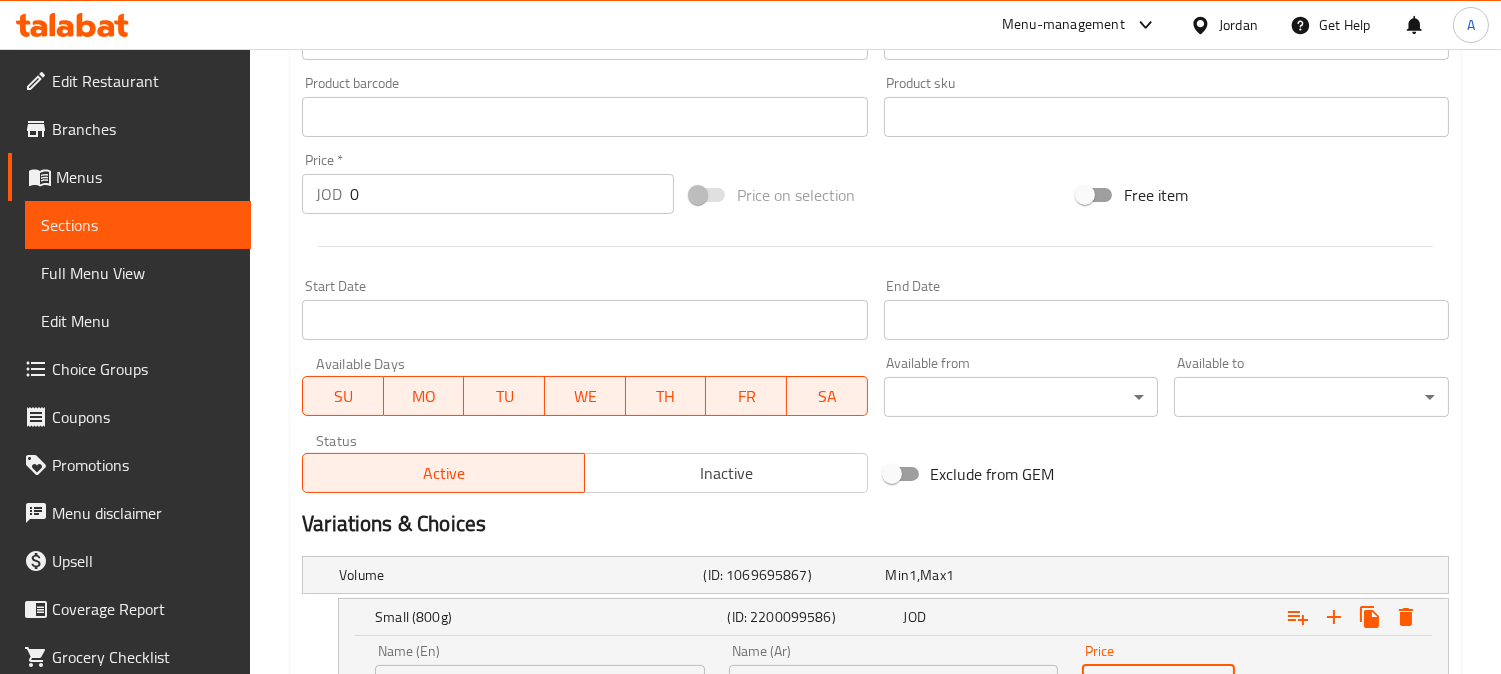 scroll, scrollTop: 477, scrollLeft: 0, axis: vertical 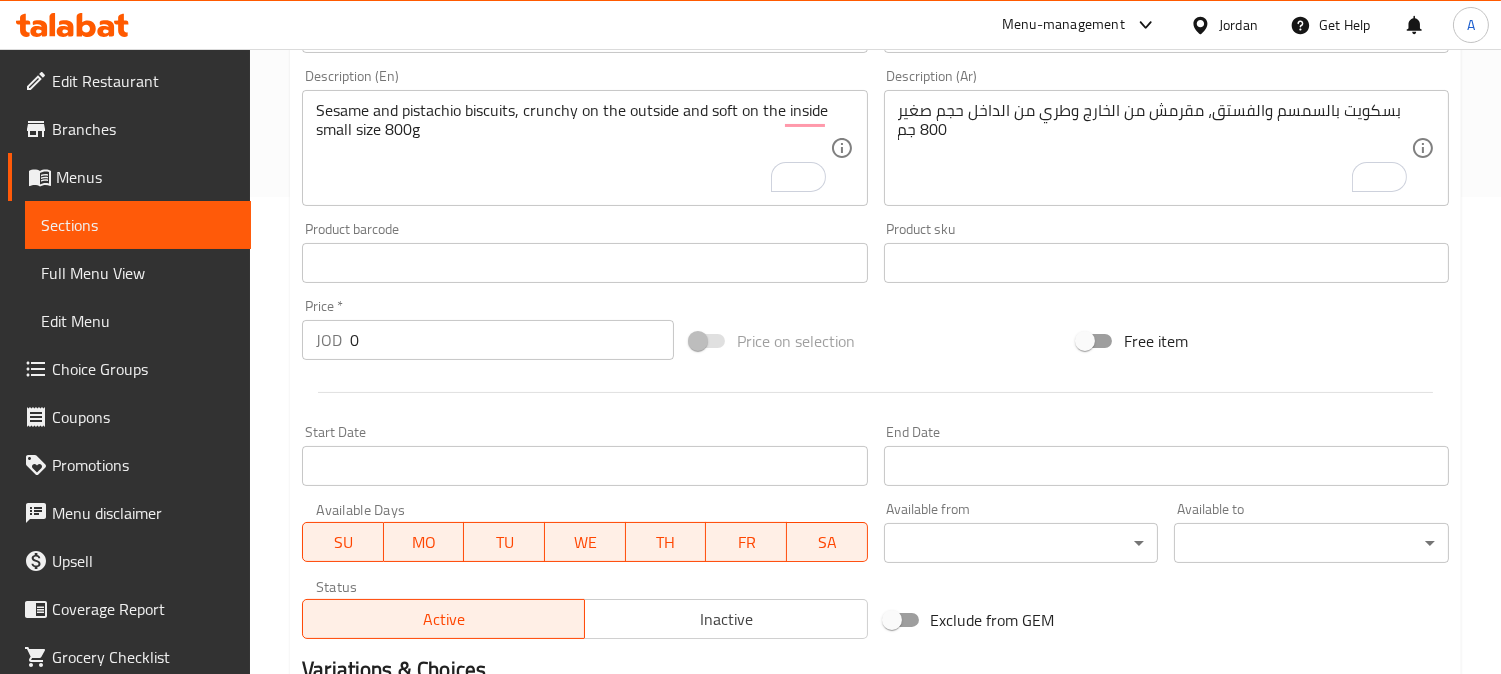 type 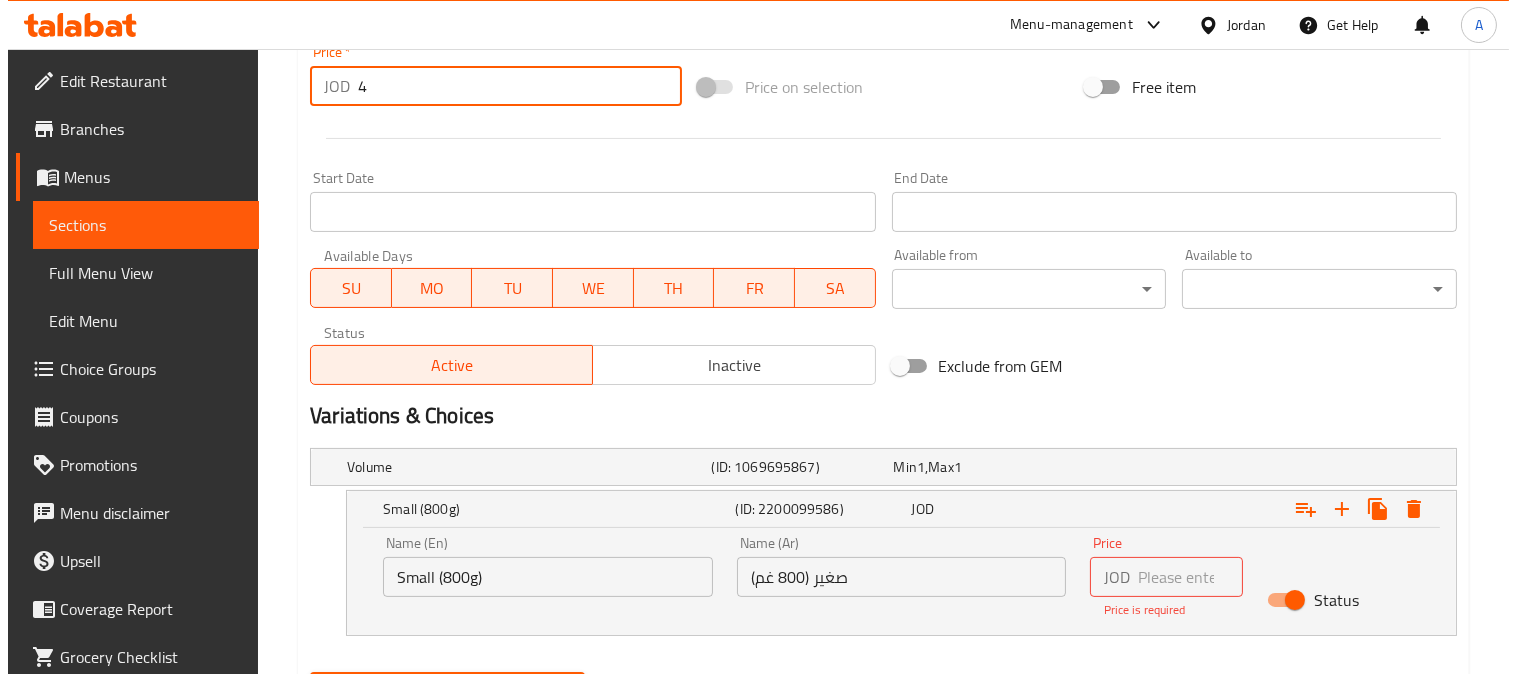 scroll, scrollTop: 811, scrollLeft: 0, axis: vertical 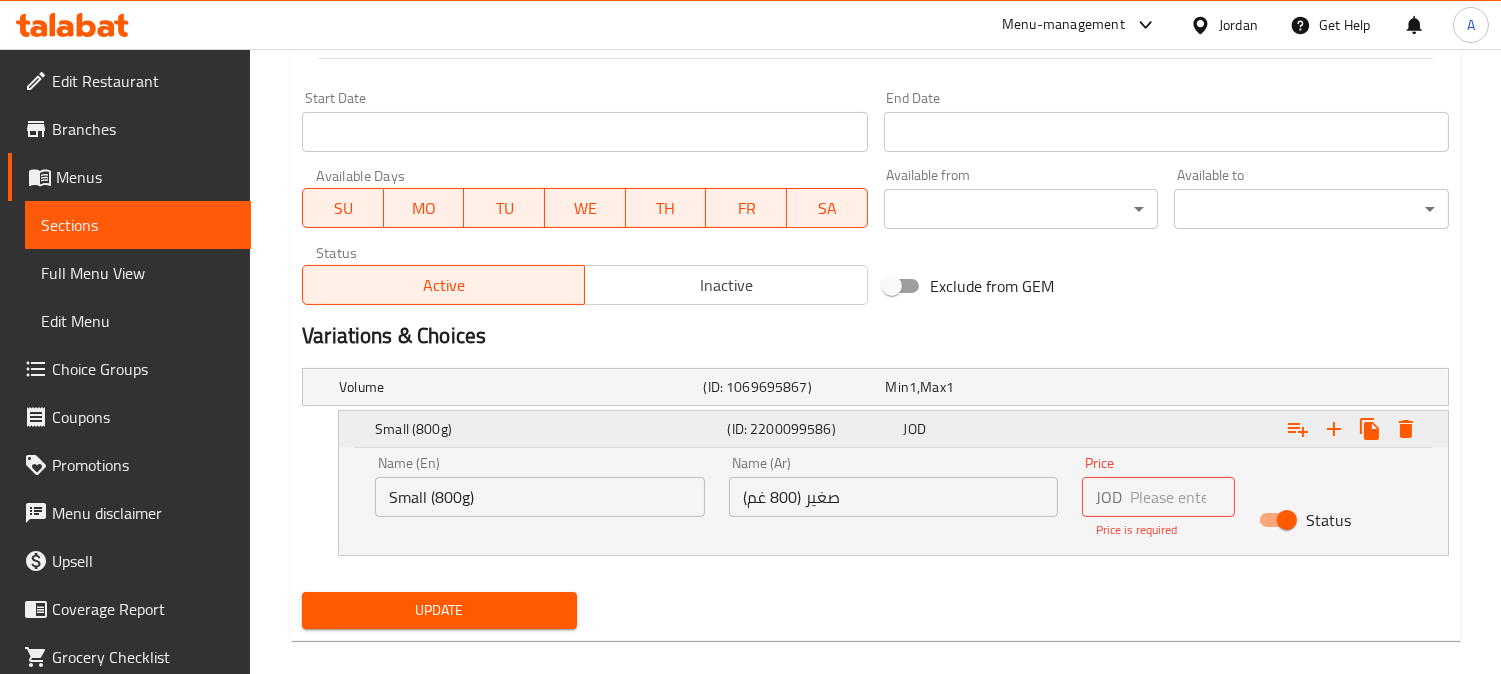 type on "4" 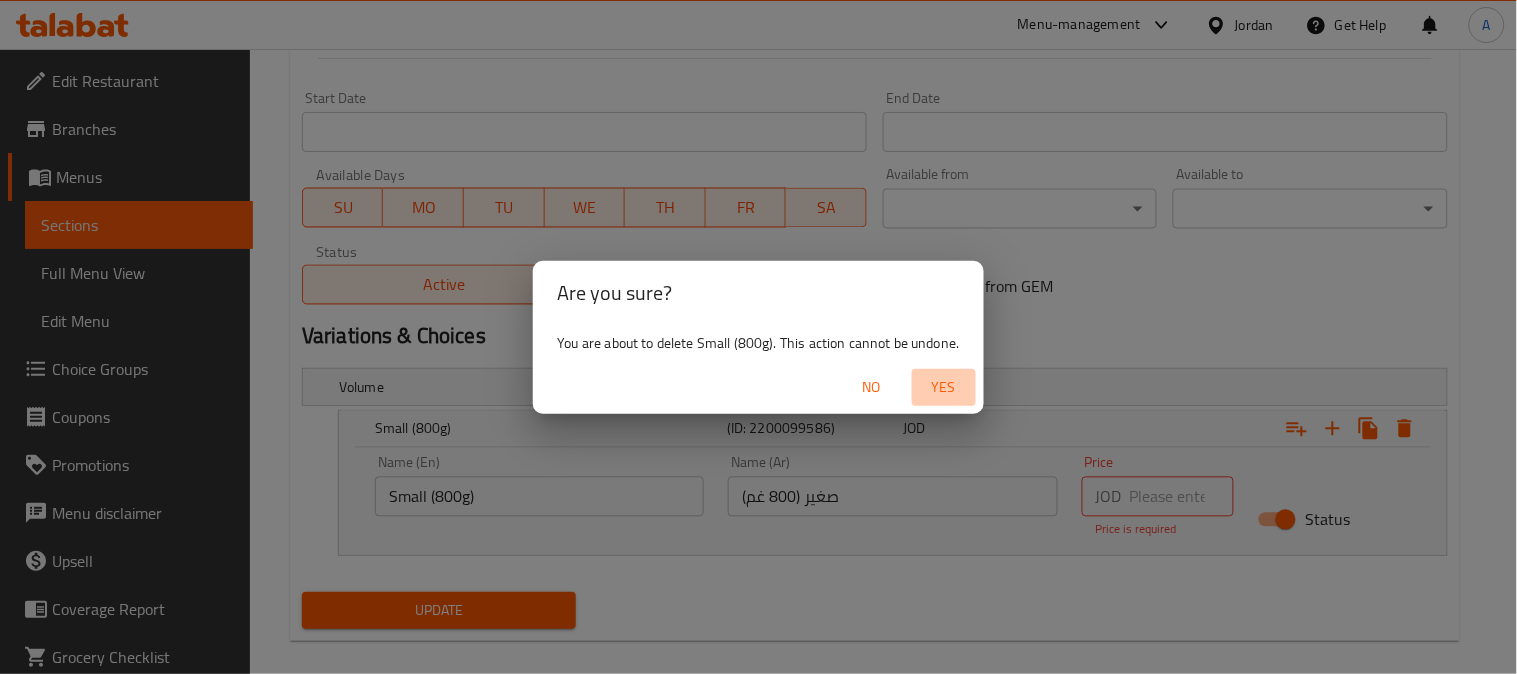 click on "Yes" at bounding box center [944, 387] 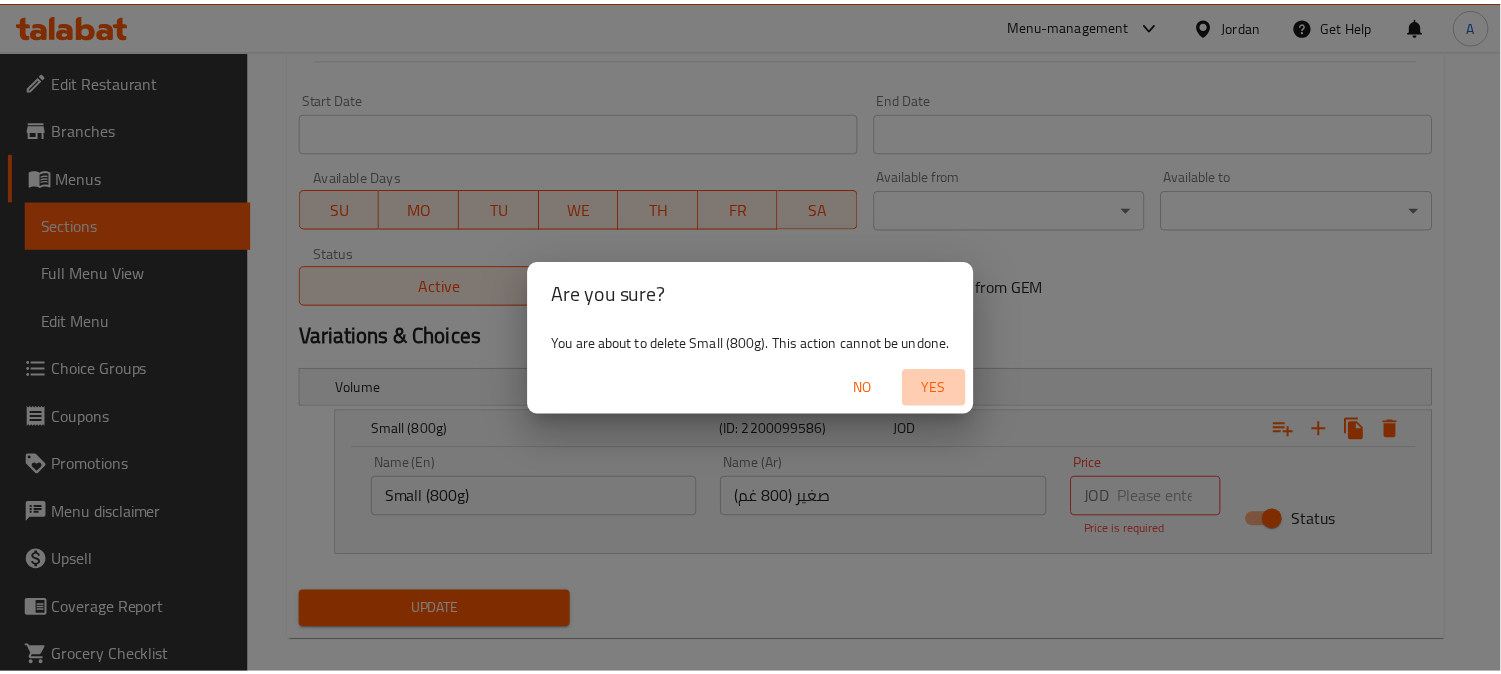scroll, scrollTop: 735, scrollLeft: 0, axis: vertical 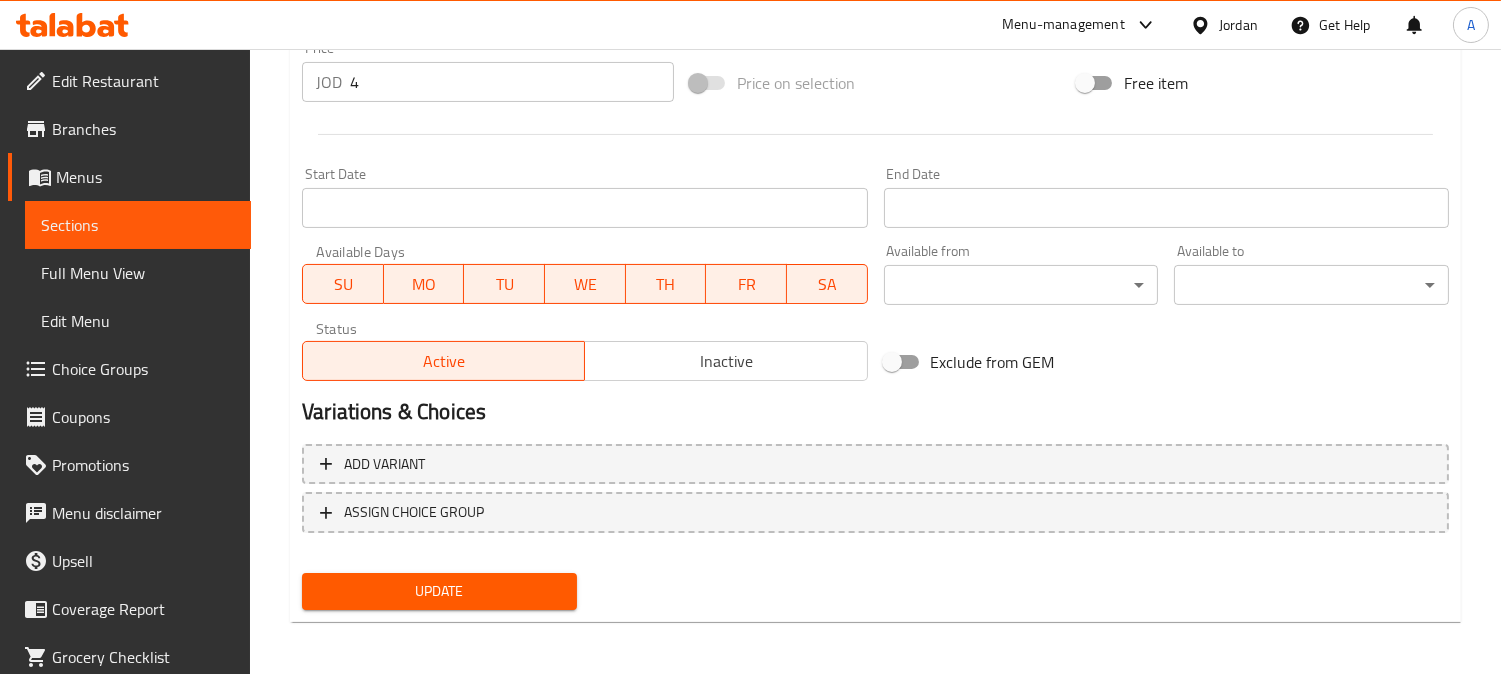 click on "Update" at bounding box center (439, 591) 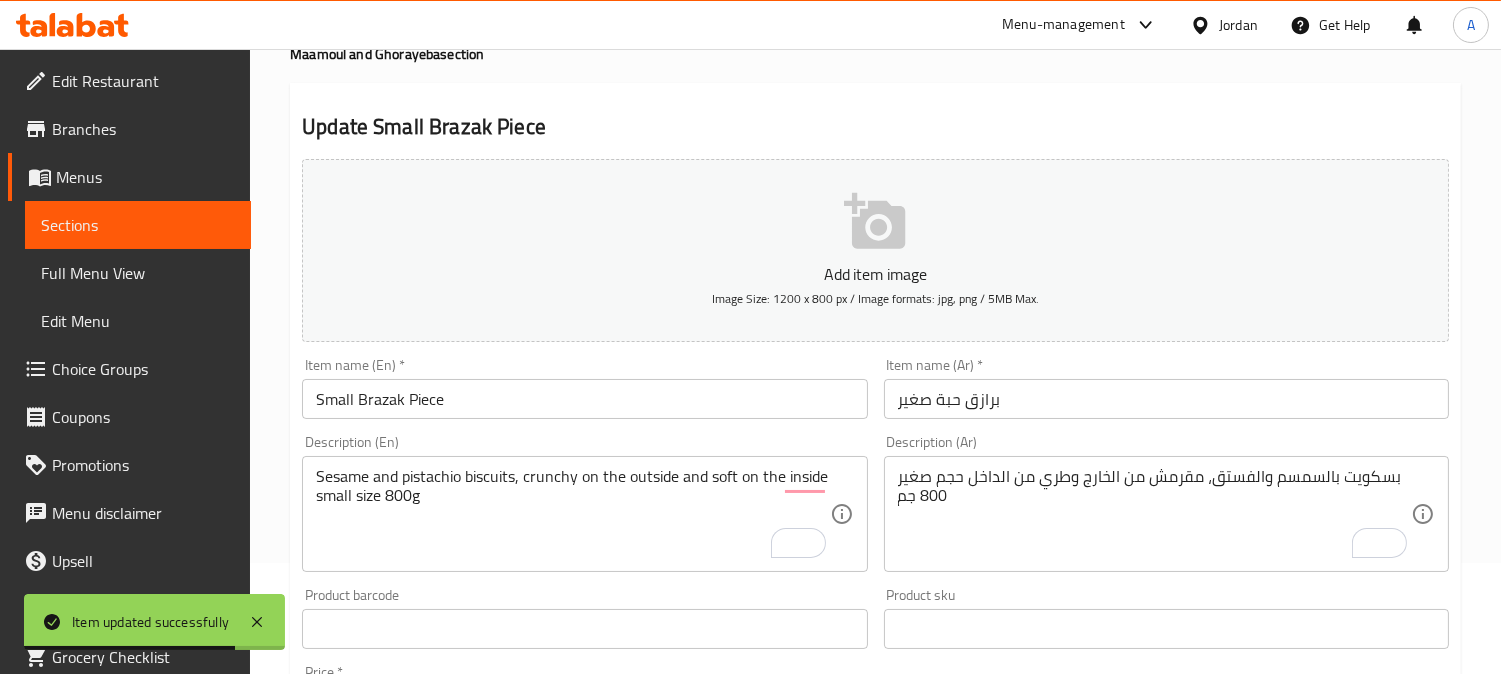 scroll, scrollTop: 0, scrollLeft: 0, axis: both 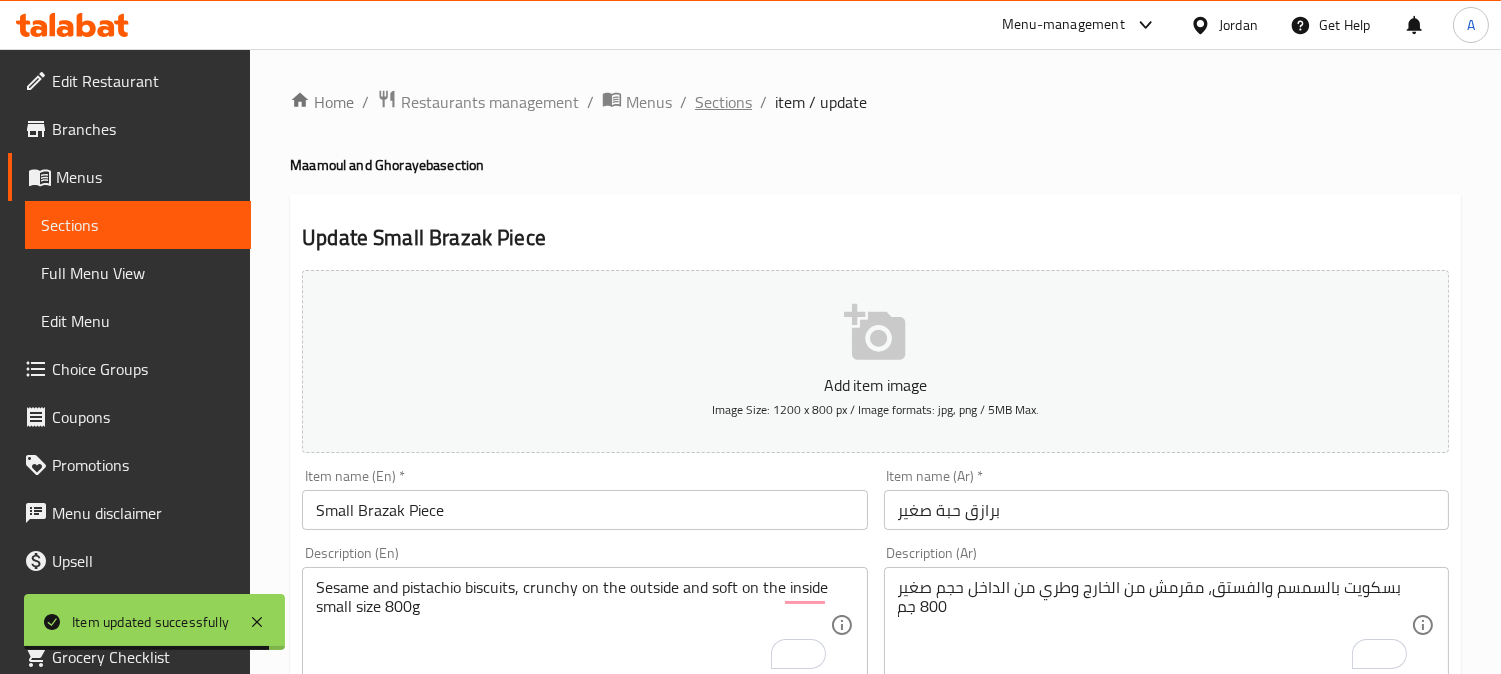 click on "Sections" at bounding box center (723, 102) 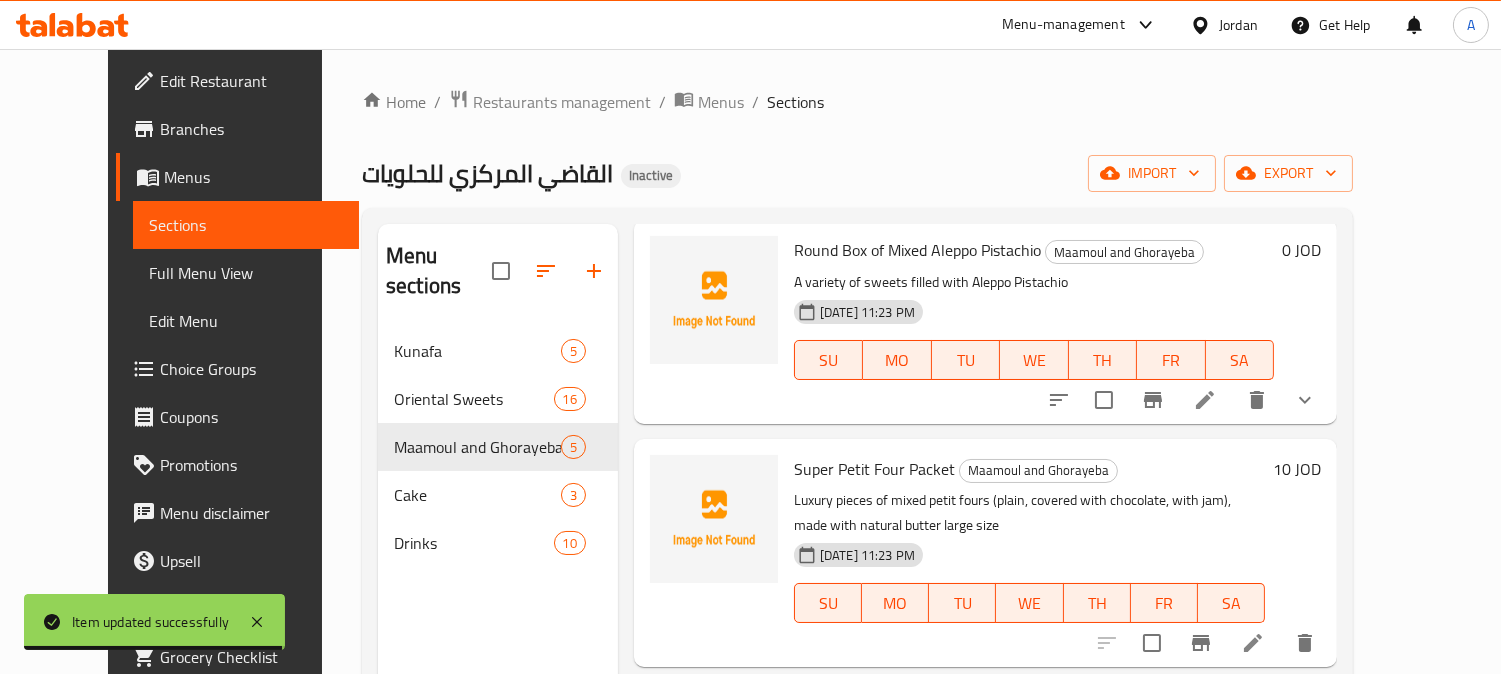 scroll, scrollTop: 492, scrollLeft: 0, axis: vertical 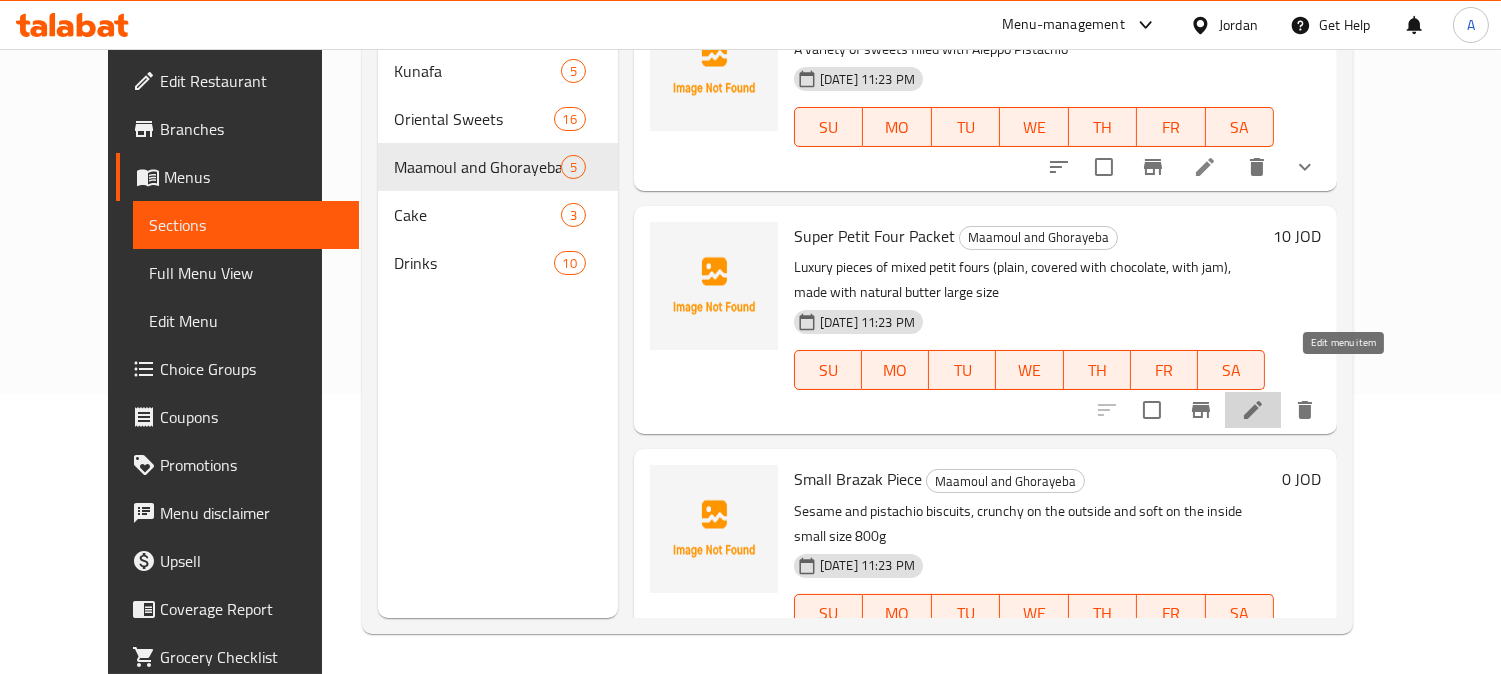 click 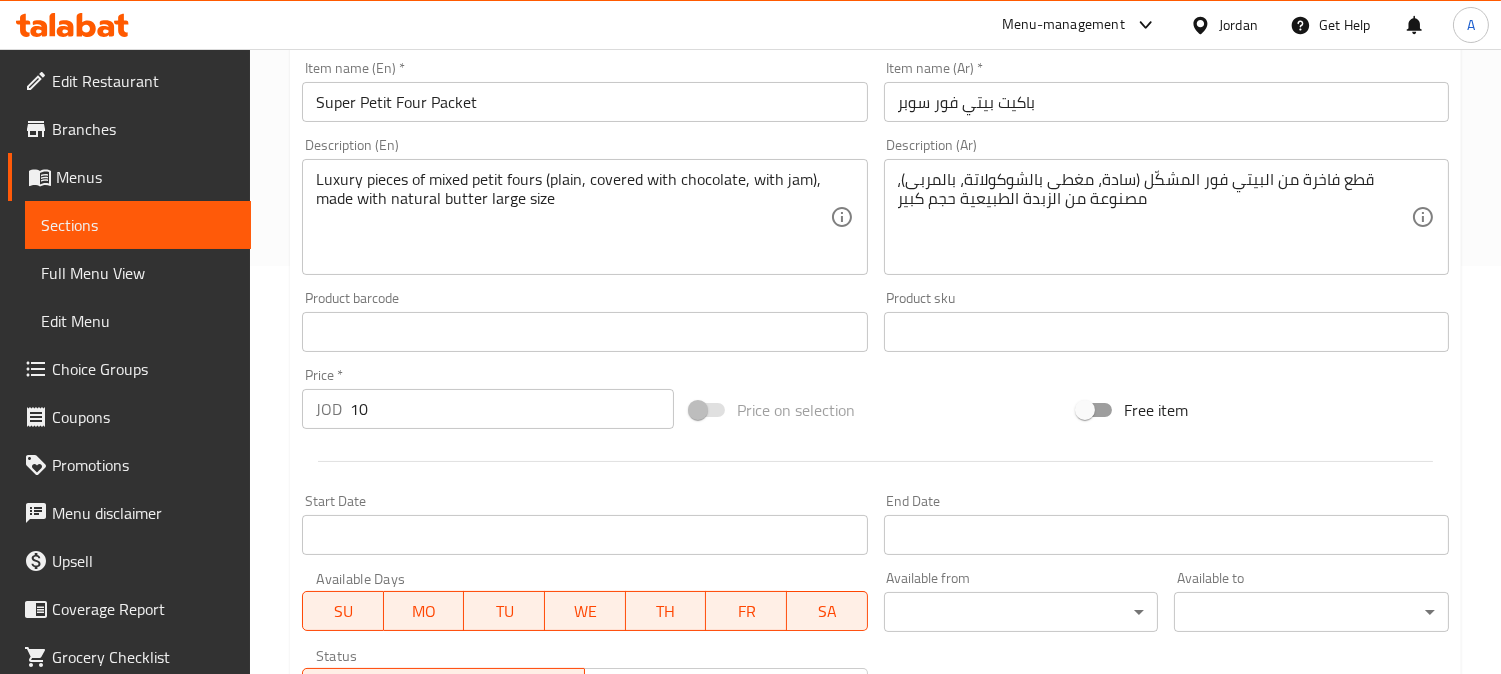 scroll, scrollTop: 68, scrollLeft: 0, axis: vertical 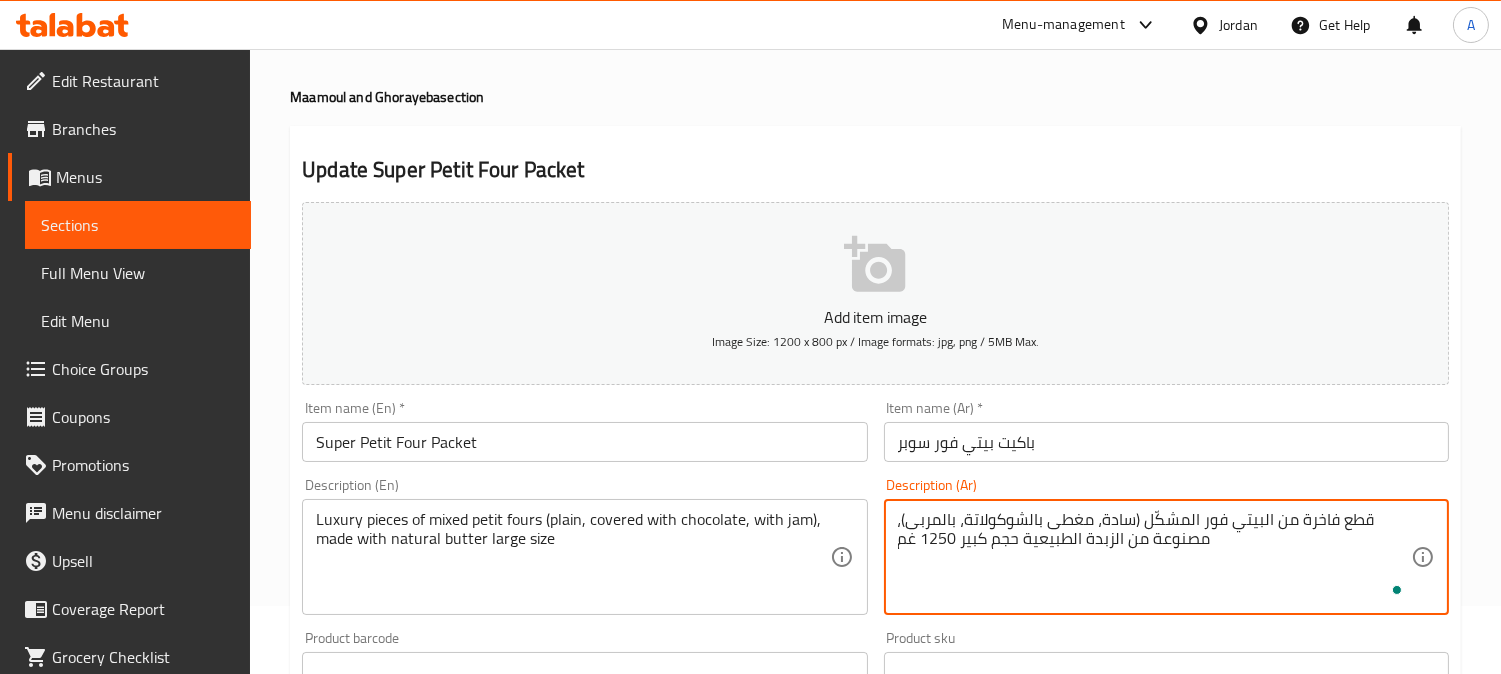 type on "قطع فاخرة من البيتي فور المشكّل (سادة، مغطى بالشوكولاتة، بالمربى)، مصنوعة من الزبدة الطبيعية حجم كبير 1250 غم" 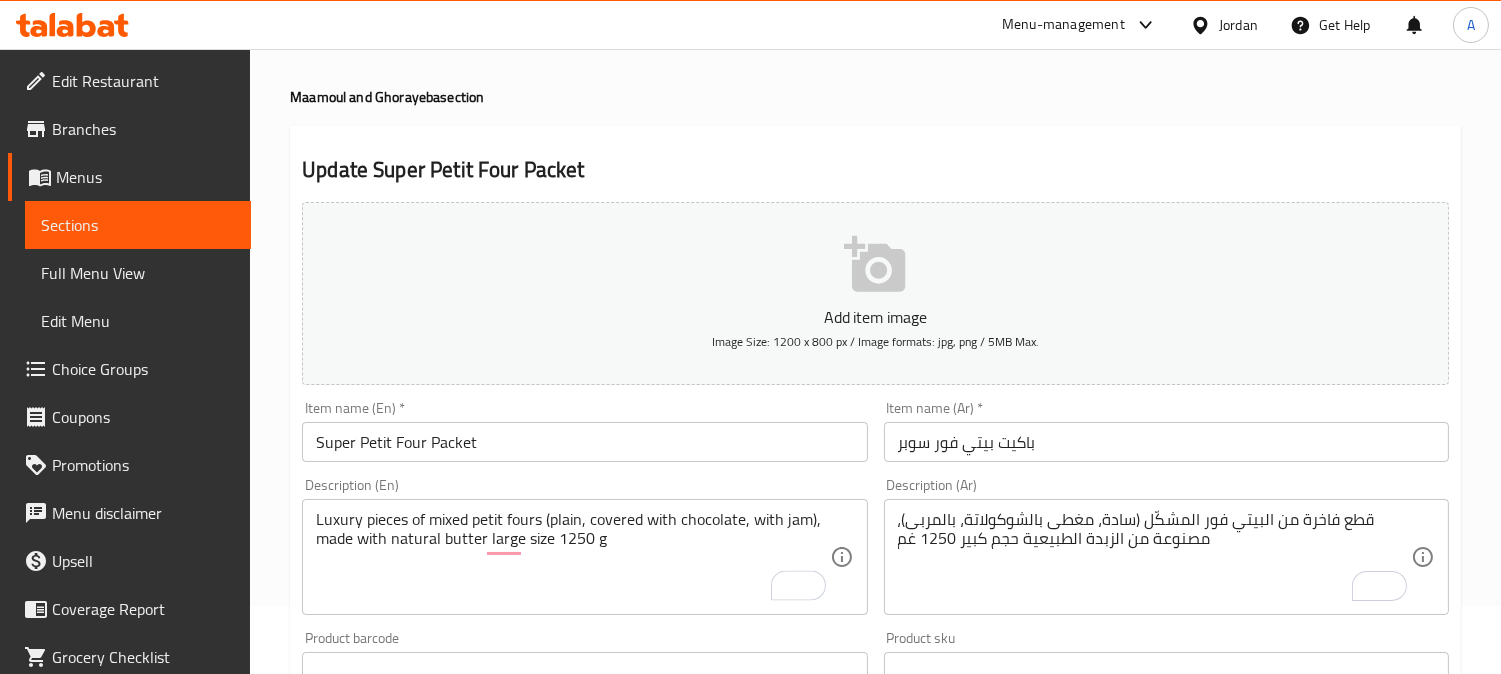 click on "Home / Restaurants management / Menus / Sections / item / update Maamoul and Ghorayeba  section Update Super Petit Four Packet Add item image Image Size: 1200 x 800 px / Image formats: jpg, png / 5MB Max. Item name (En)   * Super Petit Four Packet Item name (En)  * Item name (Ar)   * باكيت بيتي فور سوبر Item name (Ar)  * Description (En) Luxury pieces of mixed petit fours (plain, covered with chocolate, with jam), made with natural butter large size 1250 g Description (En) Description (Ar) قطع فاخرة من البيتي فور المشكّل (سادة، مغطى بالشوكولاتة، بالمربى)، مصنوعة من الزبدة الطبيعية حجم كبير 1250 غم Description (Ar) Product barcode Product barcode Product sku Product sku Price   * JOD 10 Price  * Price on selection Free item Start Date Start Date End Date End Date Available Days SU MO TU WE TH FR SA Available from ​ ​ Available to ​ ​ Status Active Inactive Exclude from GEM Variations & Choices" at bounding box center [875, 663] 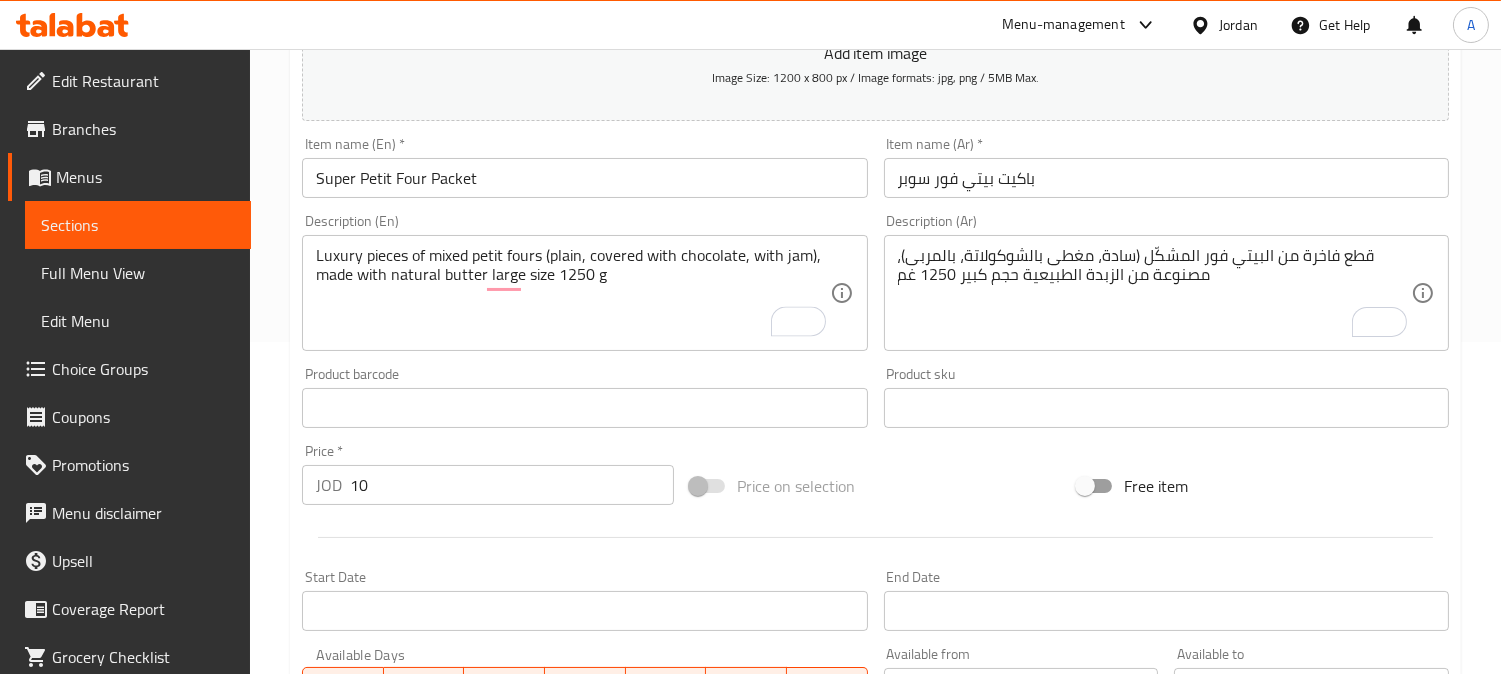 scroll, scrollTop: 291, scrollLeft: 0, axis: vertical 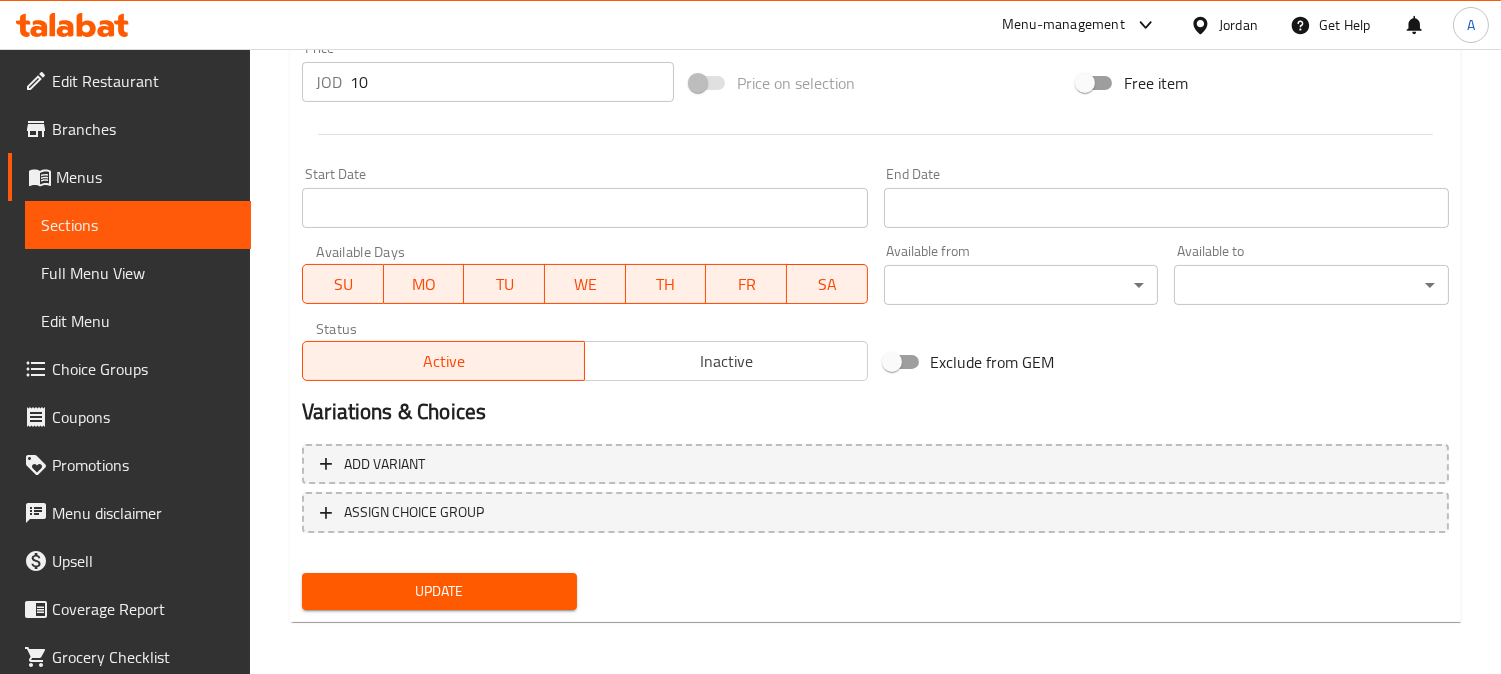 type on "Luxury pieces of mixed petit fours (plain, covered with chocolate, with jam), made with natural butter, large size 1250 g" 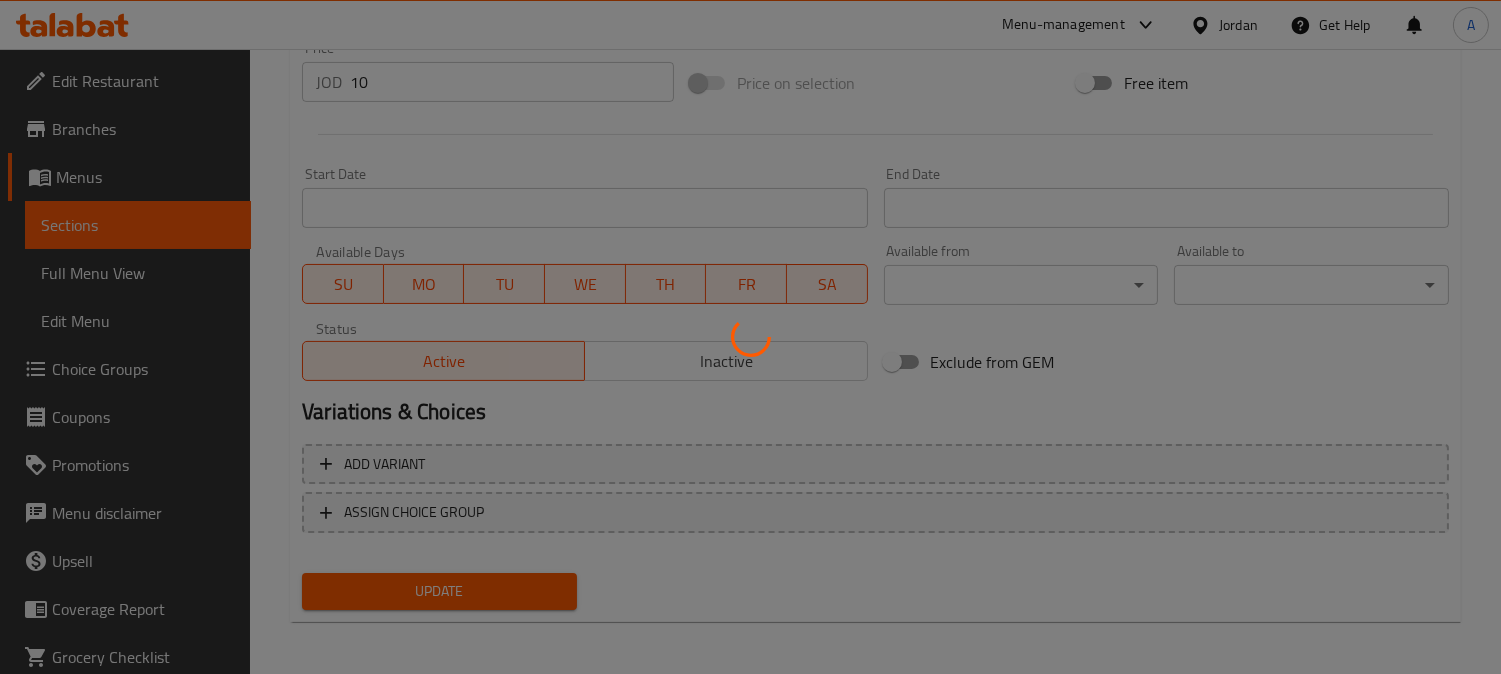 scroll, scrollTop: 180, scrollLeft: 0, axis: vertical 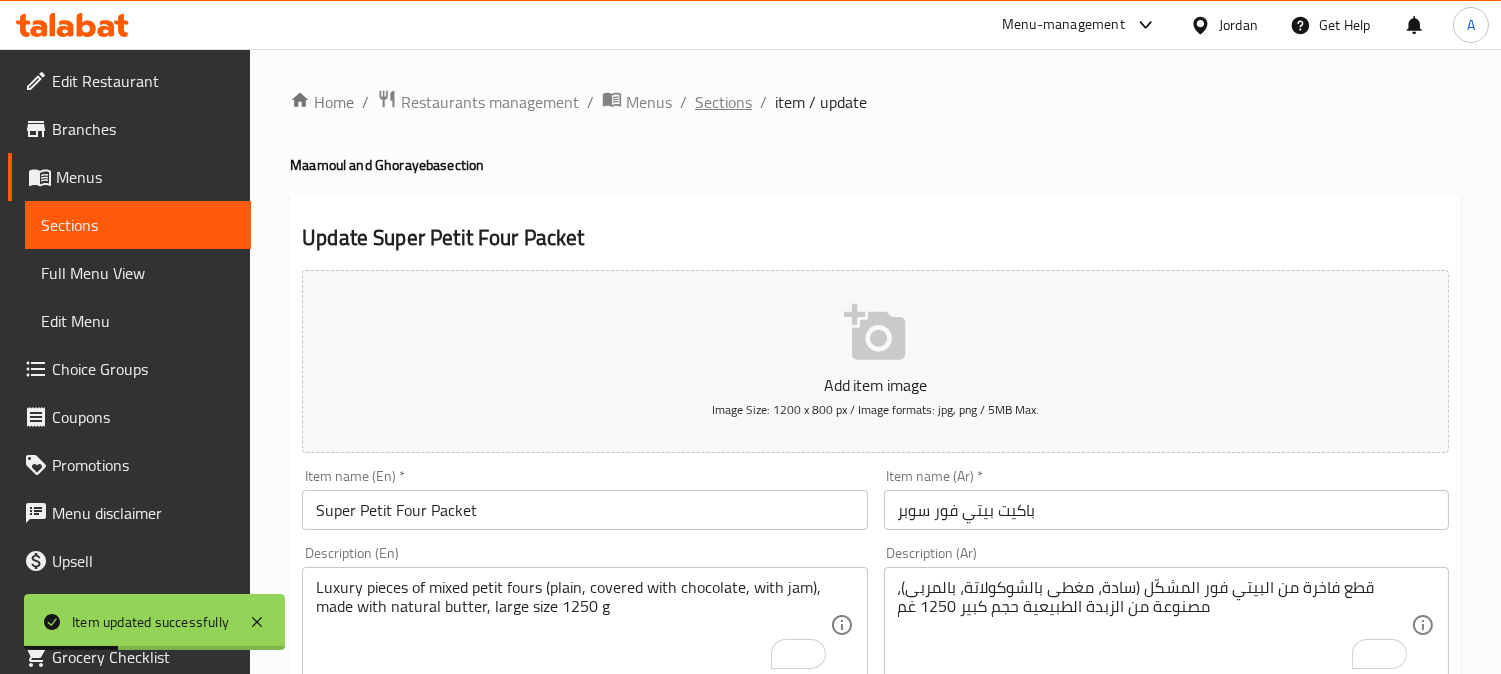 click on "Sections" at bounding box center [723, 102] 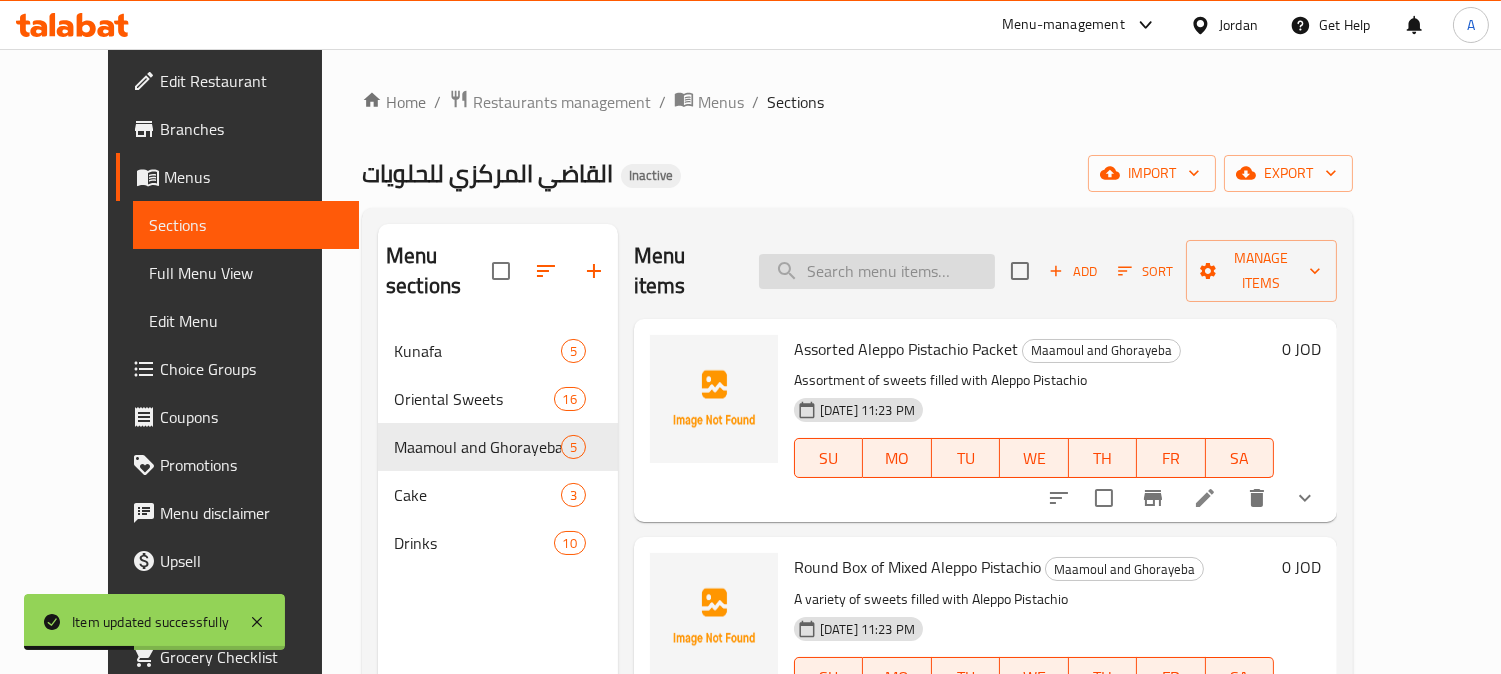 click at bounding box center (877, 271) 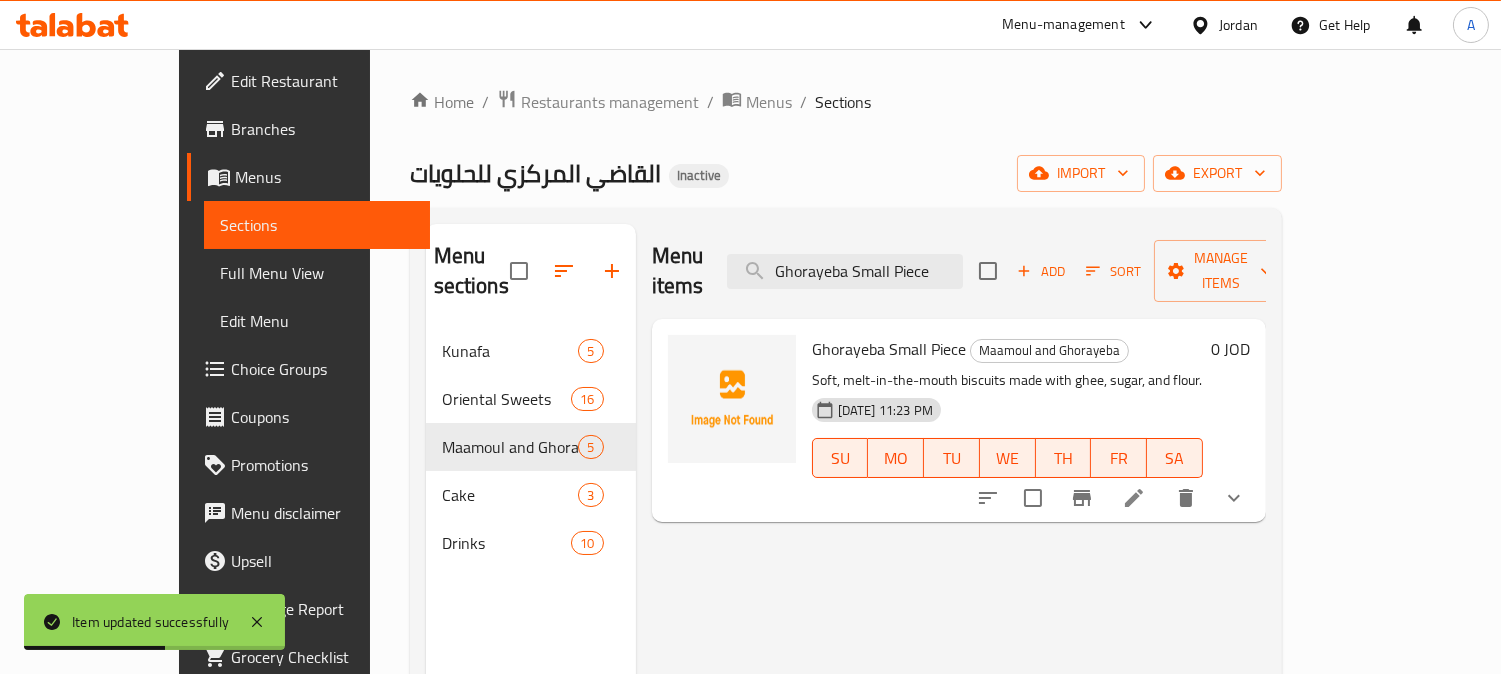 type on "Ghorayeba Small Piece" 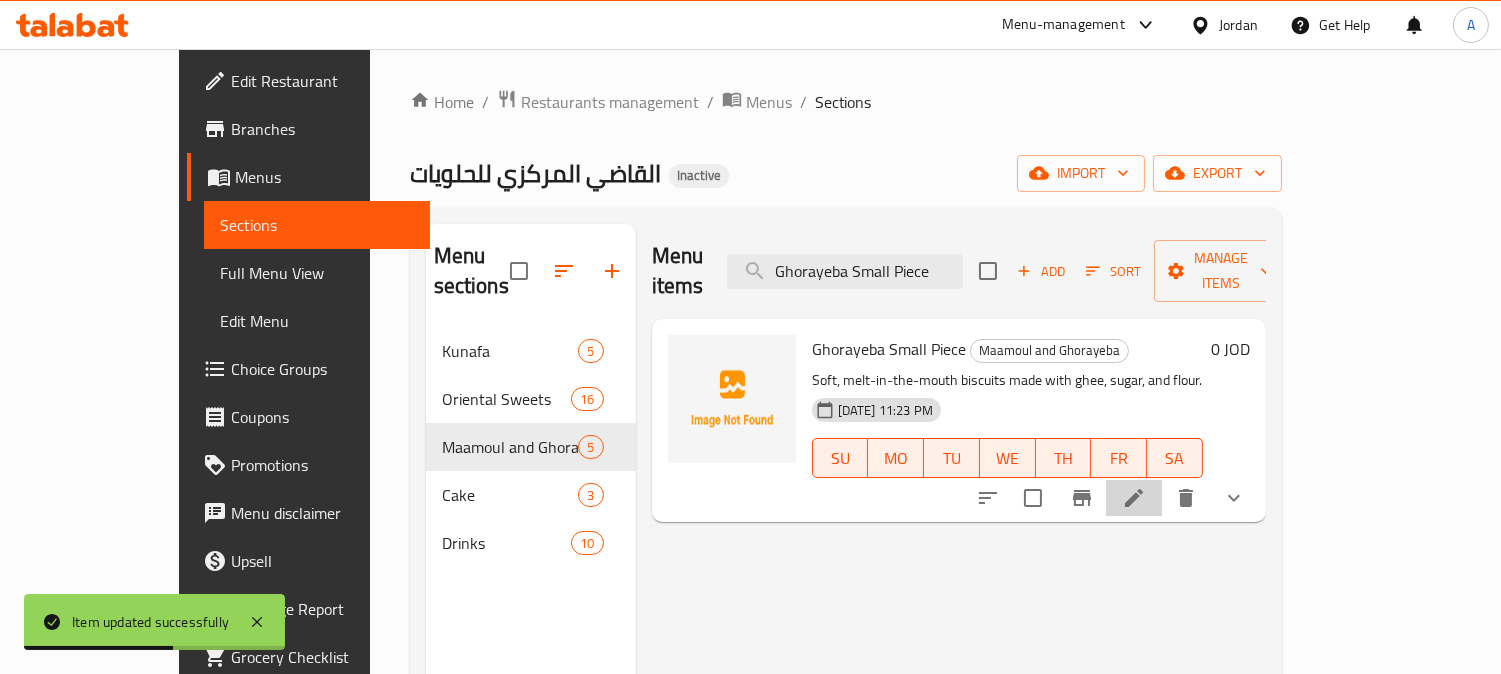 click at bounding box center [1134, 498] 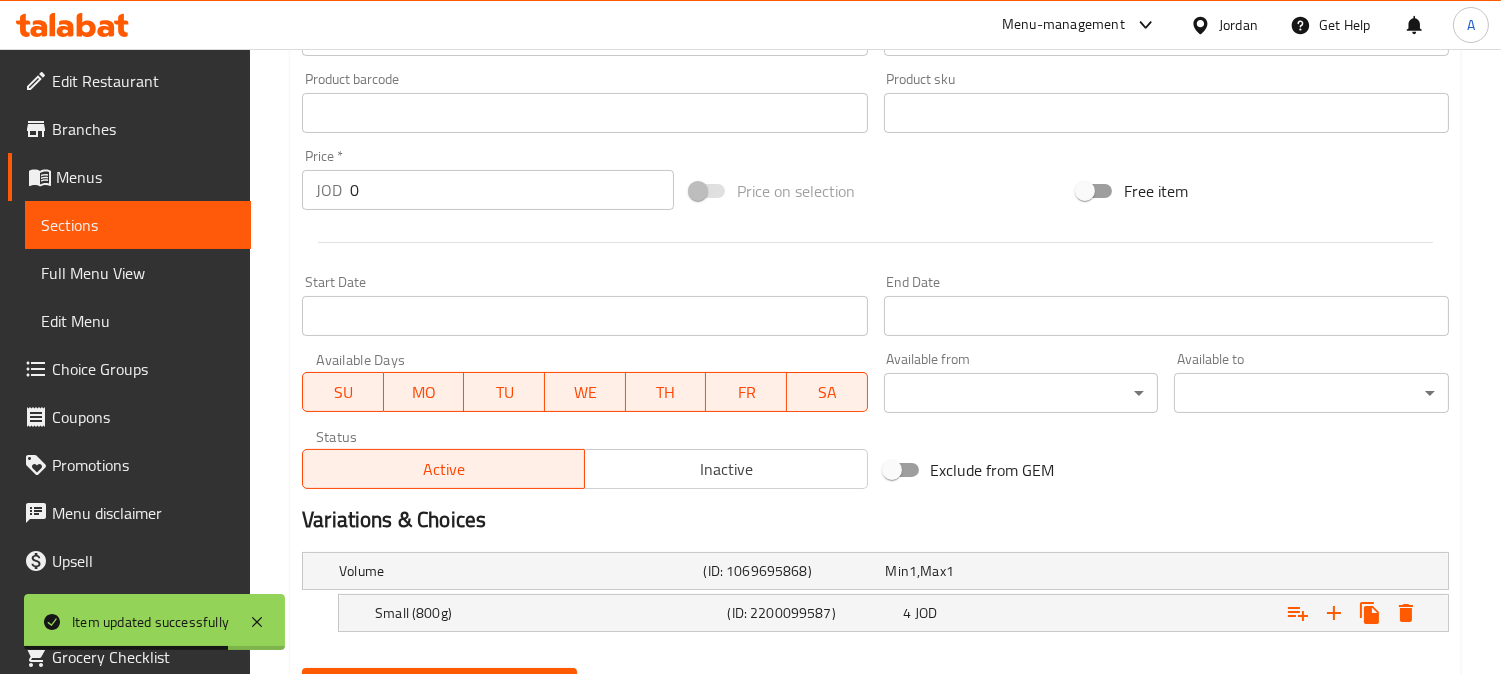 scroll, scrollTop: 666, scrollLeft: 0, axis: vertical 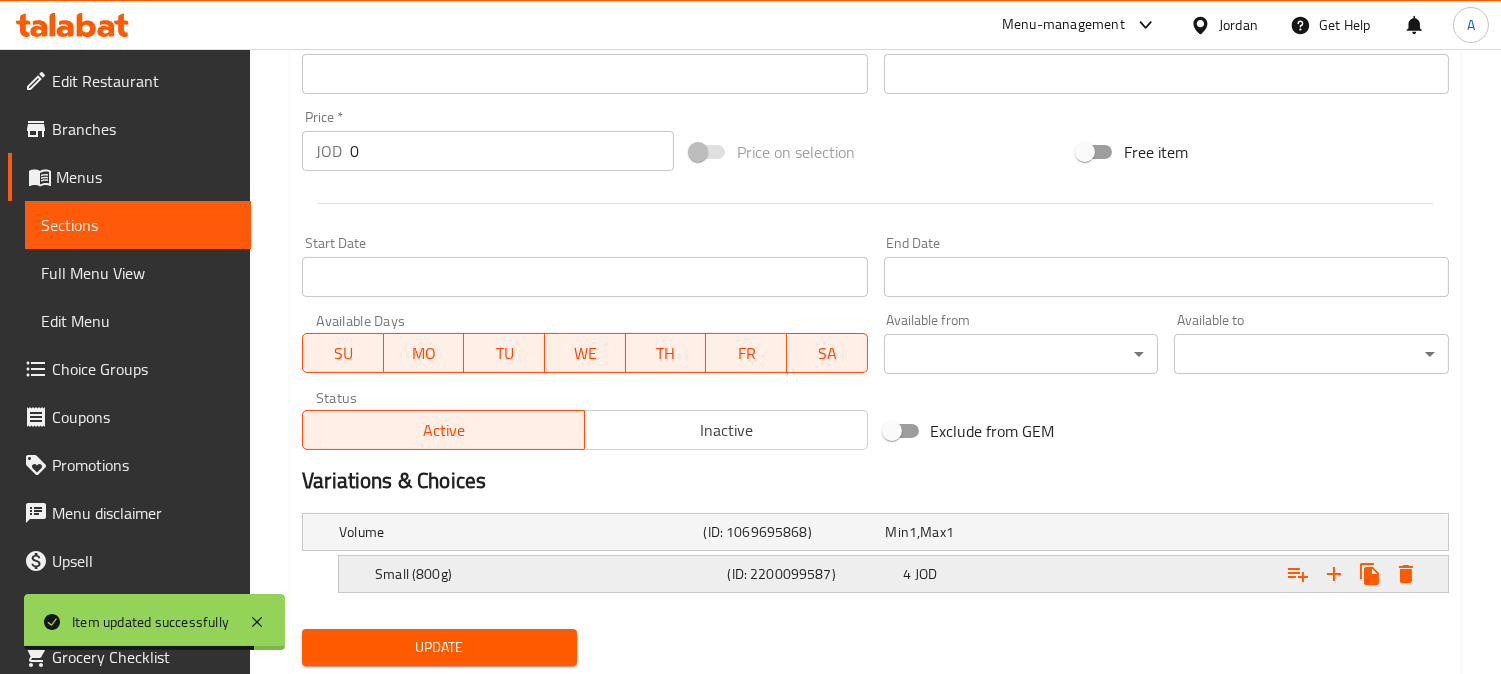 click on "4   JOD" at bounding box center [973, 532] 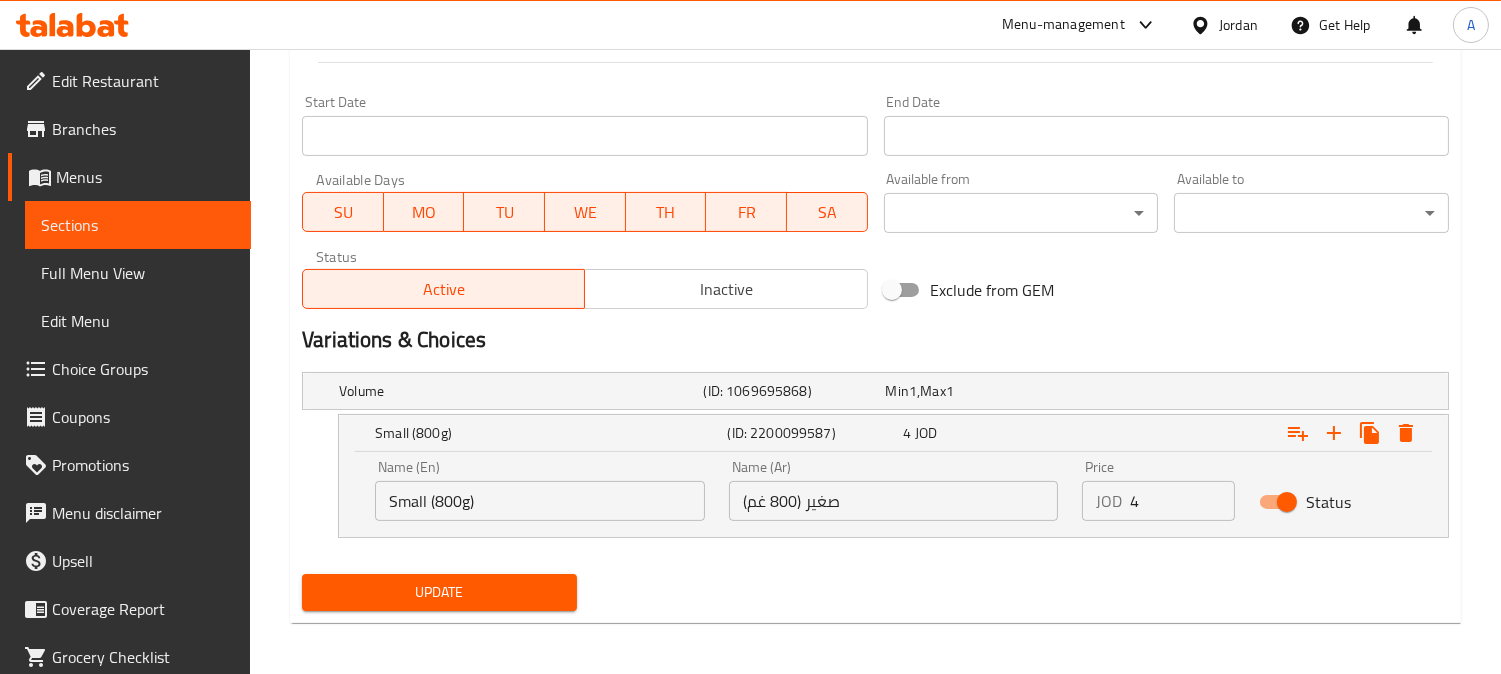 scroll, scrollTop: 811, scrollLeft: 0, axis: vertical 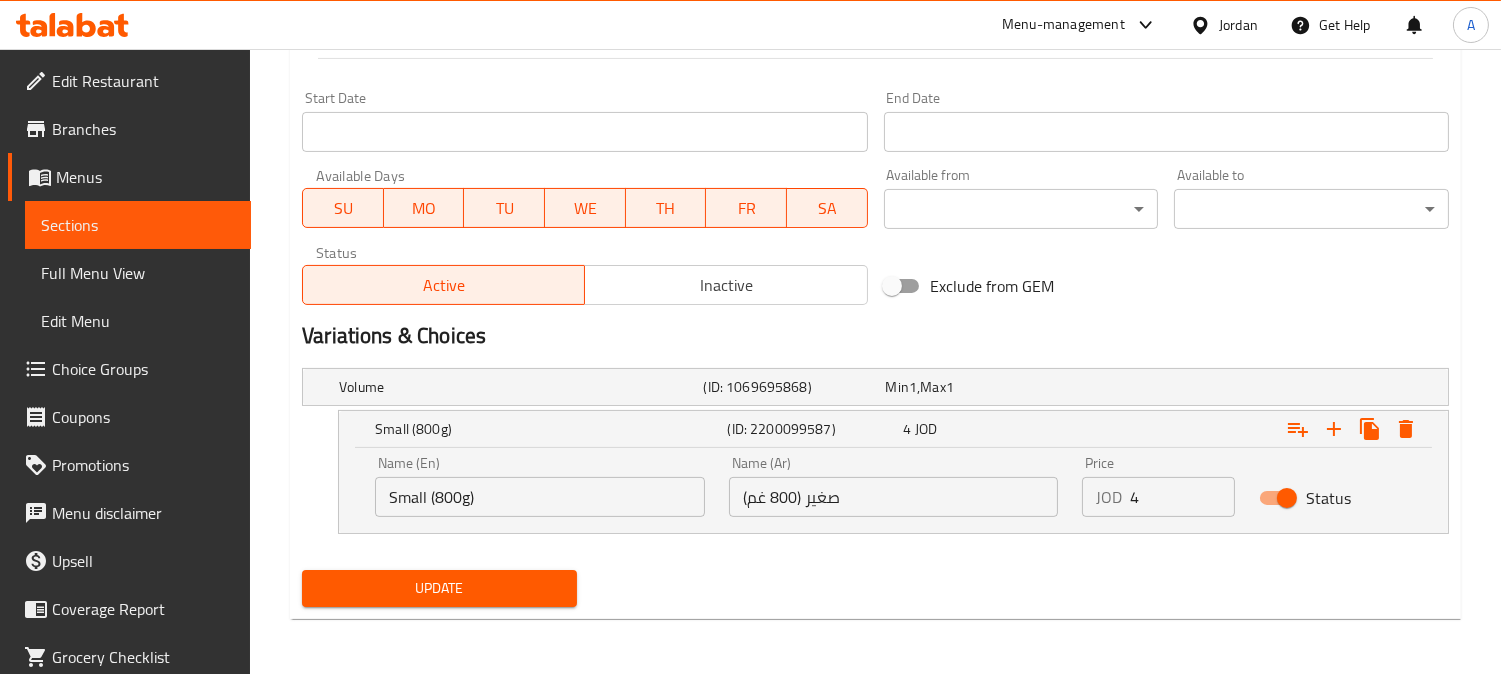 drag, startPoint x: 516, startPoint y: 484, endPoint x: 246, endPoint y: 515, distance: 271.7738 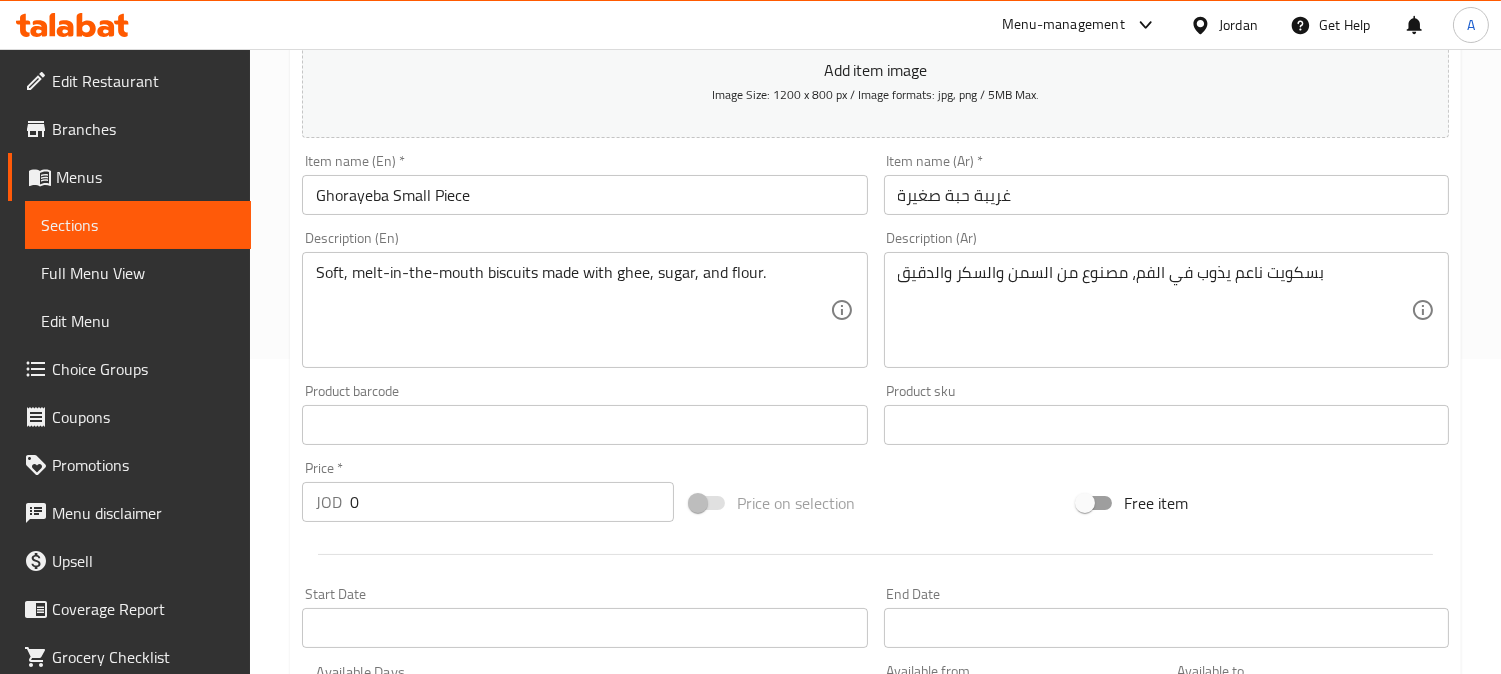 scroll, scrollTop: 144, scrollLeft: 0, axis: vertical 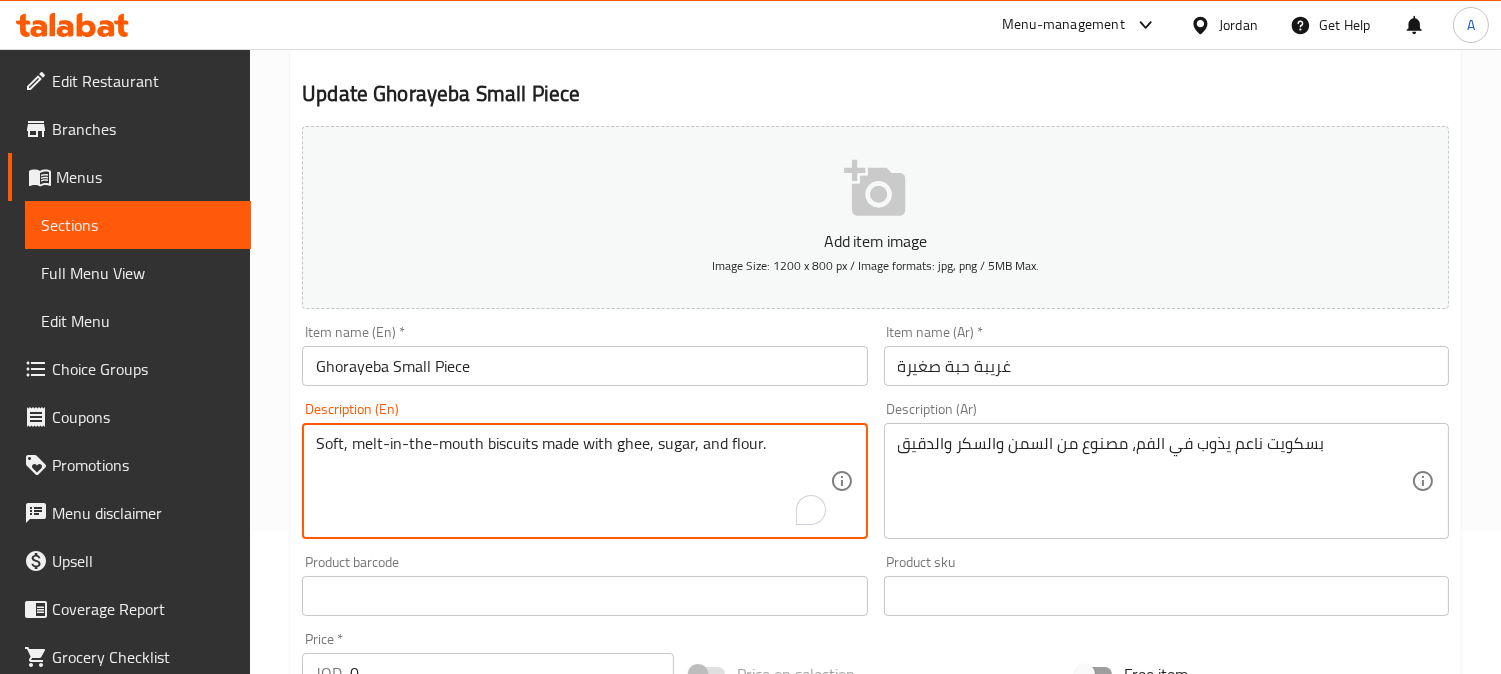 click on "Soft, melt-in-the-mouth biscuits made with ghee, sugar, and flour." at bounding box center [572, 481] 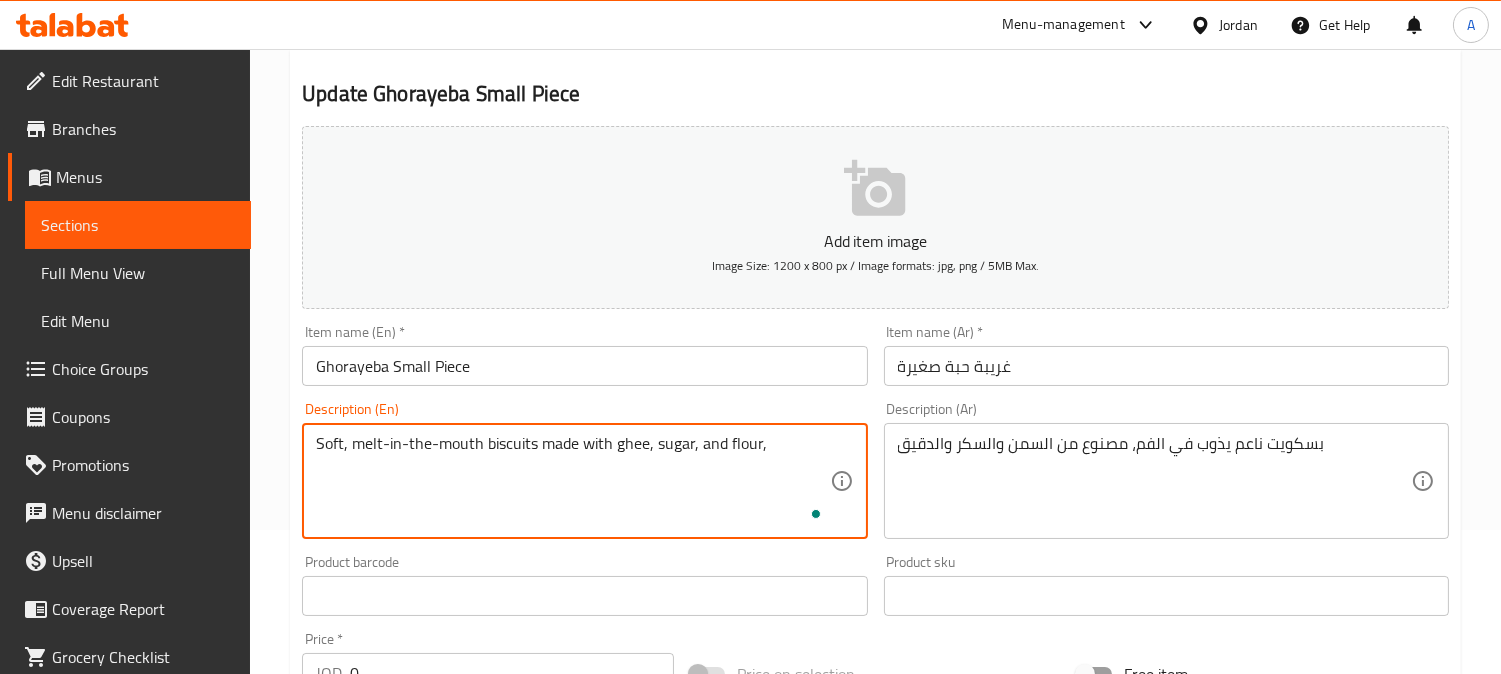 paste on "Small (800g)" 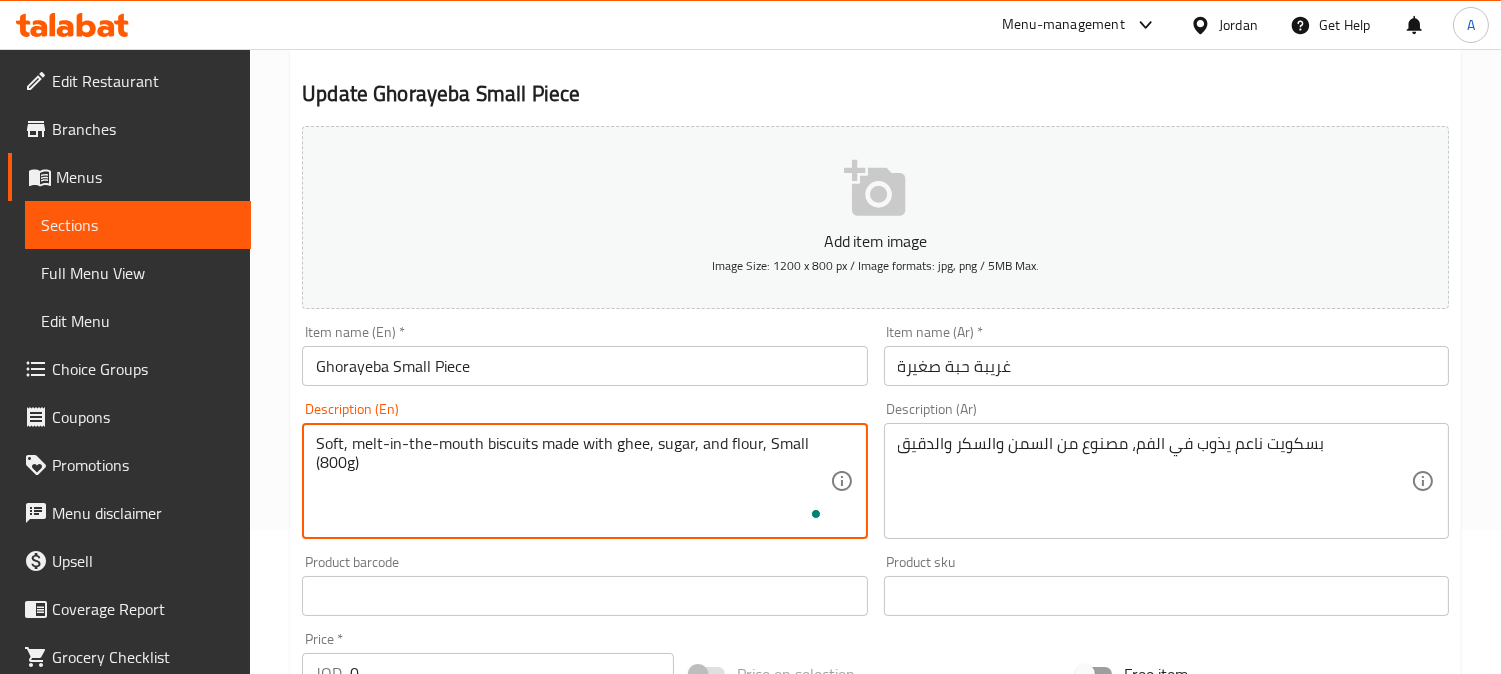 click on "Soft, melt-in-the-mouth biscuits made with ghee, sugar, and flour, Small (800g)" at bounding box center [572, 481] 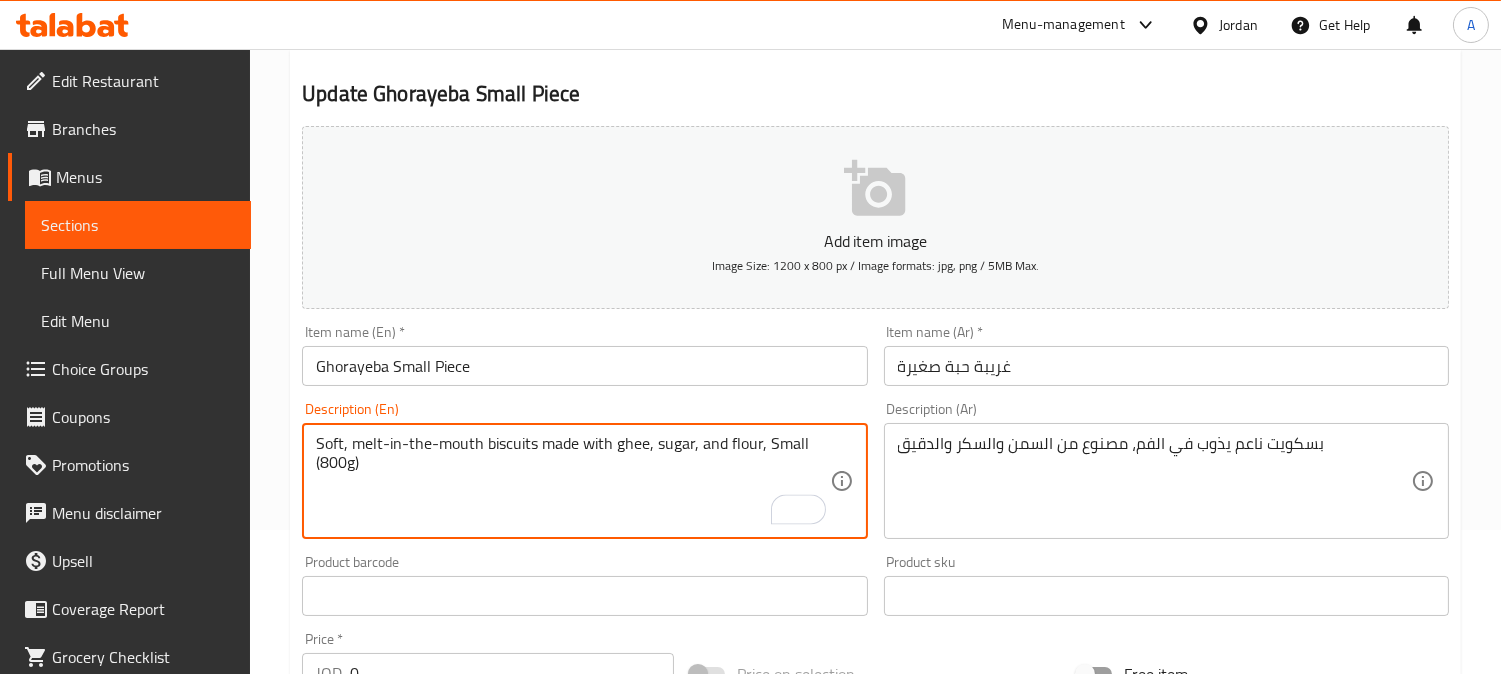 click on "Soft, melt-in-the-mouth biscuits made with ghee, sugar, and flour, Small (800g)" at bounding box center [572, 481] 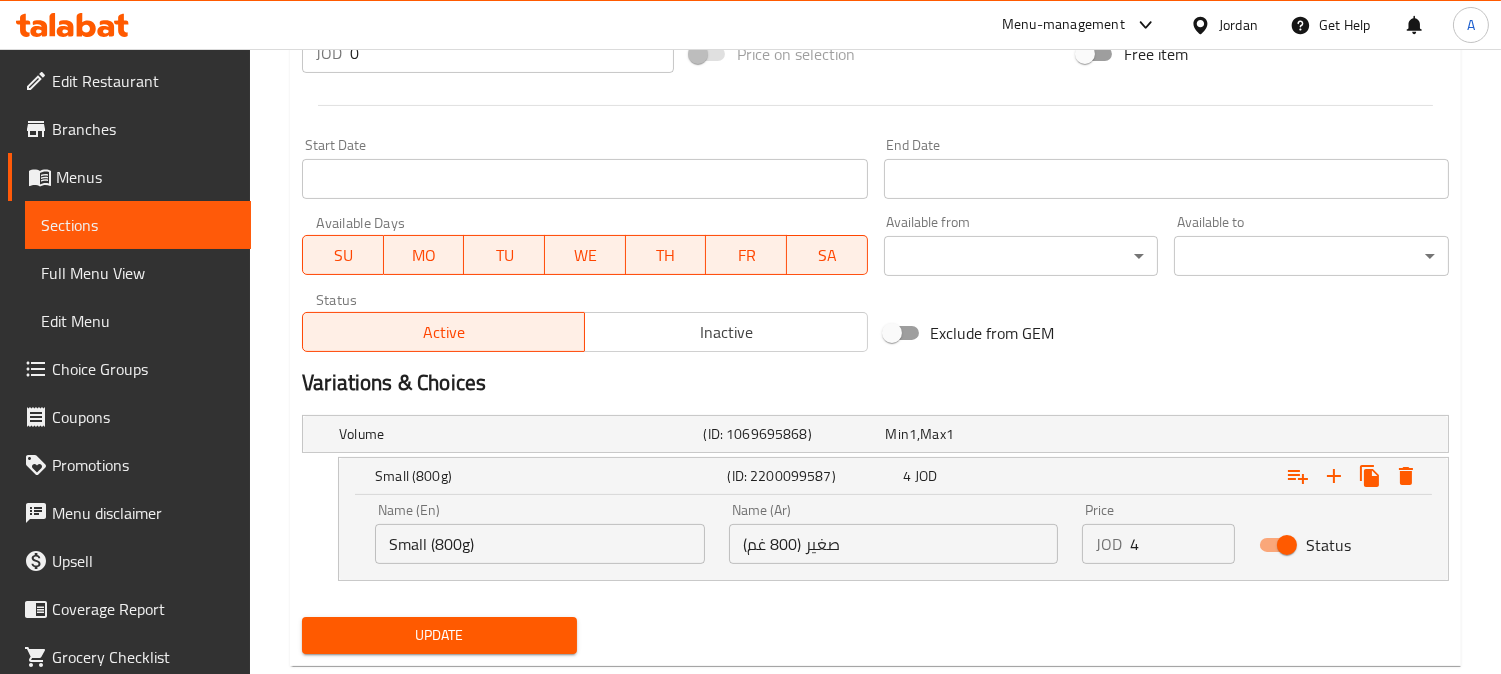 scroll, scrollTop: 811, scrollLeft: 0, axis: vertical 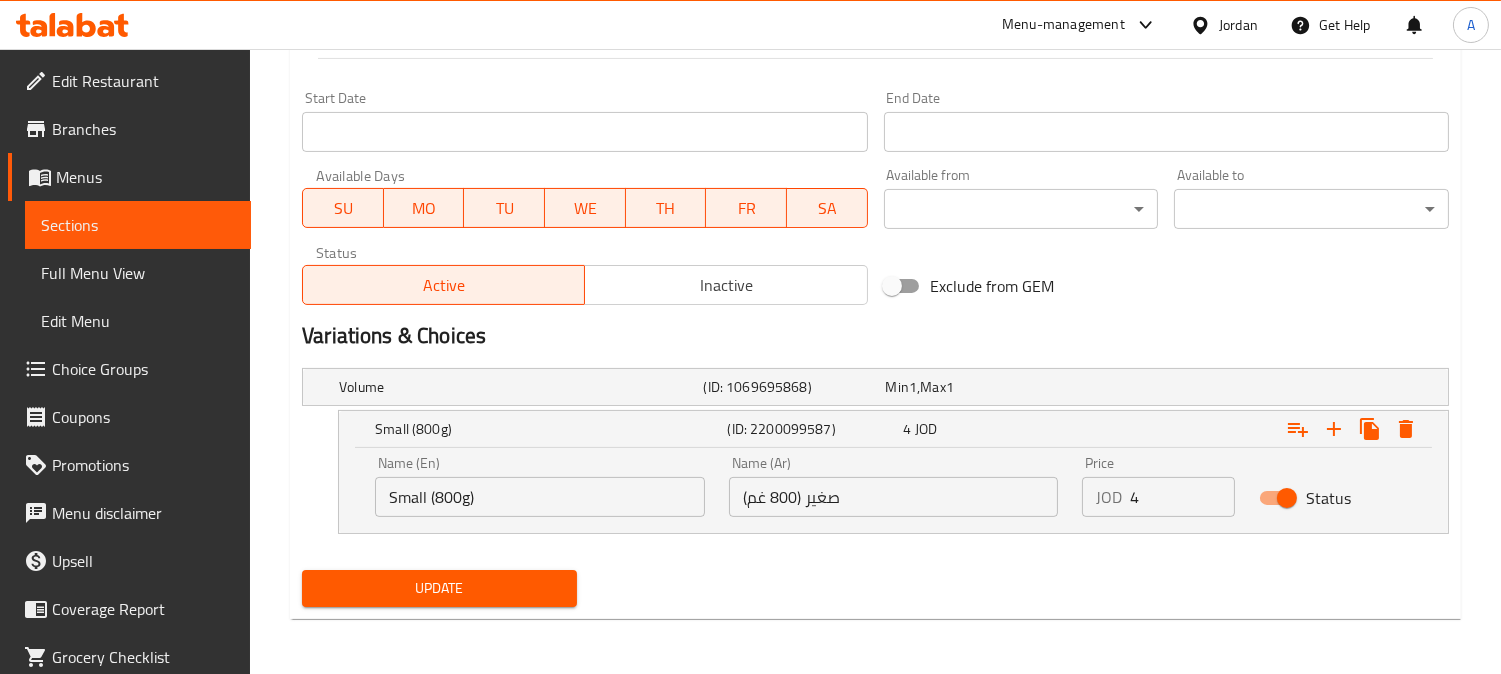type on "Soft, melt-in-the-mouth biscuits made with ghee, sugar, and flour, Small size (800g)" 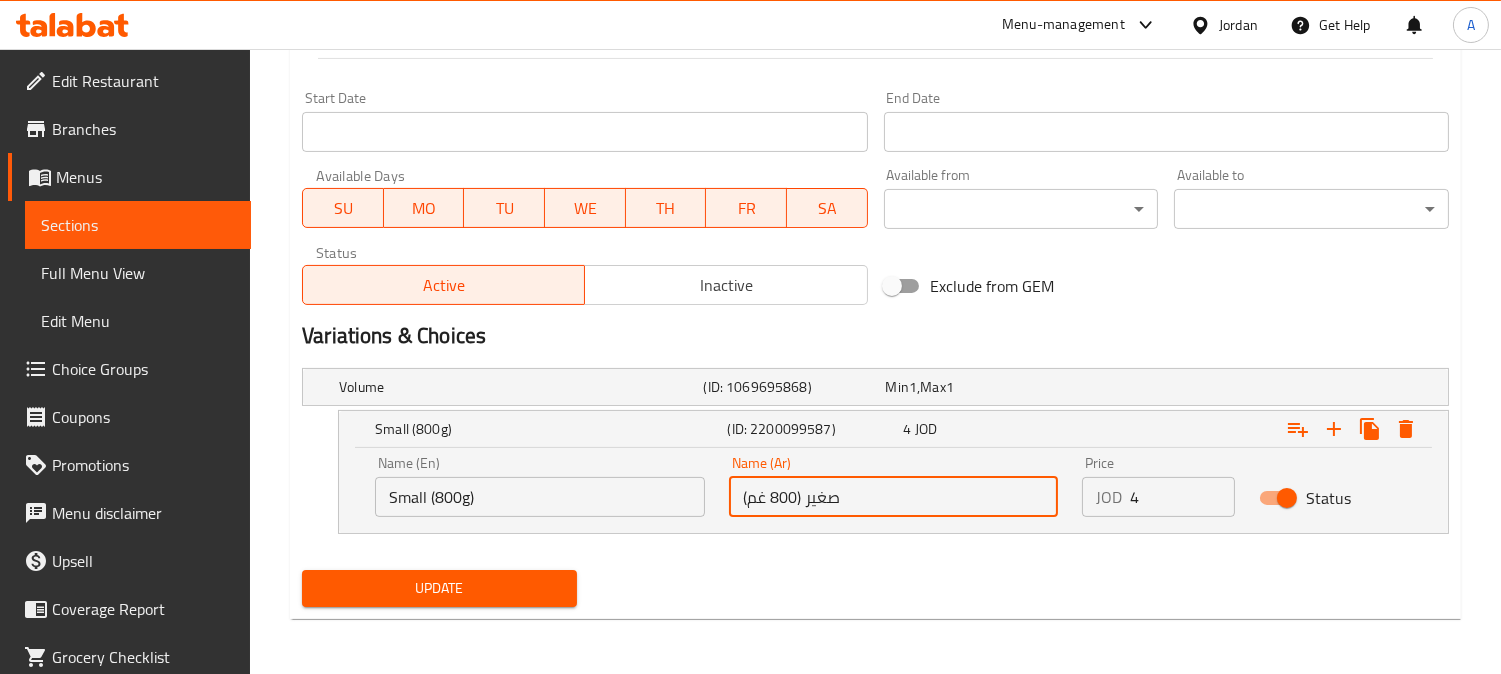 drag, startPoint x: 740, startPoint y: 516, endPoint x: 512, endPoint y: 520, distance: 228.03508 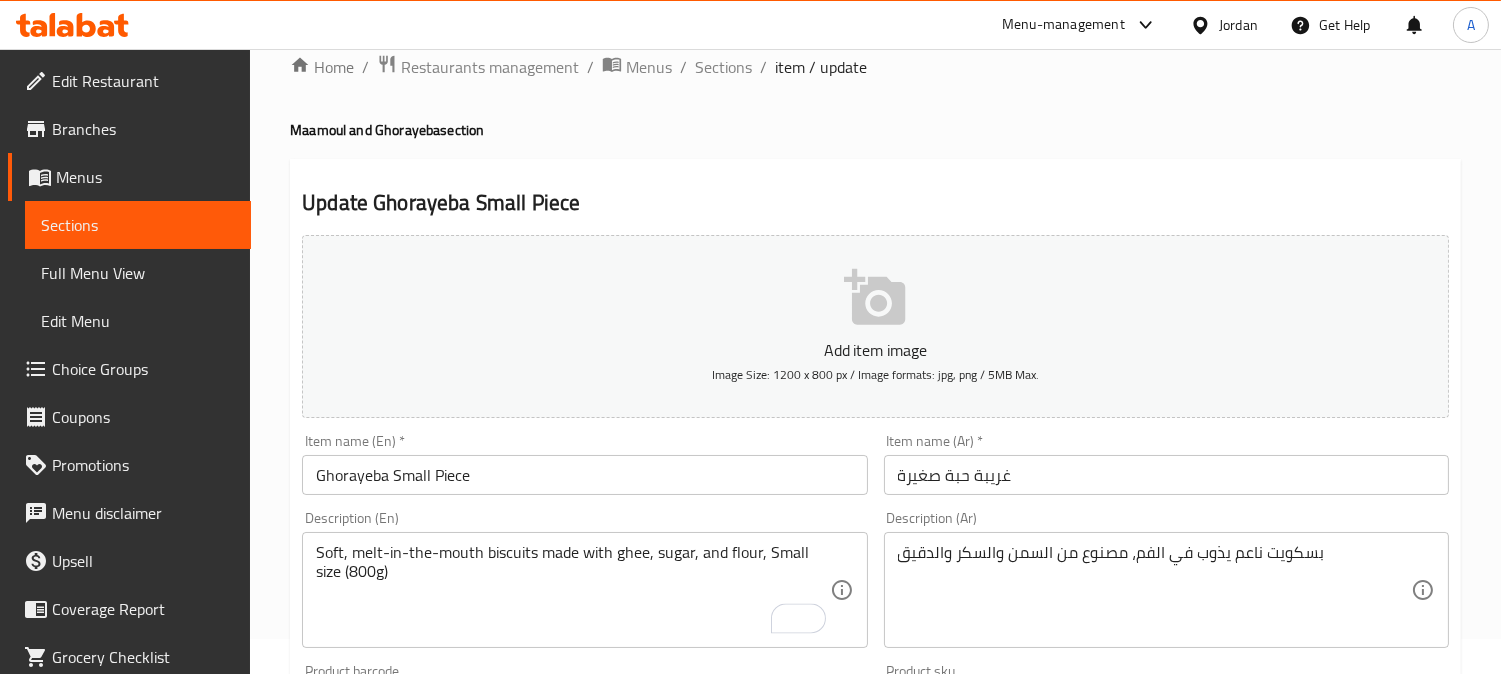 scroll, scrollTop: 33, scrollLeft: 0, axis: vertical 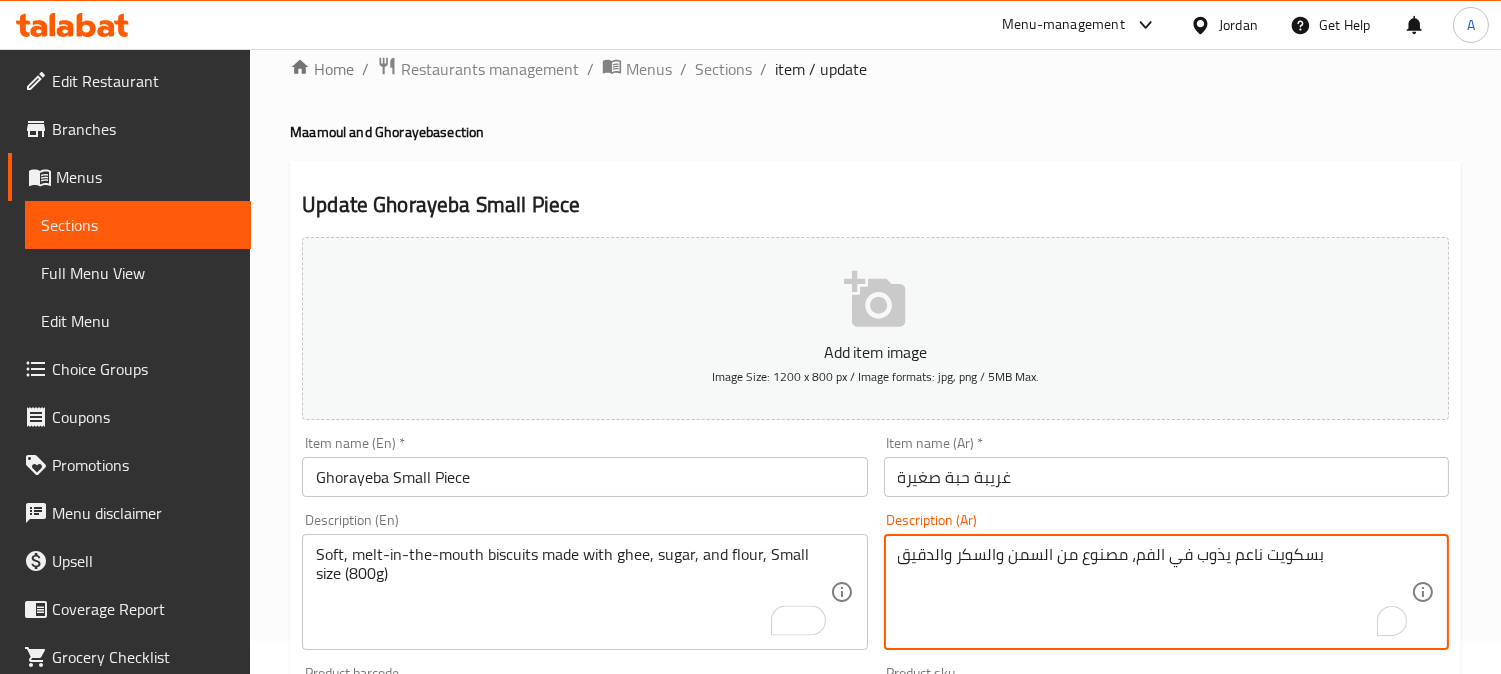paste on "صغير (800 غم)" 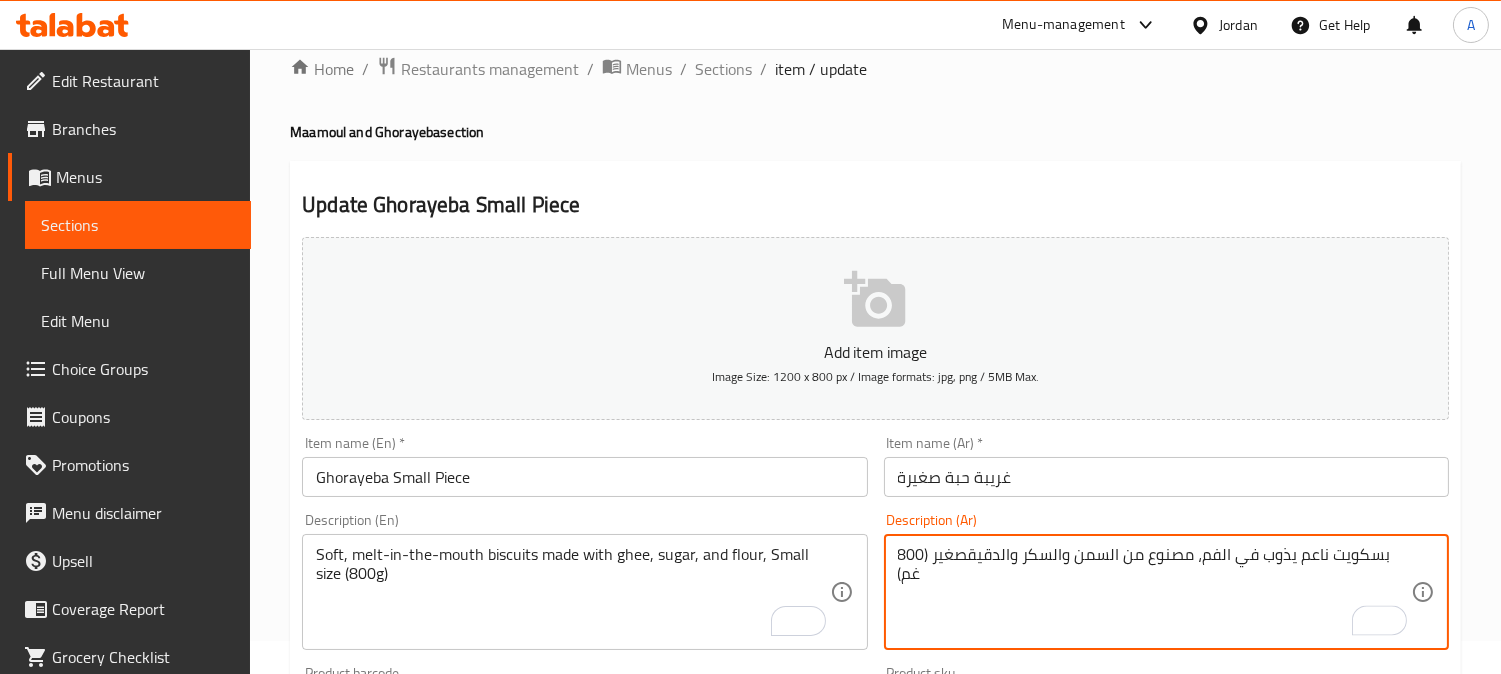 click on "بسكويت ناعم يذوب في الفم، مصنوع من السمن والسكر والدقيقصغير (800 غم)" at bounding box center (1154, 592) 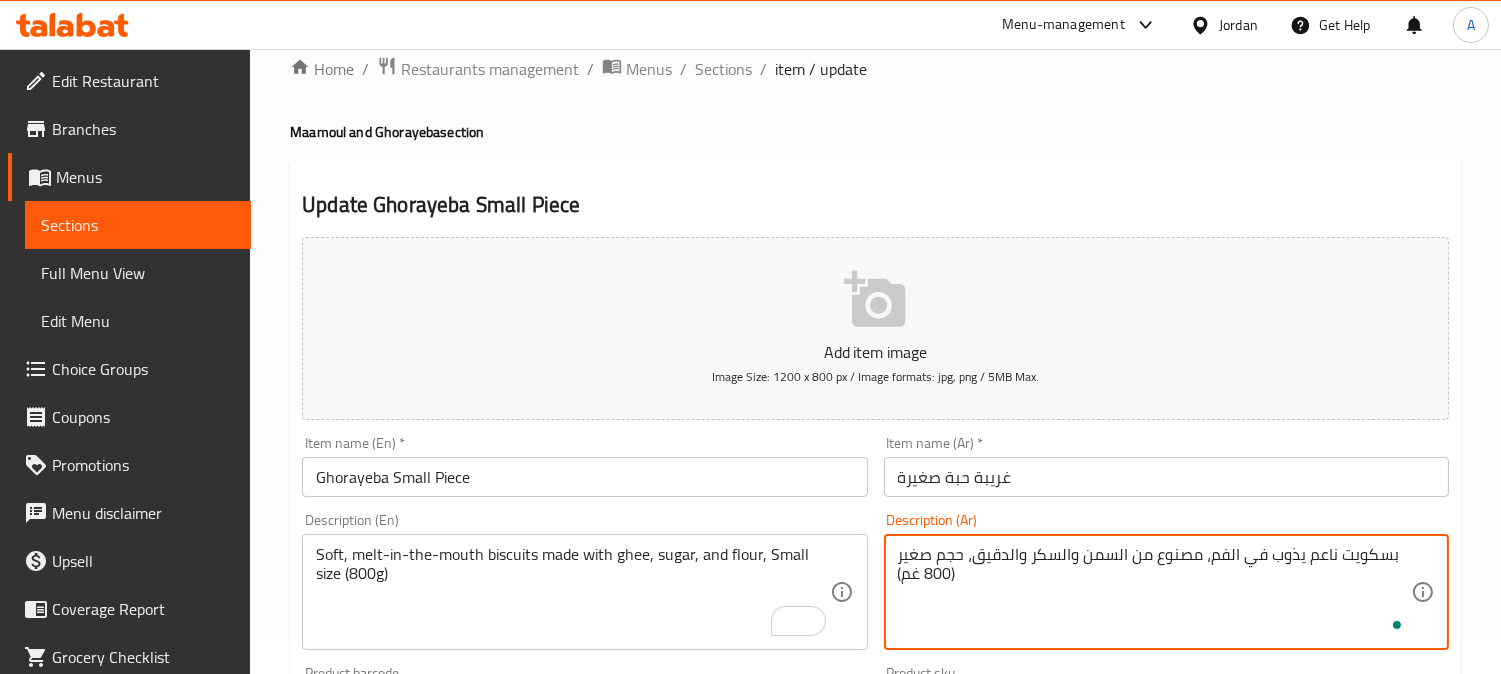 type on "بسكويت ناعم يذوب في الفم، مصنوع من السمن والسكر والدقيق، حجم صغير (800 غم)" 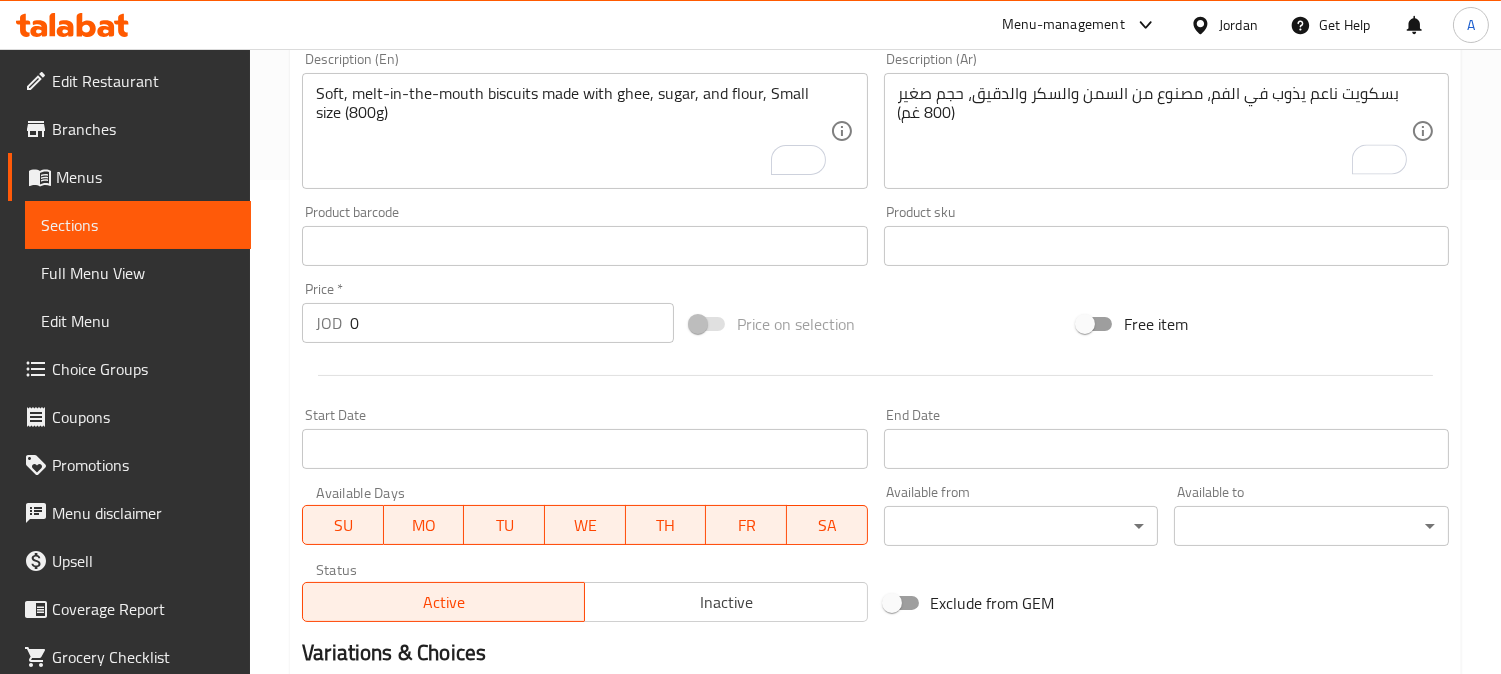 scroll, scrollTop: 811, scrollLeft: 0, axis: vertical 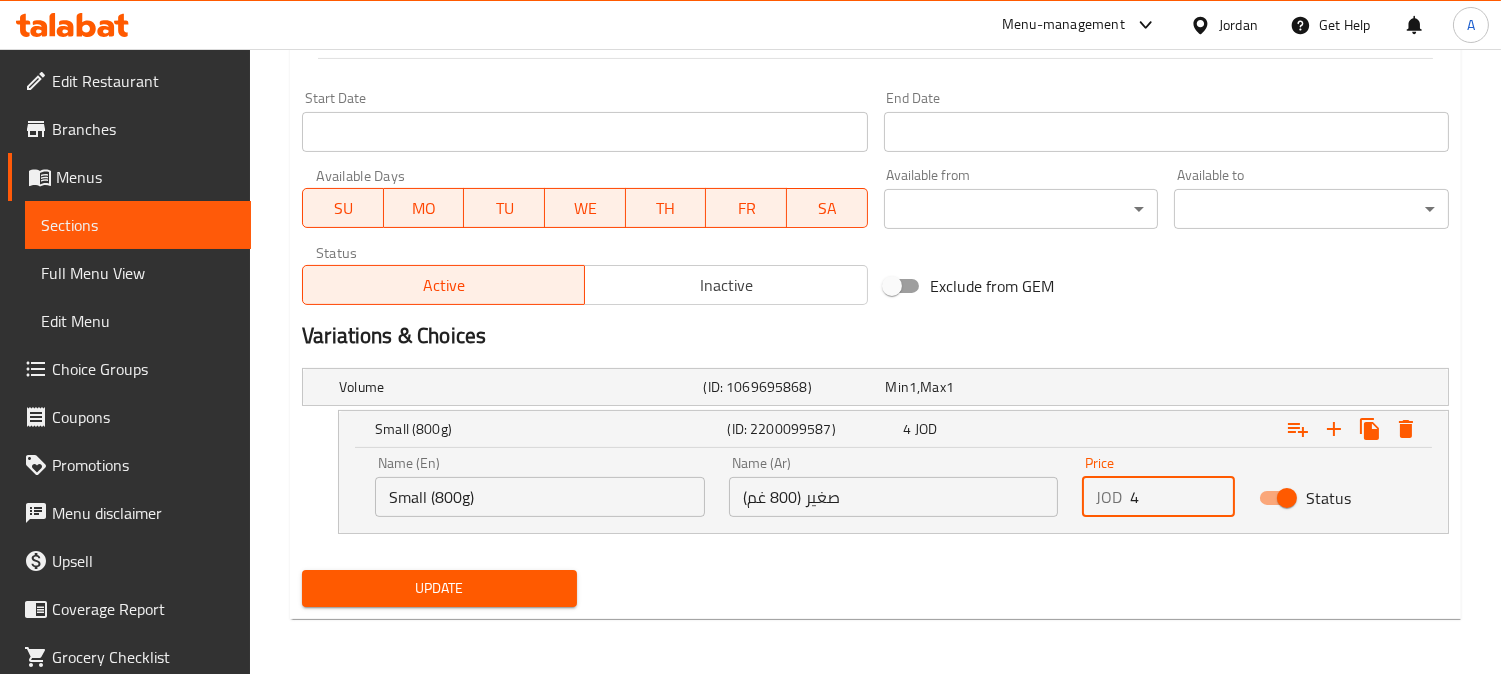 drag, startPoint x: 1188, startPoint y: 502, endPoint x: 964, endPoint y: 488, distance: 224.43707 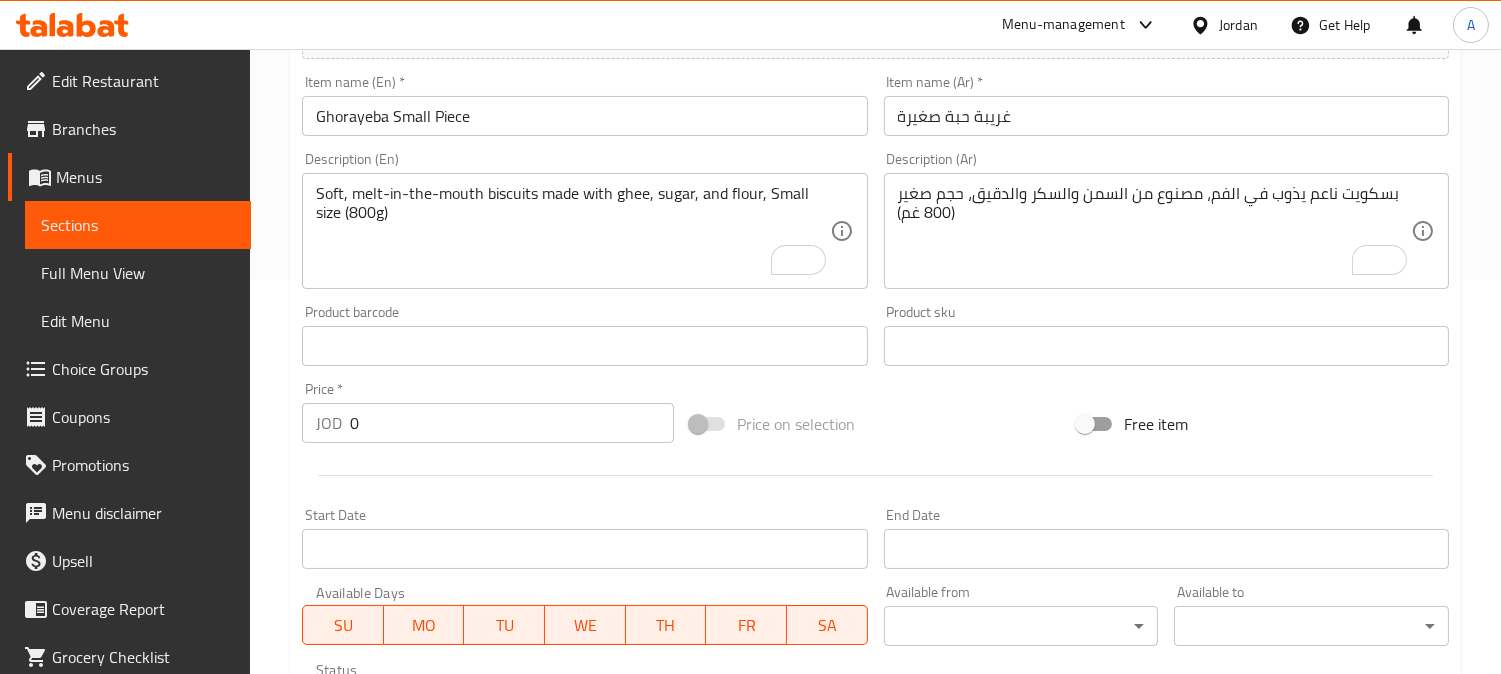 scroll, scrollTop: 255, scrollLeft: 0, axis: vertical 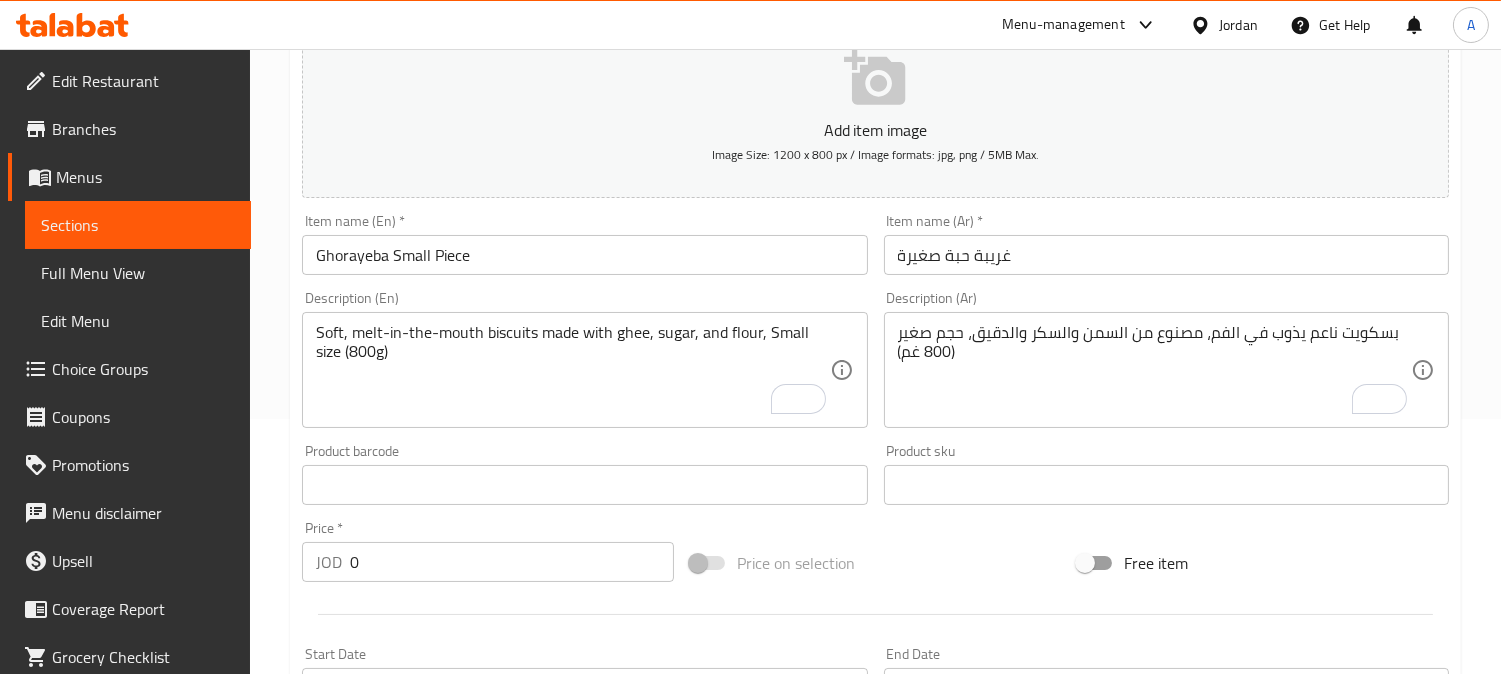 type 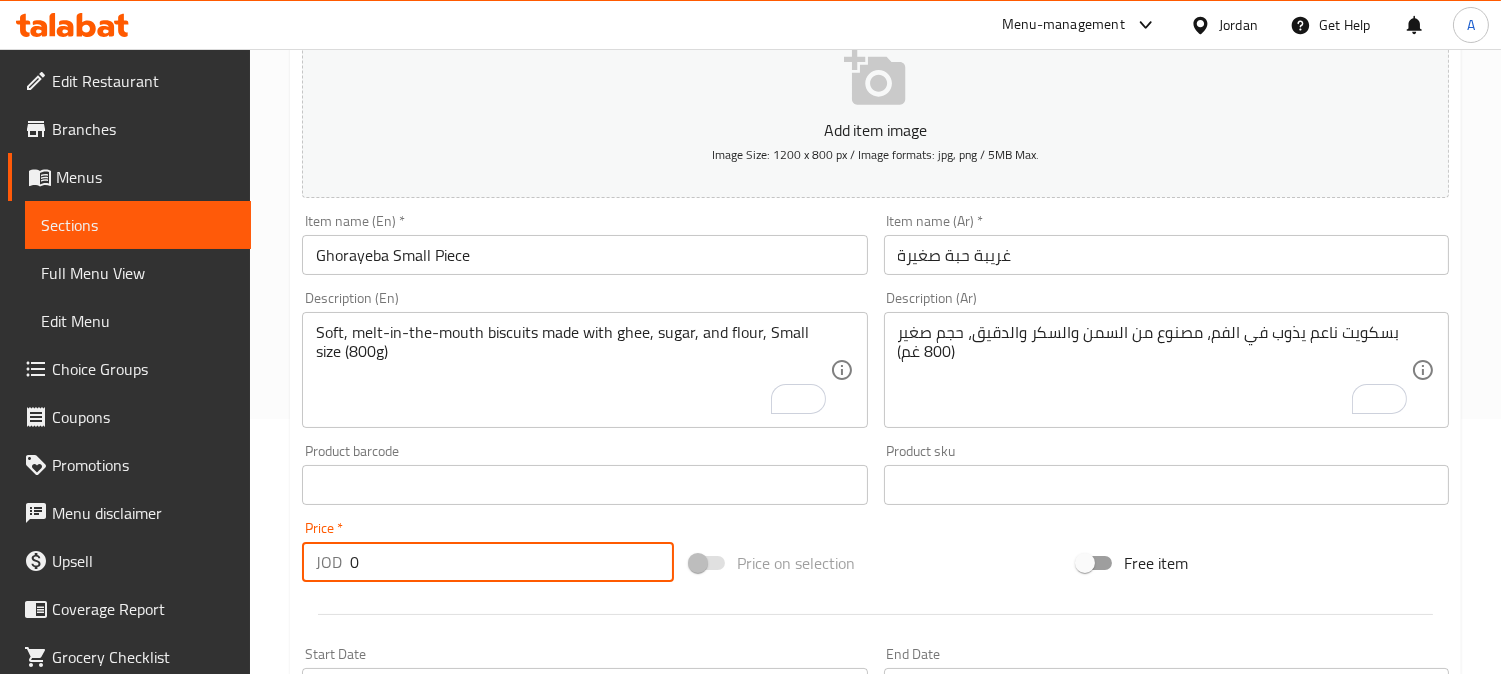 drag, startPoint x: 171, startPoint y: 571, endPoint x: 236, endPoint y: 607, distance: 74.30343 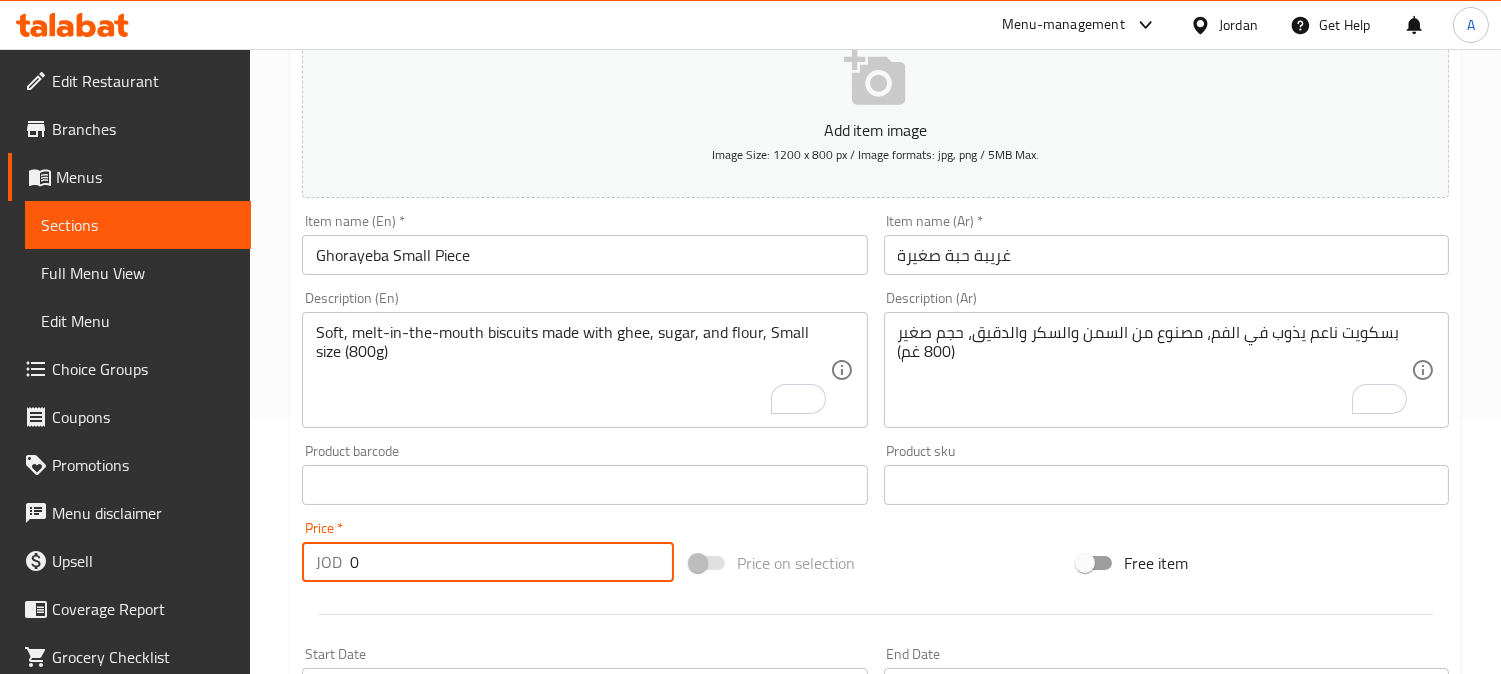 click on "Edit Restaurant   Branches   Menus   Sections   Full Menu View   Edit Menu   Choice Groups   Coupons   Promotions   Menu disclaimer   Upsell   Coverage Report   Grocery Checklist  Version:    1.0.0  Get support on:    Support.OpsPlatform Home / Restaurants management / Menus / Sections / item / update Maamoul and Ghorayeba  section Update Ghorayeba Small Piece Add item image Image Size: 1200 x 800 px / Image formats: jpg, png / 5MB Max. Item name (En)   * Ghorayeba Small Piece Item name (En)  * Item name (Ar)   * غريبة حبة صغيرة Item name (Ar)  * Description (En) Soft, melt-in-the-mouth biscuits made with ghee, sugar, and flour, Small size (800g) Description (En) Description (Ar) بسكويت ناعم يذوب في الفم، مصنوع من السمن والسكر والدقيق، حجم صغير (800 غم) Description (Ar) Product barcode Product barcode Product sku Product sku Price   * JOD 0 Price  * Price on selection Free item Start Date Start Date End Date End Date SU MO TU WE 1" at bounding box center [750, 523] 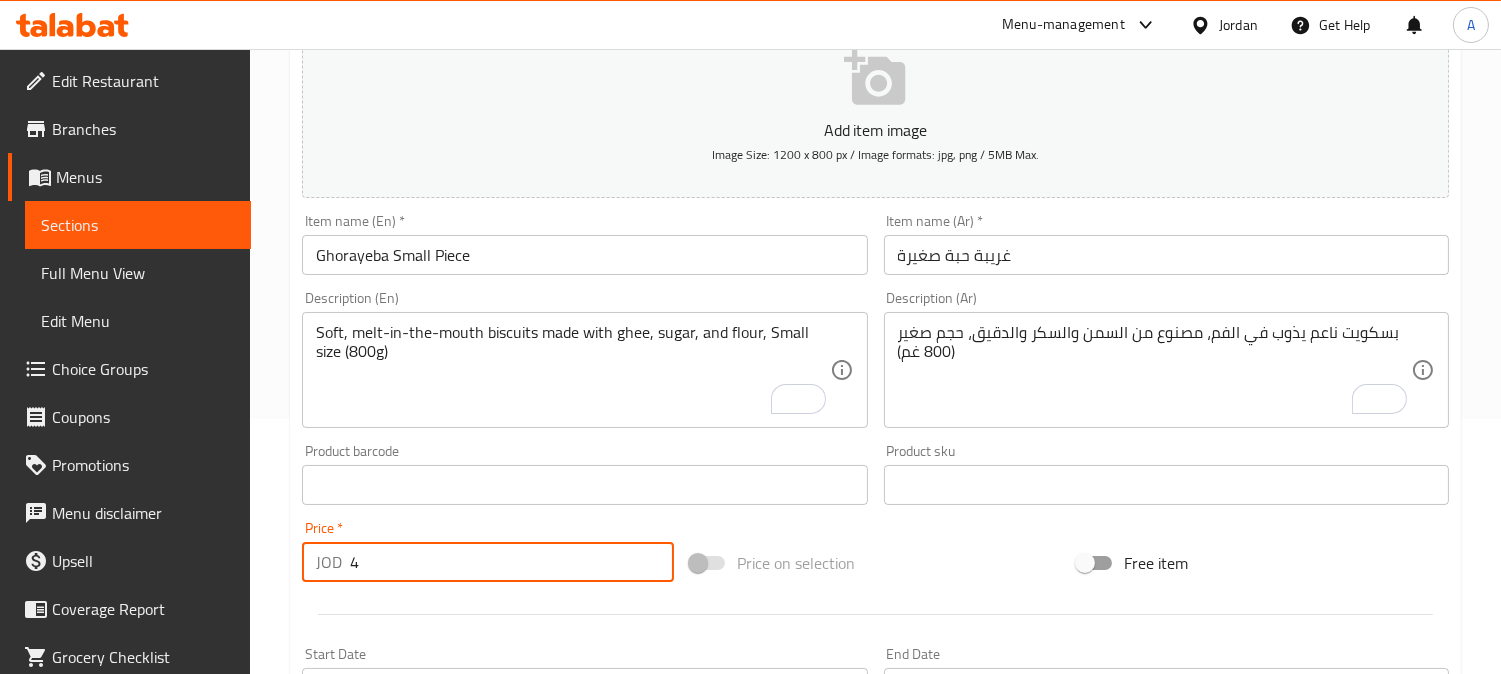type on "4" 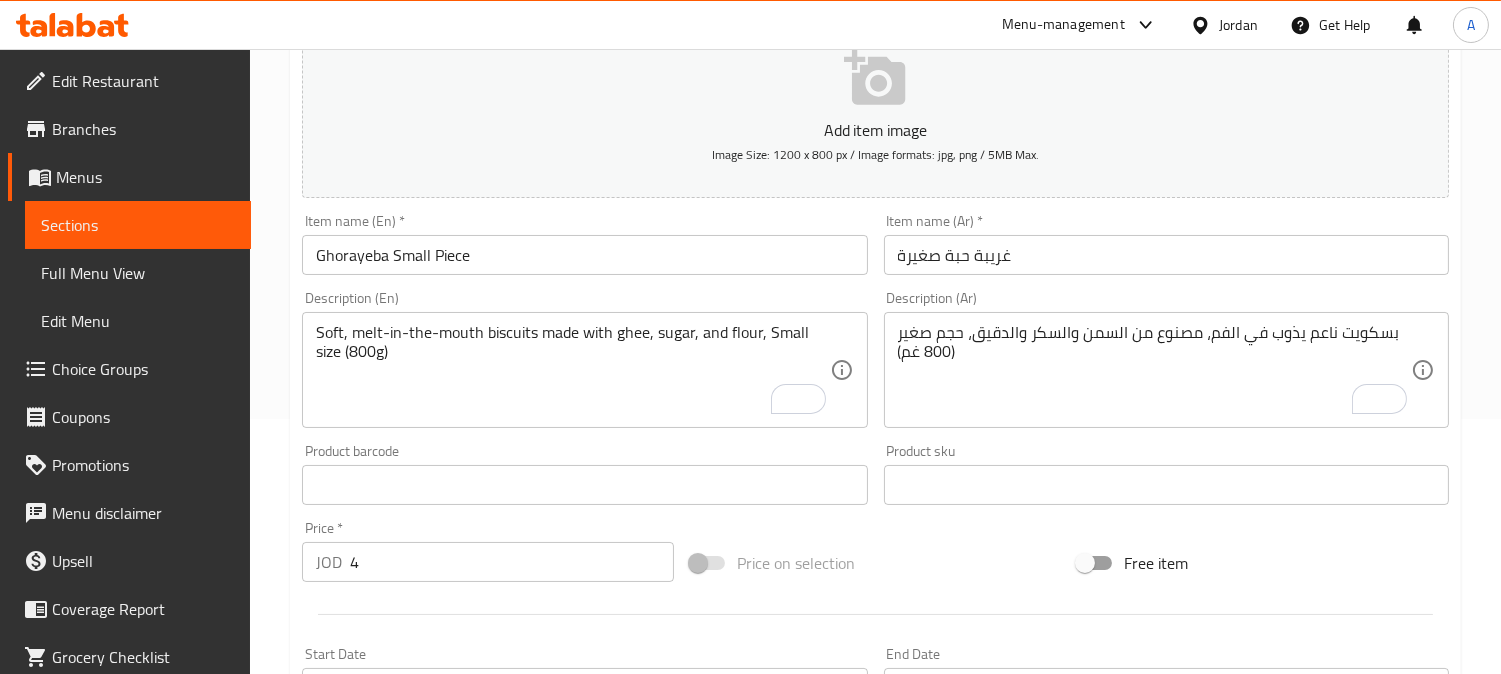 click on "Home / Restaurants management / Menus / Sections / item / update Maamoul and Ghorayeba  section Update Ghorayeba Small Piece Add item image Image Size: 1200 x 800 px / Image formats: jpg, png / 5MB Max. Item name (En)   * Ghorayeba Small Piece Item name (En)  * Item name (Ar)   * غريبة حبة صغيرة Item name (Ar)  * Description (En) Soft, melt-in-the-mouth biscuits made with ghee, sugar, and flour, Small size (800g) Description (En) Description (Ar) بسكويت ناعم يذوب في الفم، مصنوع من السمن والسكر والدقيق، حجم صغير (800 غم) Description (Ar) Product barcode Product barcode Product sku Product sku Price   * JOD 4 Price  * Price on selection Free item Start Date Start Date End Date End Date Available Days SU MO TU WE TH FR SA Available from ​ ​ Available to ​ ​ Status Active Inactive Exclude from GEM Variations & Choices Volume (ID: 1069695868) Min 1  ,  Max 1 Name (En) Volume Name (En) Name (Ar) حجم Name (Ar) Min 1 Min Max 1" at bounding box center (875, 523) 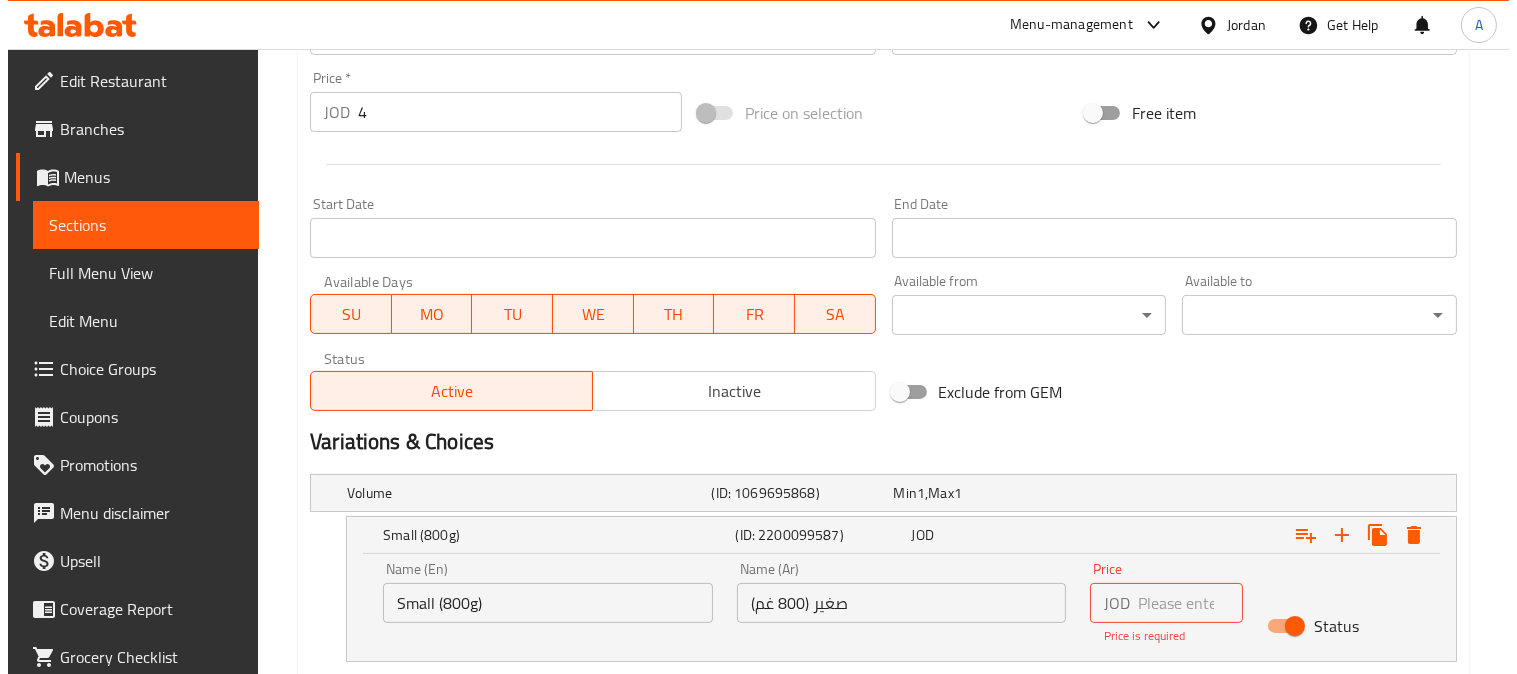 scroll, scrollTop: 833, scrollLeft: 0, axis: vertical 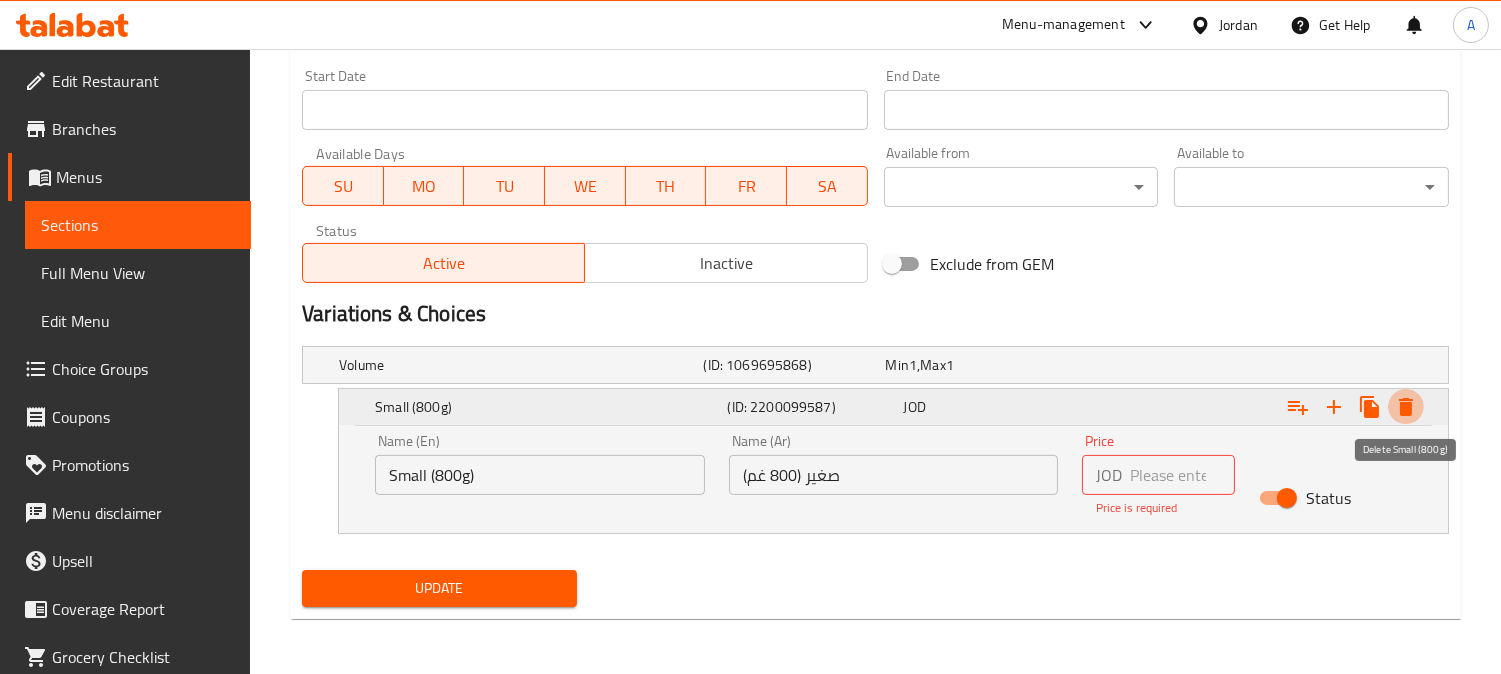 click 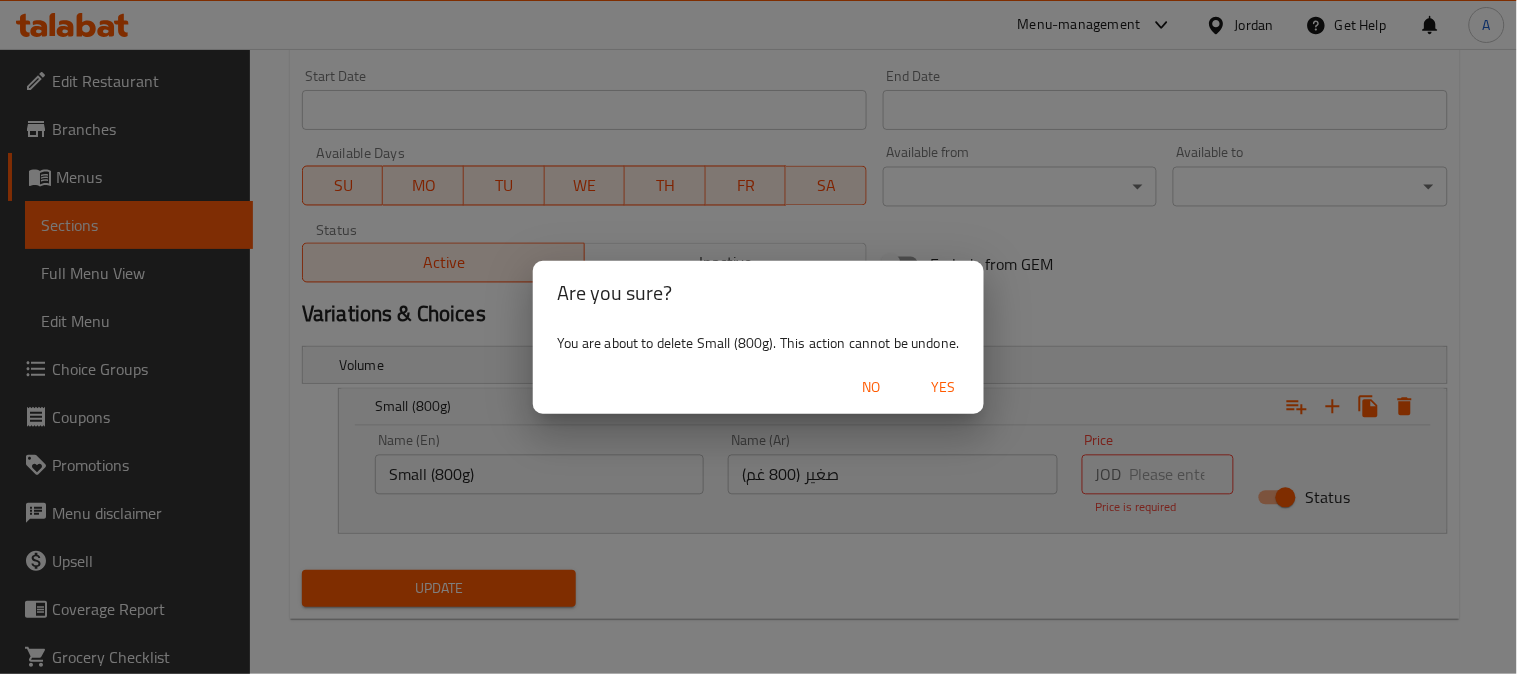 click on "Yes" at bounding box center [944, 387] 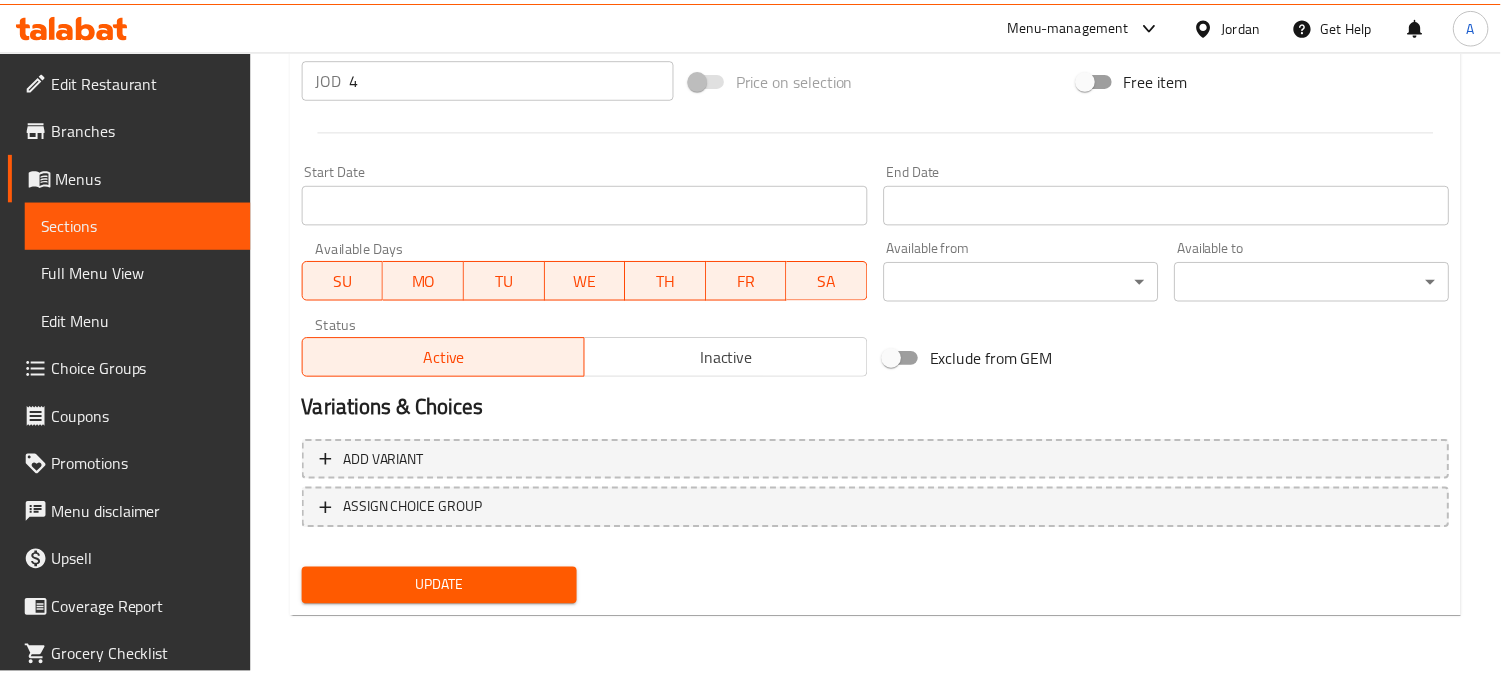 scroll, scrollTop: 735, scrollLeft: 0, axis: vertical 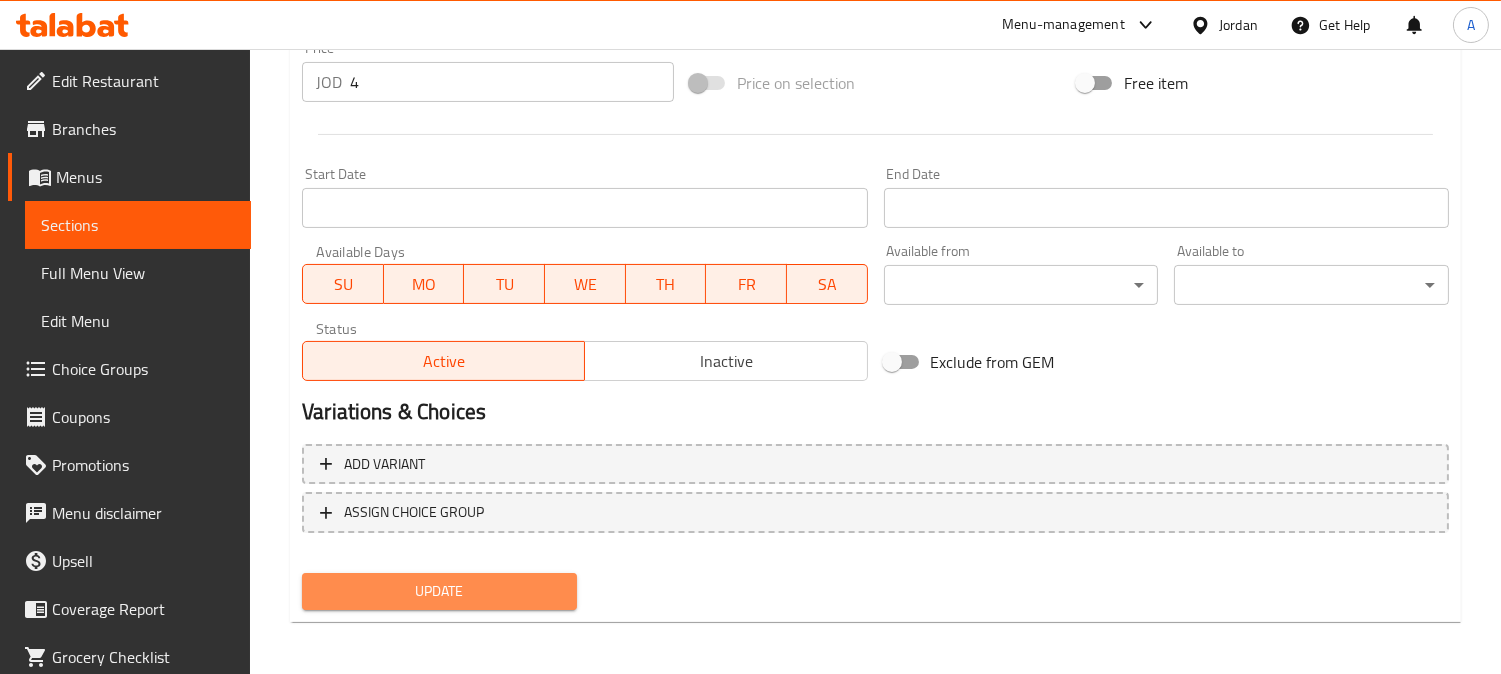 click on "Update" at bounding box center [439, 591] 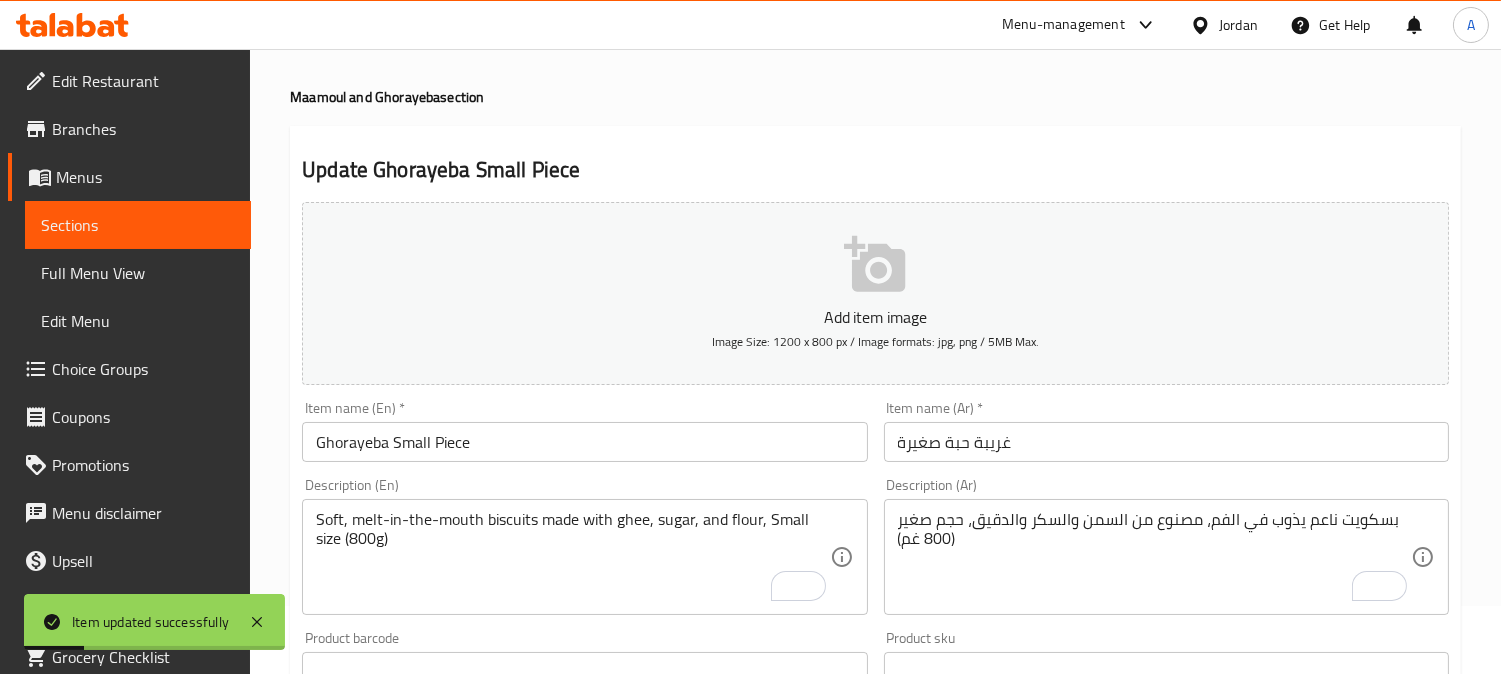 scroll, scrollTop: 0, scrollLeft: 0, axis: both 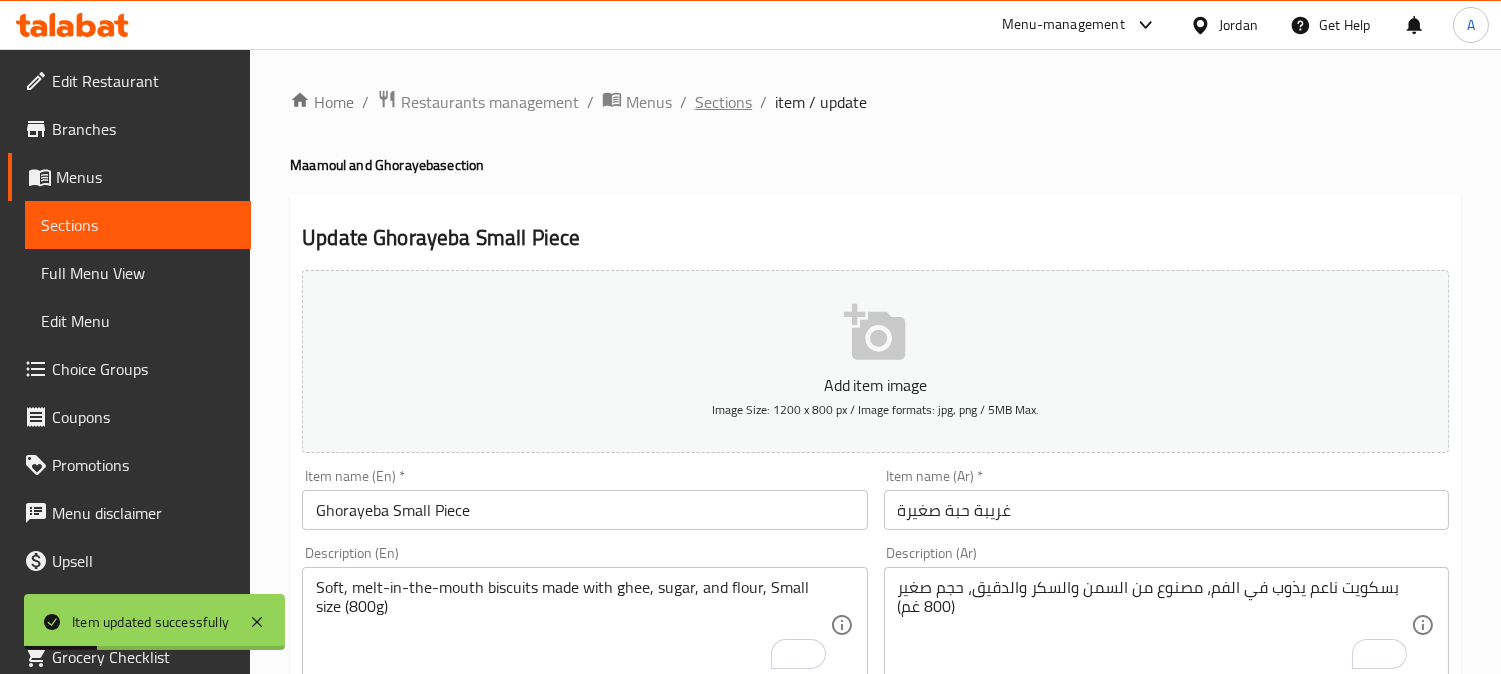 click on "Sections" at bounding box center [723, 102] 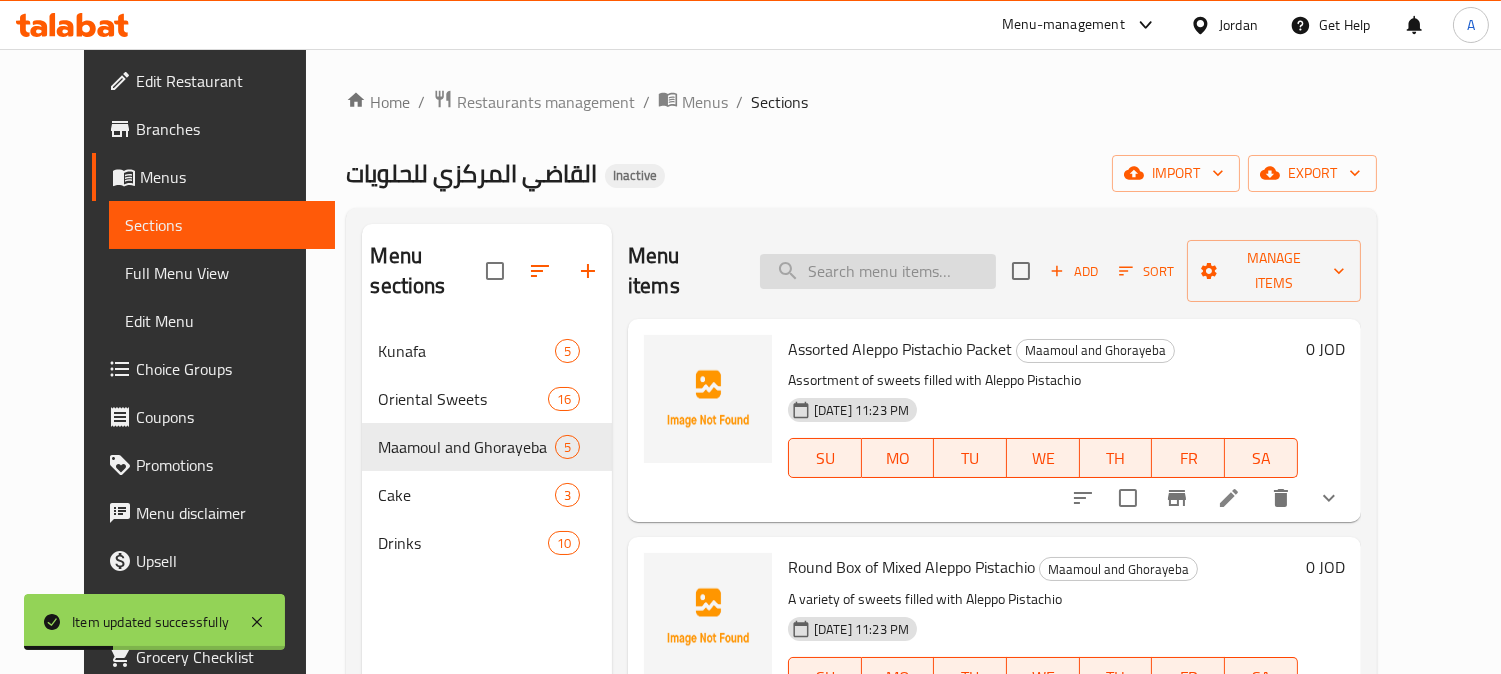 click at bounding box center [878, 271] 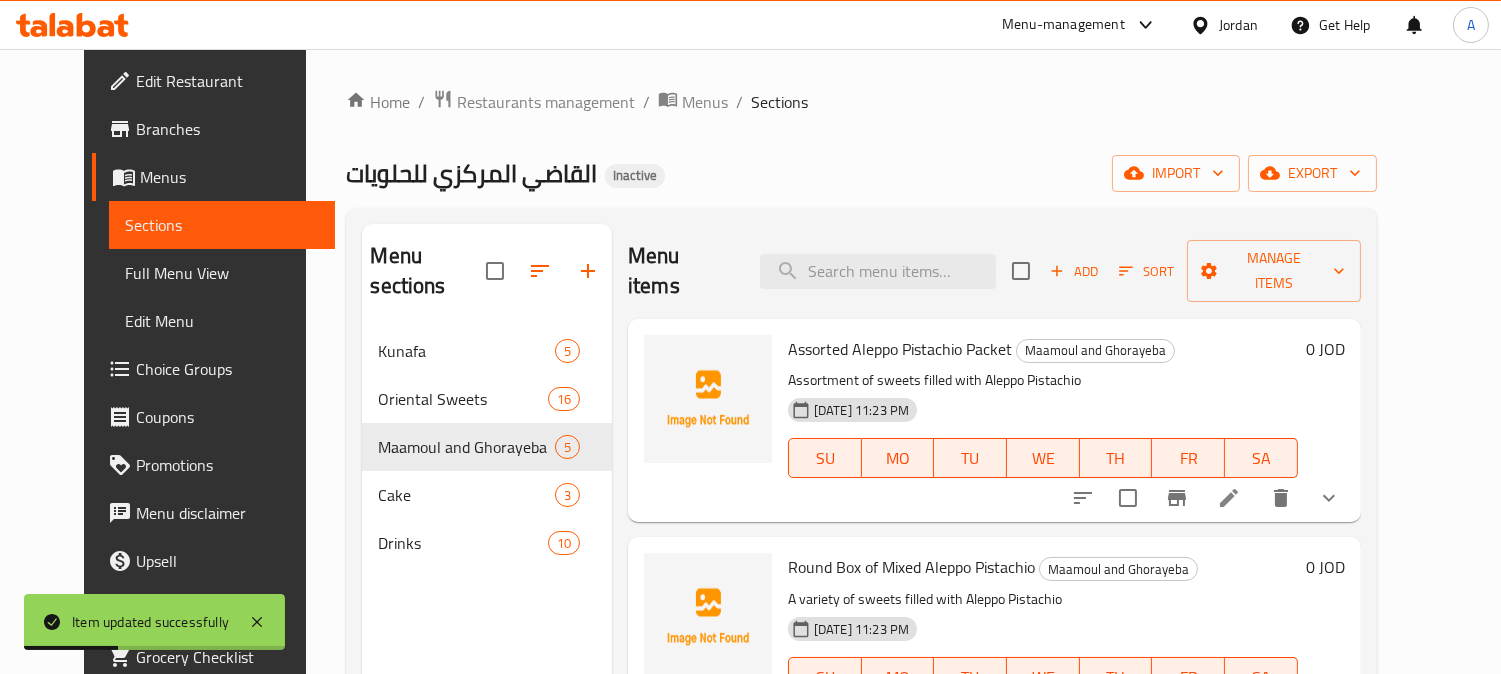 paste on "Cocktail" 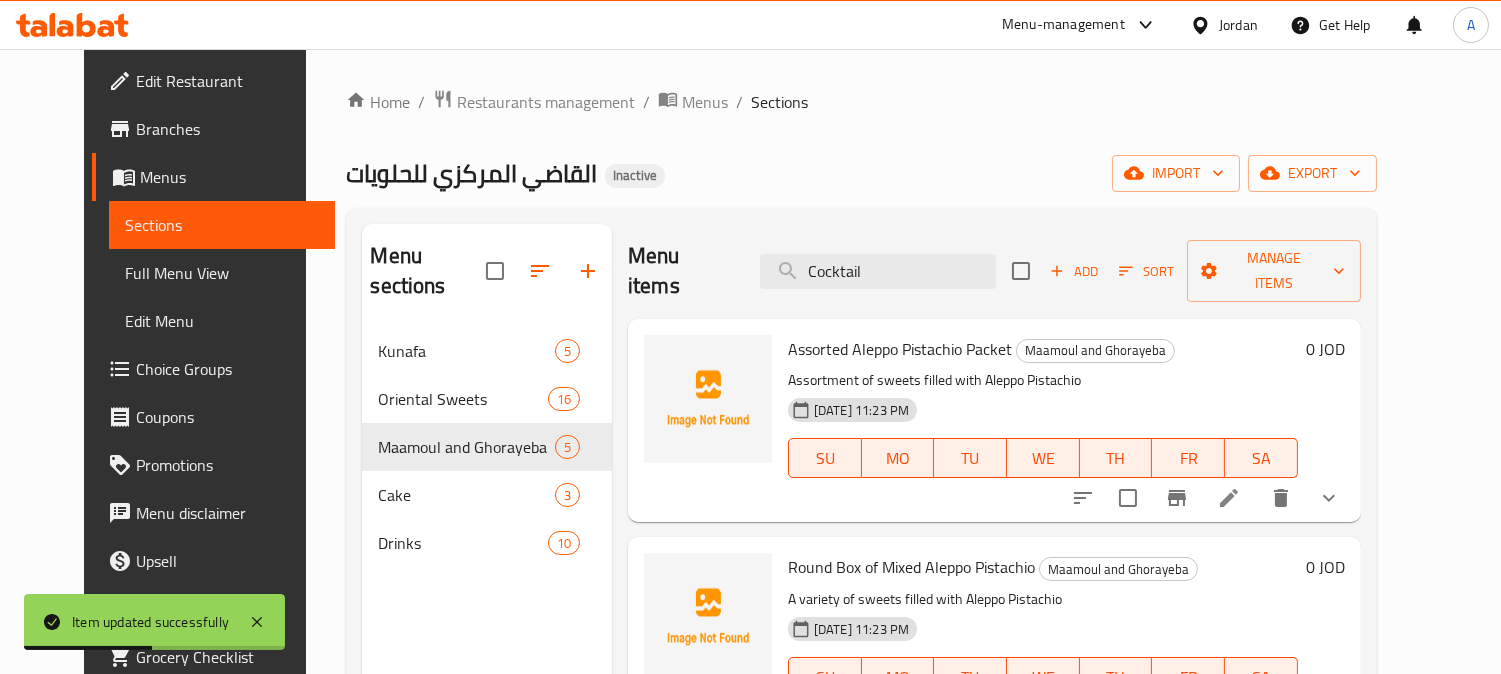 click on "Menu items Cocktail Add Sort Manage items Assorted Aleppo Pistachio Packet   Maamoul and Ghorayeba Assortment of sweets filled with Aleppo Pistachio [DATE] 11:23 PM SU MO TU WE TH FR SA 0   JOD Round Box of Mixed Aleppo Pistachio   Maamoul and Ghorayeba A variety of sweets filled with Aleppo Pistachio [DATE] 11:23 PM SU MO TU WE TH FR SA 0   JOD Super Petit Four Packet   Maamoul and Ghorayeba Luxury pieces of mixed petit fours (plain, covered with chocolate, with jam), made with natural butter, large size 1250 g [DATE] 11:23 PM SU MO TU WE TH FR SA 10   JOD Small Brazak Piece   Maamoul and Ghorayeba Sesame and pistachio biscuits, crunchy on the outside and soft on the inside small size 800g [DATE] 11:23 PM SU MO TU WE TH FR SA 4   JOD Ghorayeba Small Piece   Maamoul and Ghorayeba Soft, melt-in-the-mouth biscuits made with ghee, sugar, and flour, Small size (800g) [DATE] 11:23 PM SU MO TU WE TH FR SA 4   JOD" at bounding box center [986, 561] 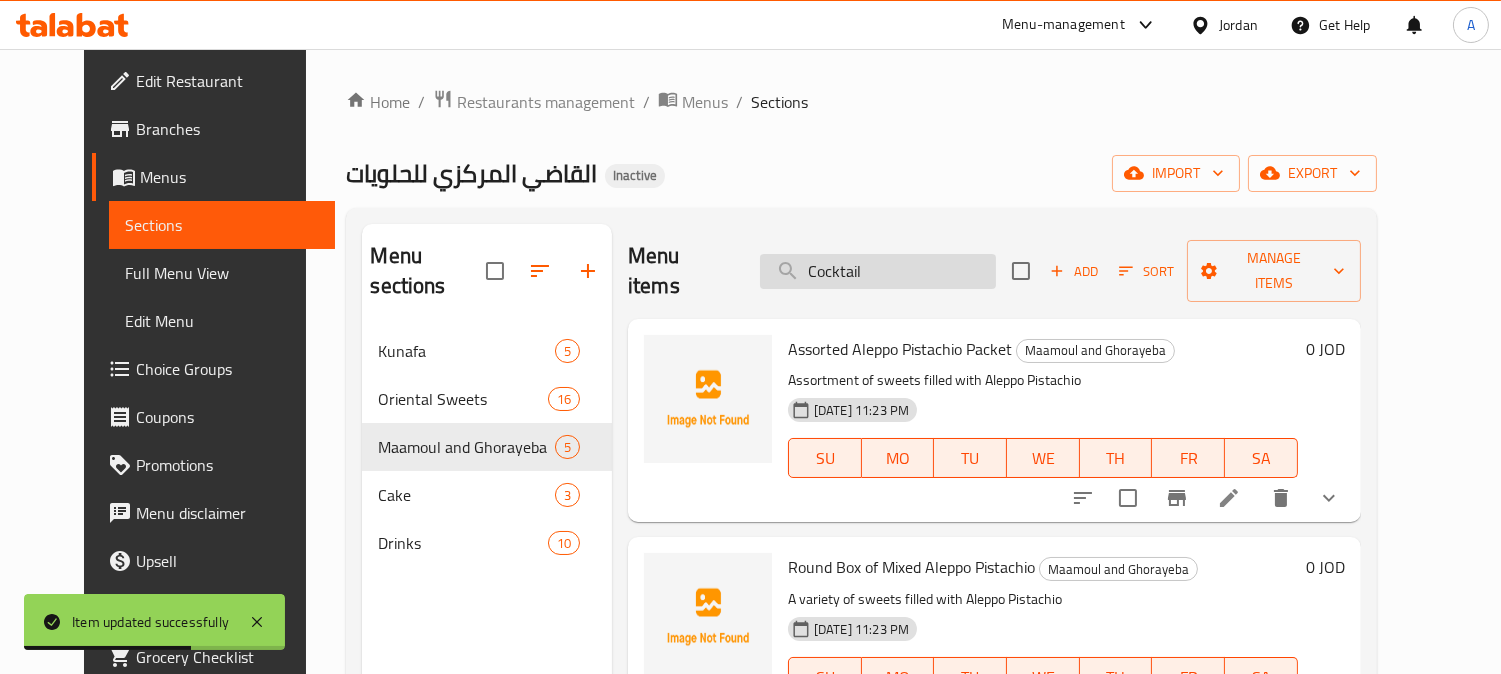 click on "Cocktail" at bounding box center [878, 271] 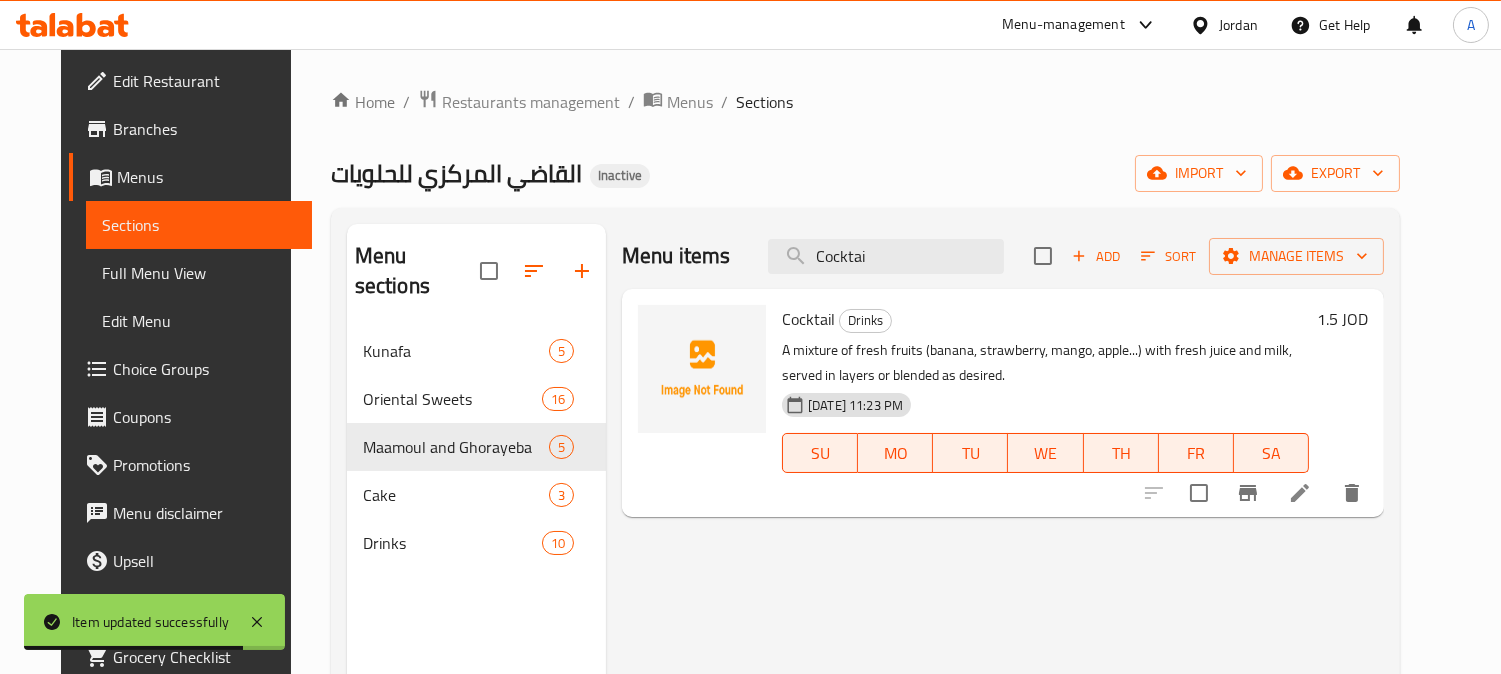 type on "Cocktai" 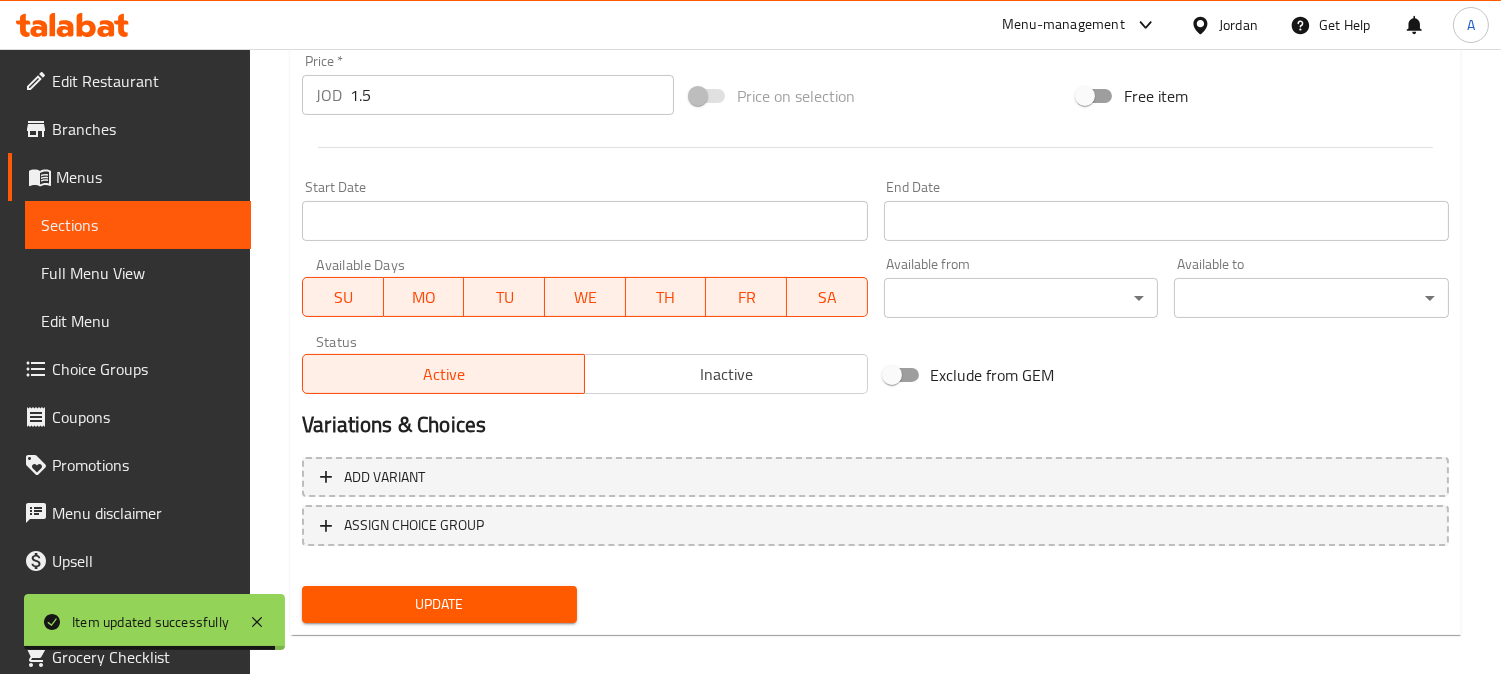 scroll, scrollTop: 735, scrollLeft: 0, axis: vertical 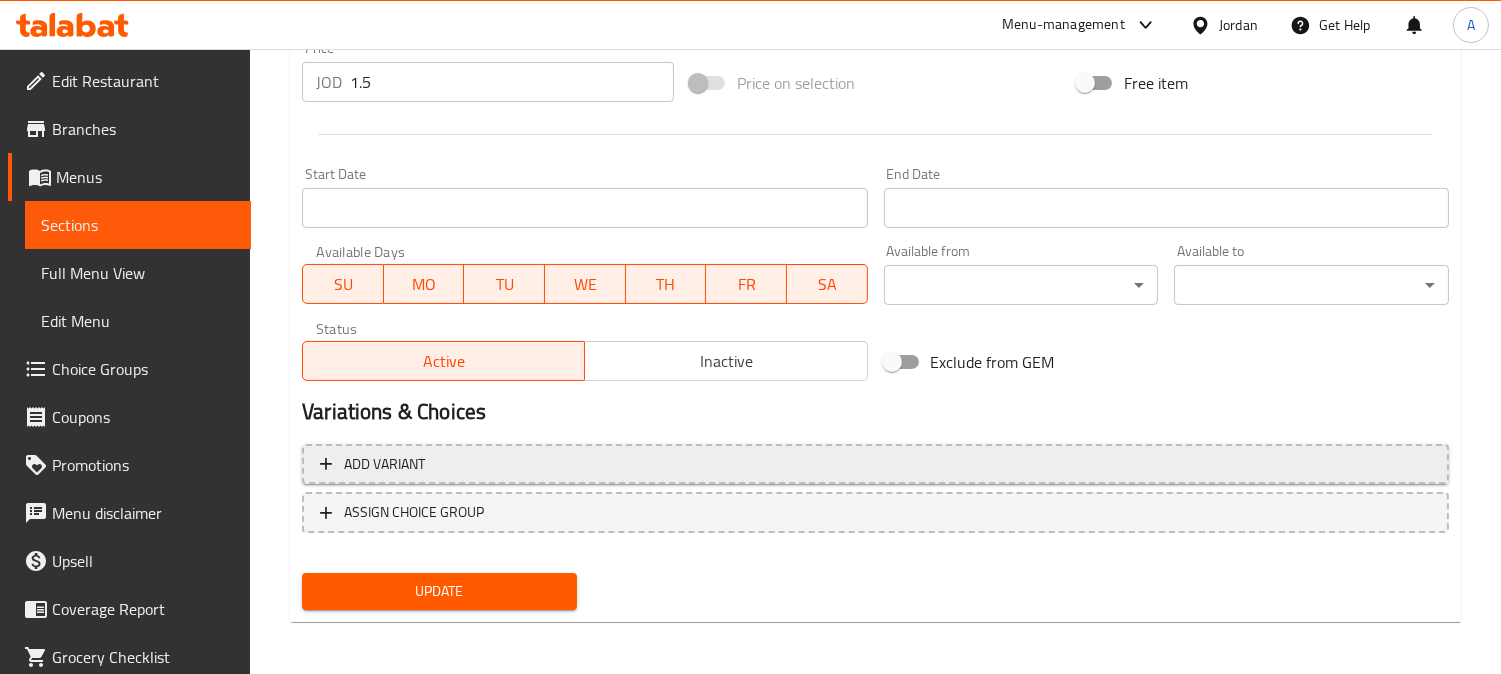 click on "Add variant" at bounding box center (875, 464) 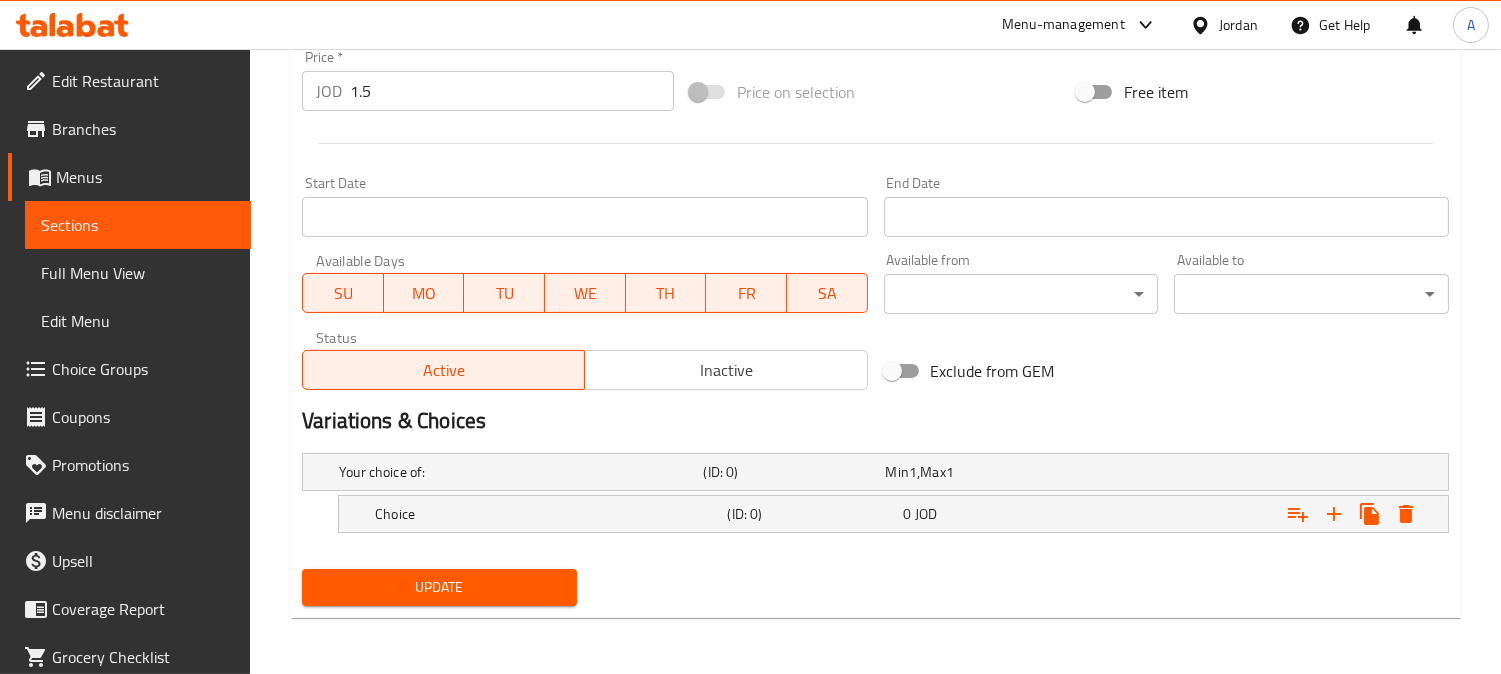 scroll, scrollTop: 725, scrollLeft: 0, axis: vertical 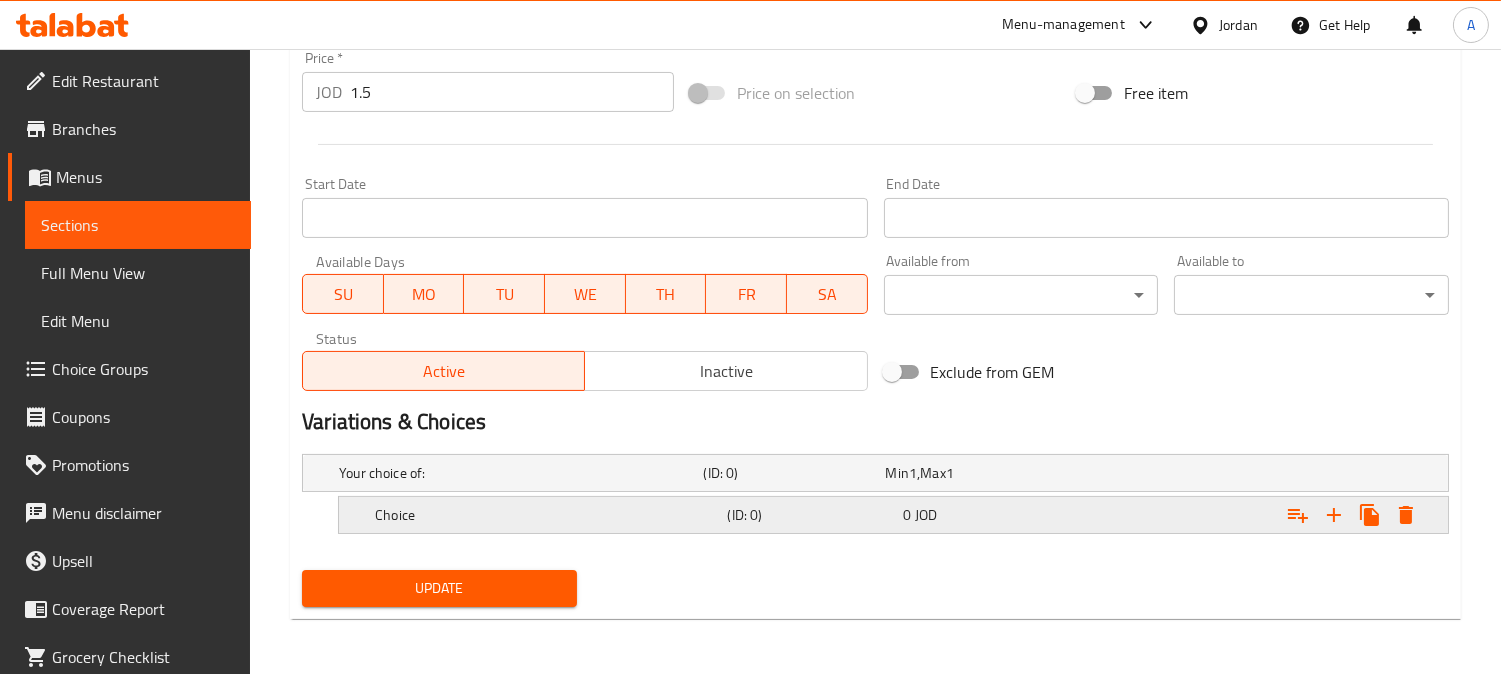 click on "0   JOD" at bounding box center (973, 473) 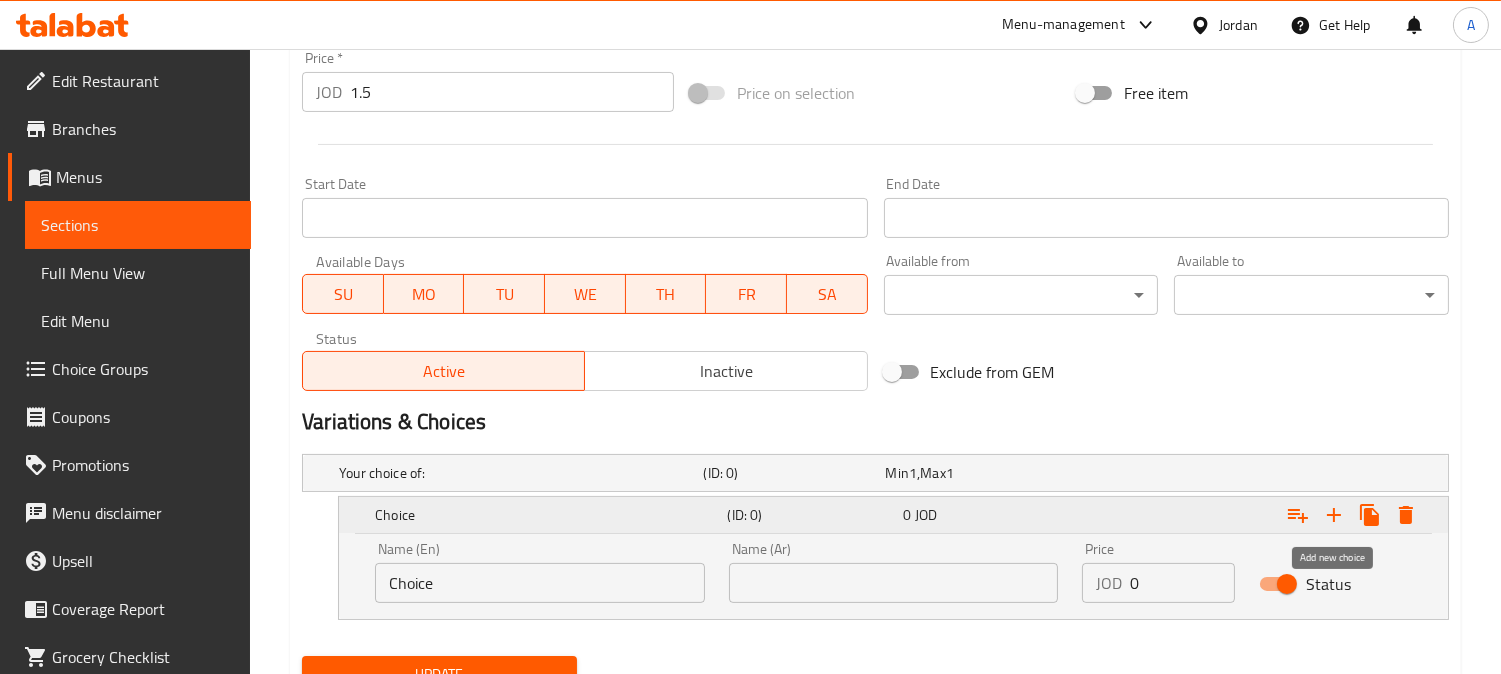 click 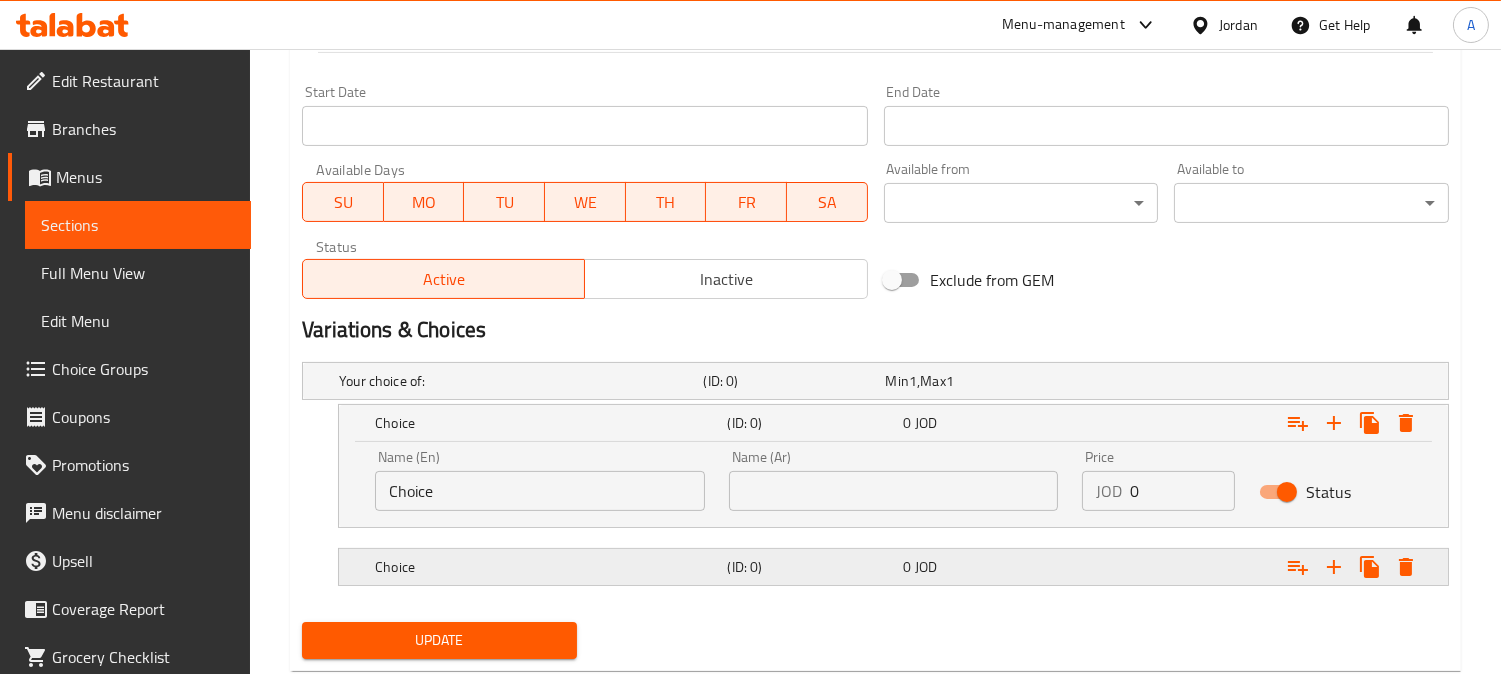 scroll, scrollTop: 870, scrollLeft: 0, axis: vertical 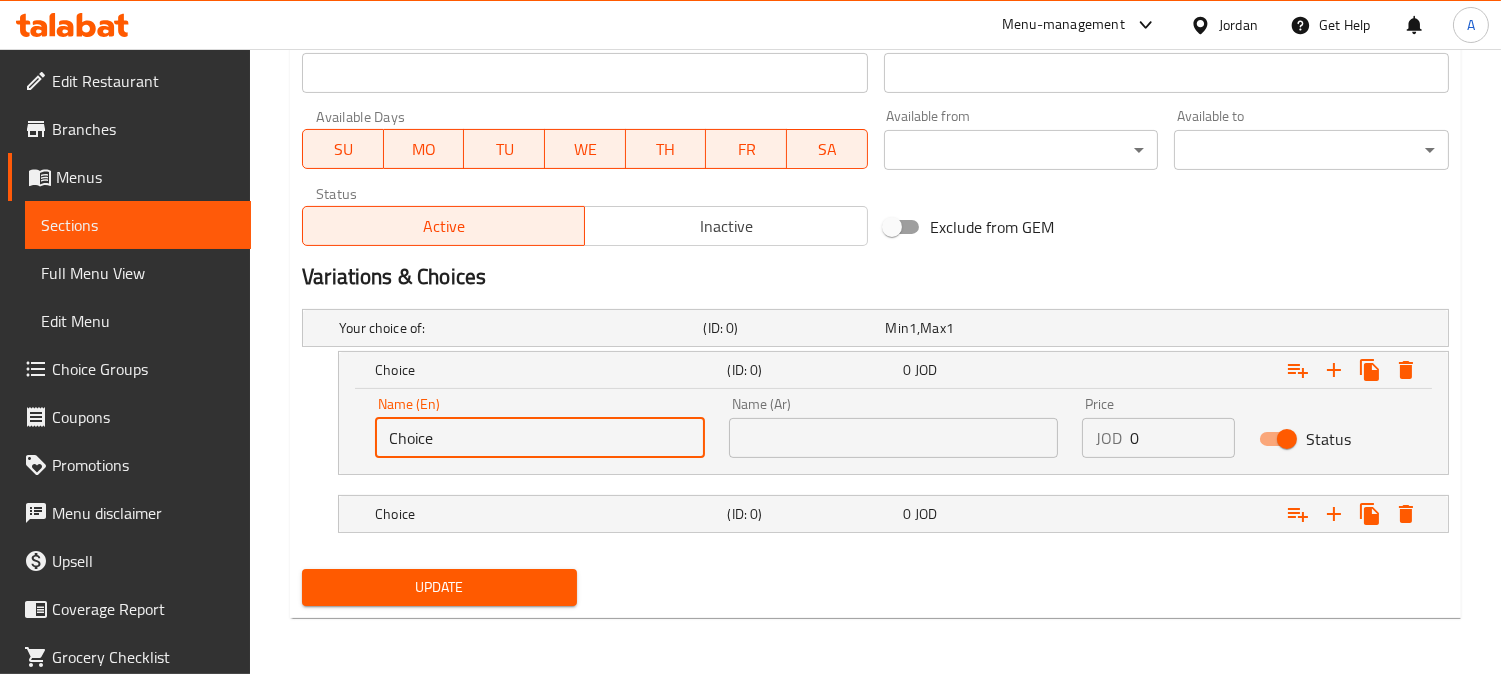 drag, startPoint x: 546, startPoint y: 445, endPoint x: 24, endPoint y: 433, distance: 522.13794 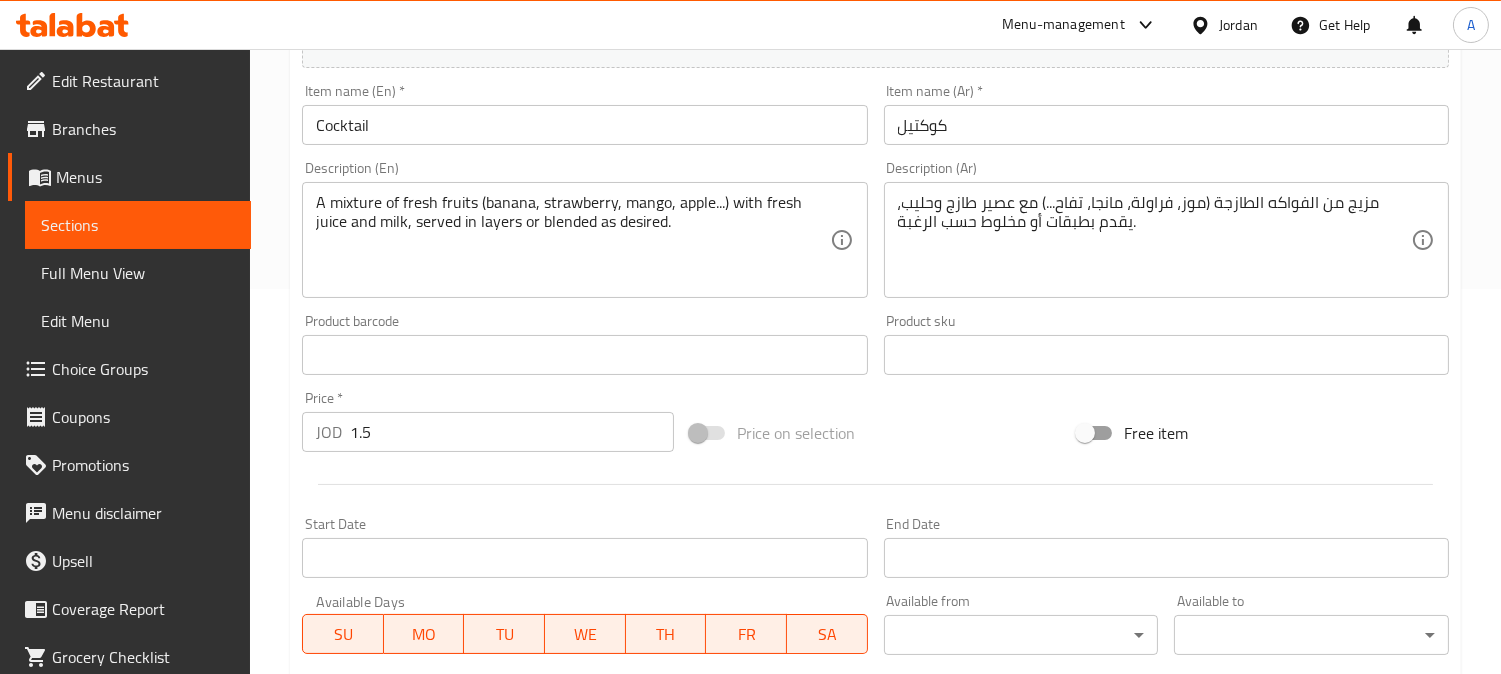 scroll, scrollTop: 92, scrollLeft: 0, axis: vertical 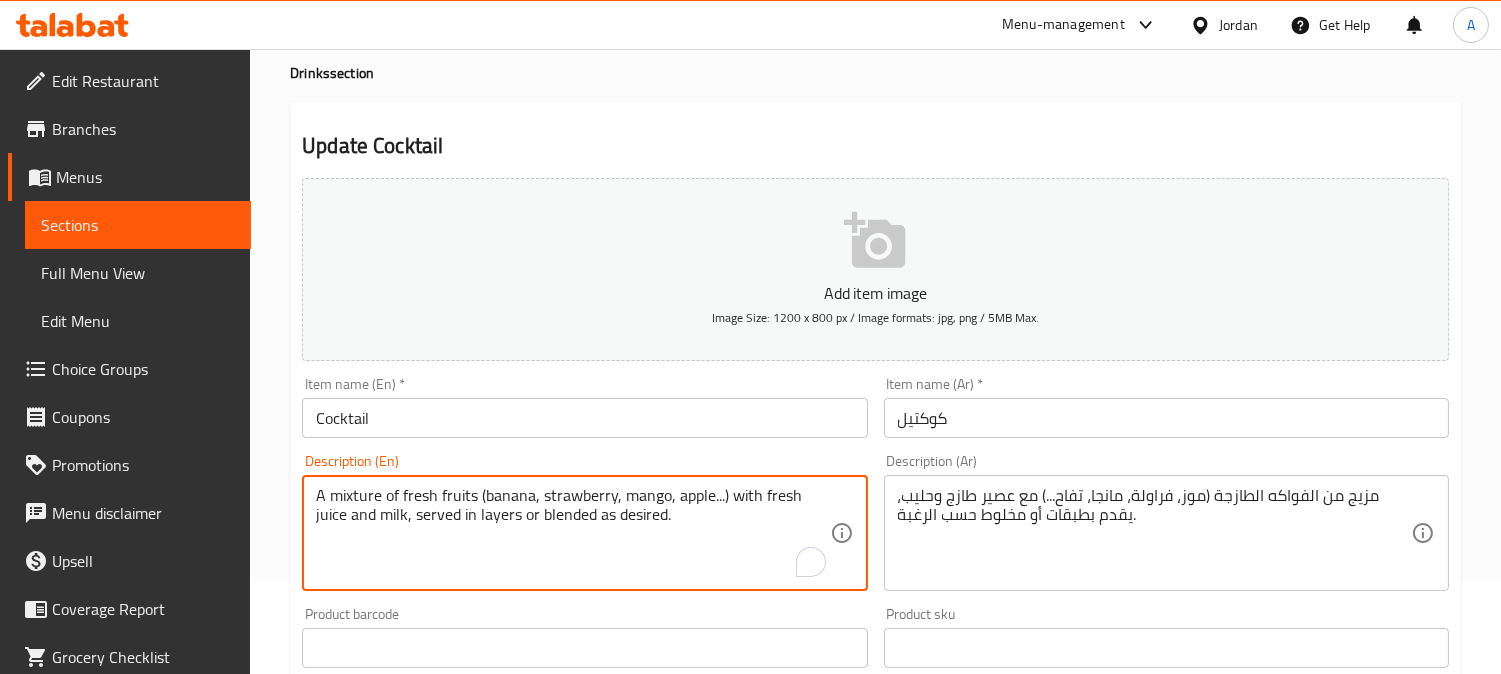 click on "A mixture of fresh fruits (banana, strawberry, mango, apple...) with fresh juice and milk, served in layers or blended as desired." at bounding box center (572, 533) 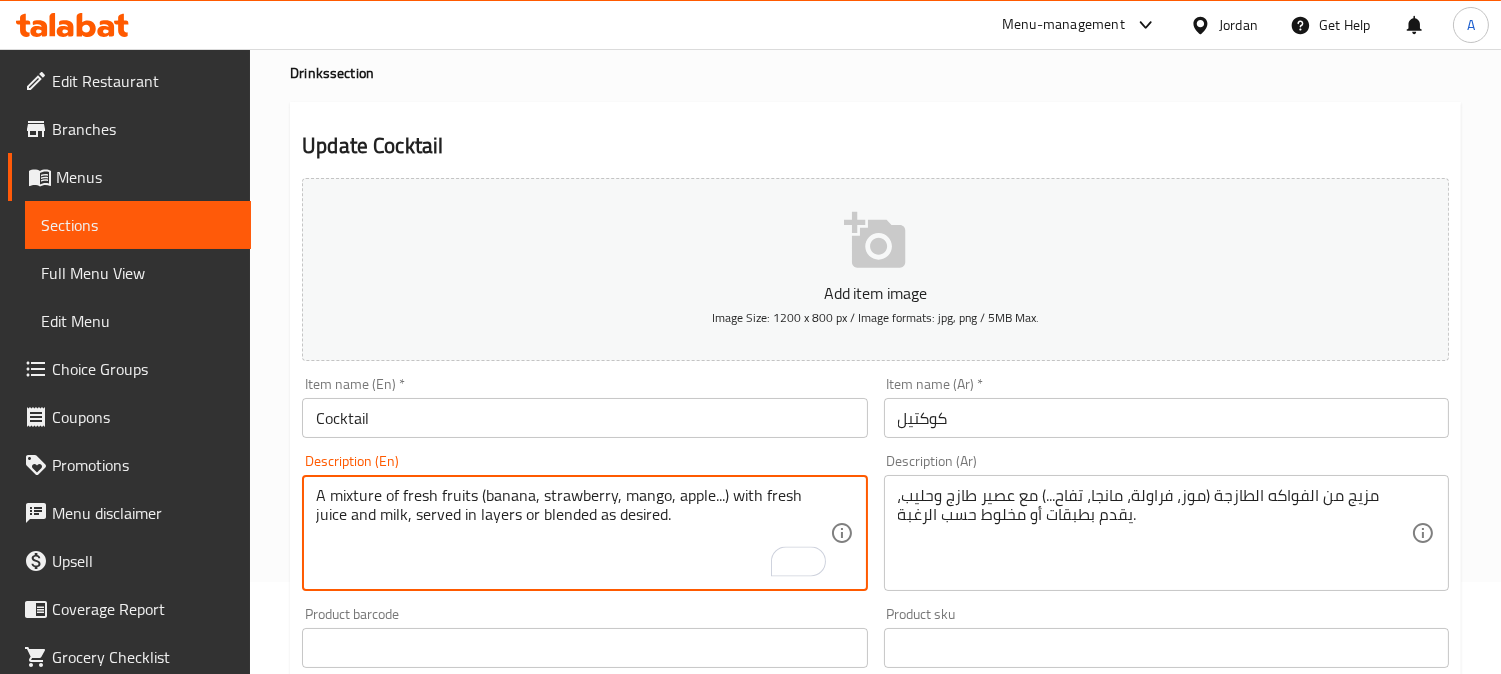 scroll, scrollTop: 870, scrollLeft: 0, axis: vertical 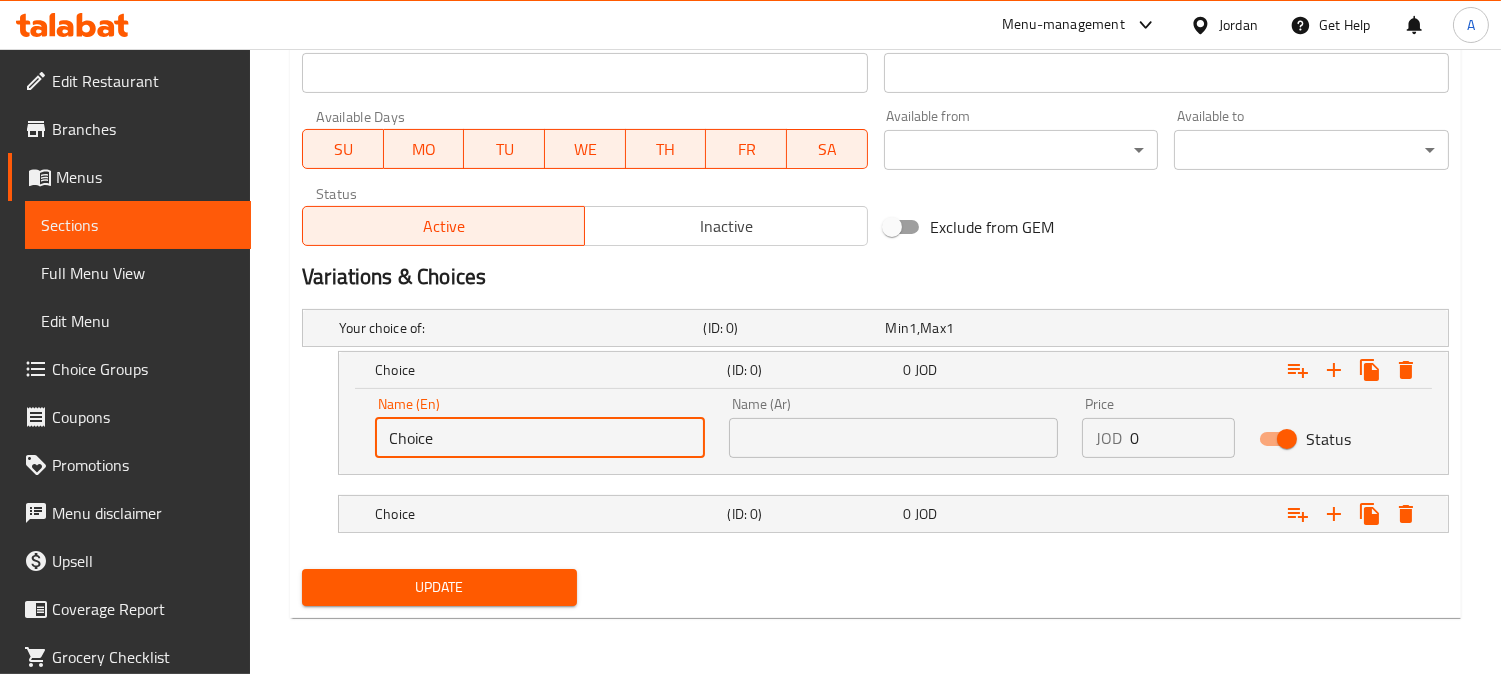 drag, startPoint x: 372, startPoint y: 426, endPoint x: 175, endPoint y: 443, distance: 197.73215 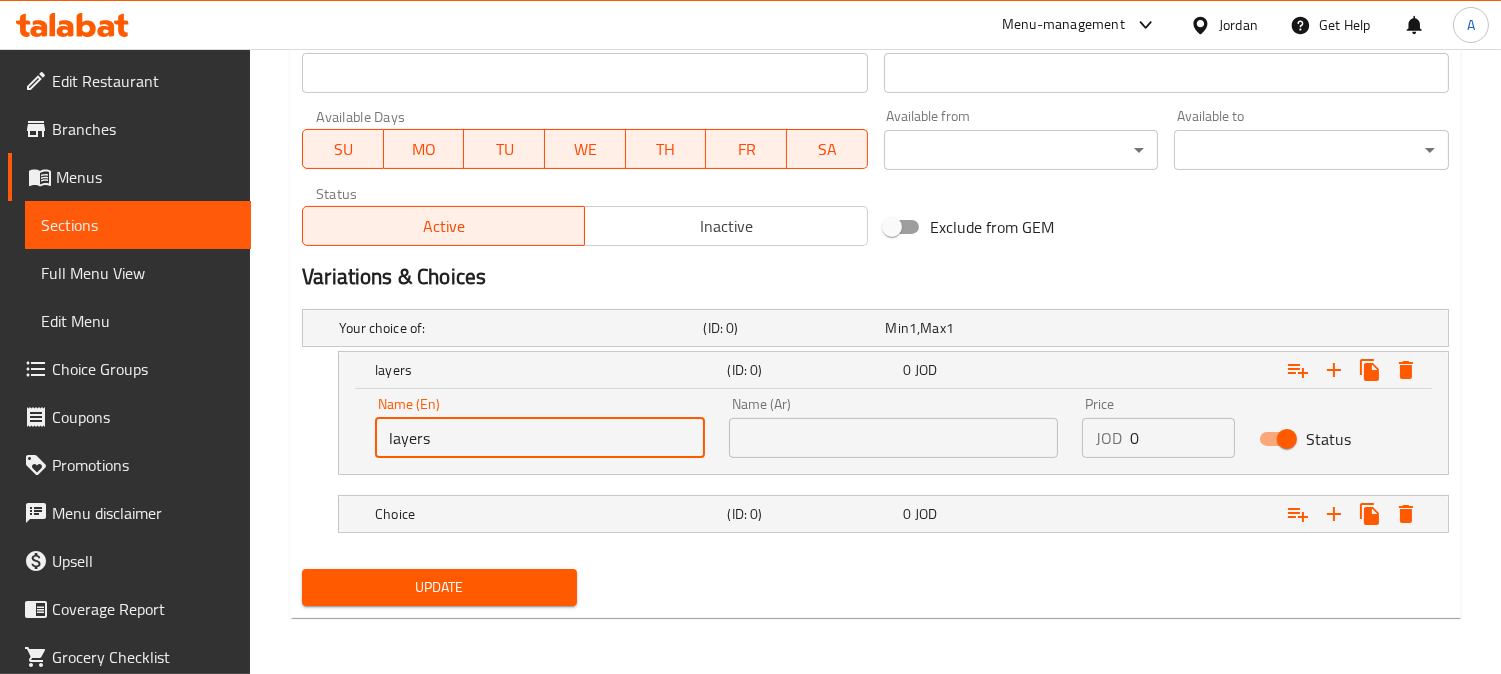 type on "layers" 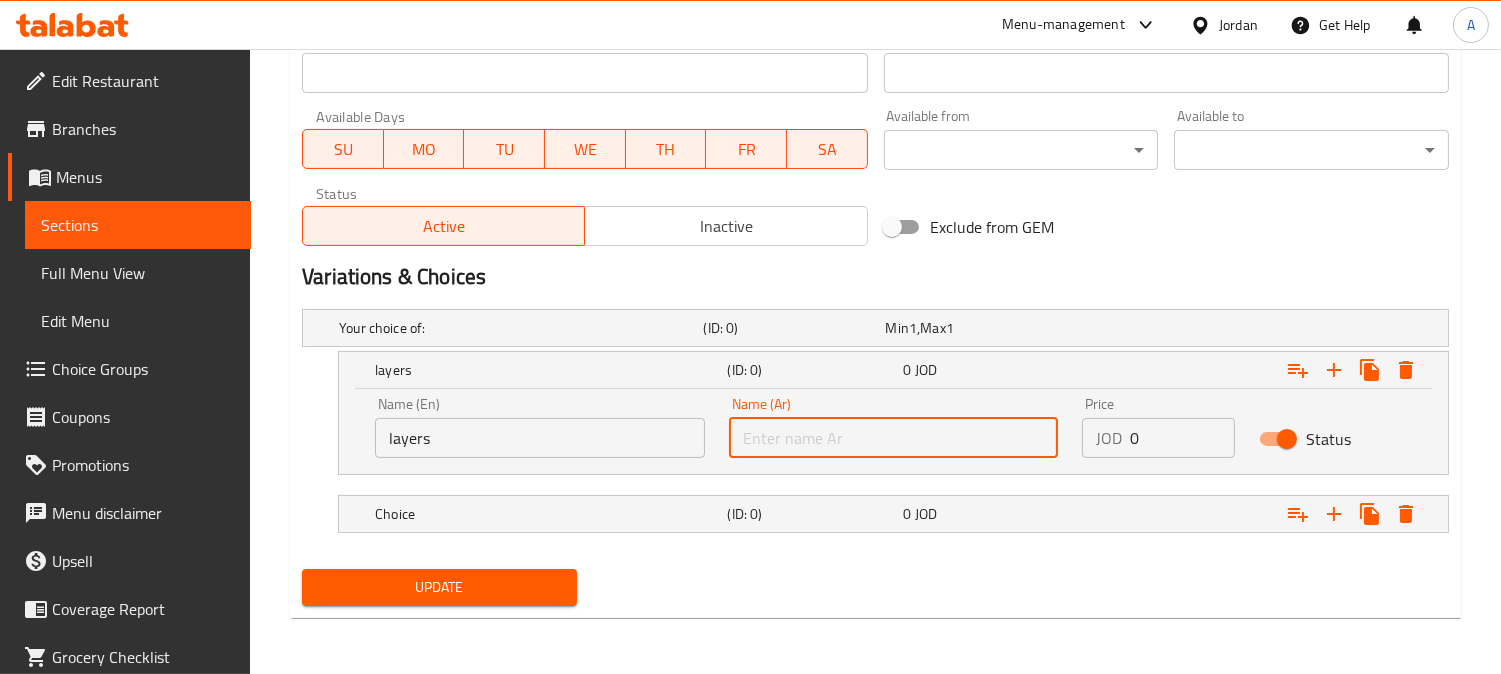 click at bounding box center [894, 438] 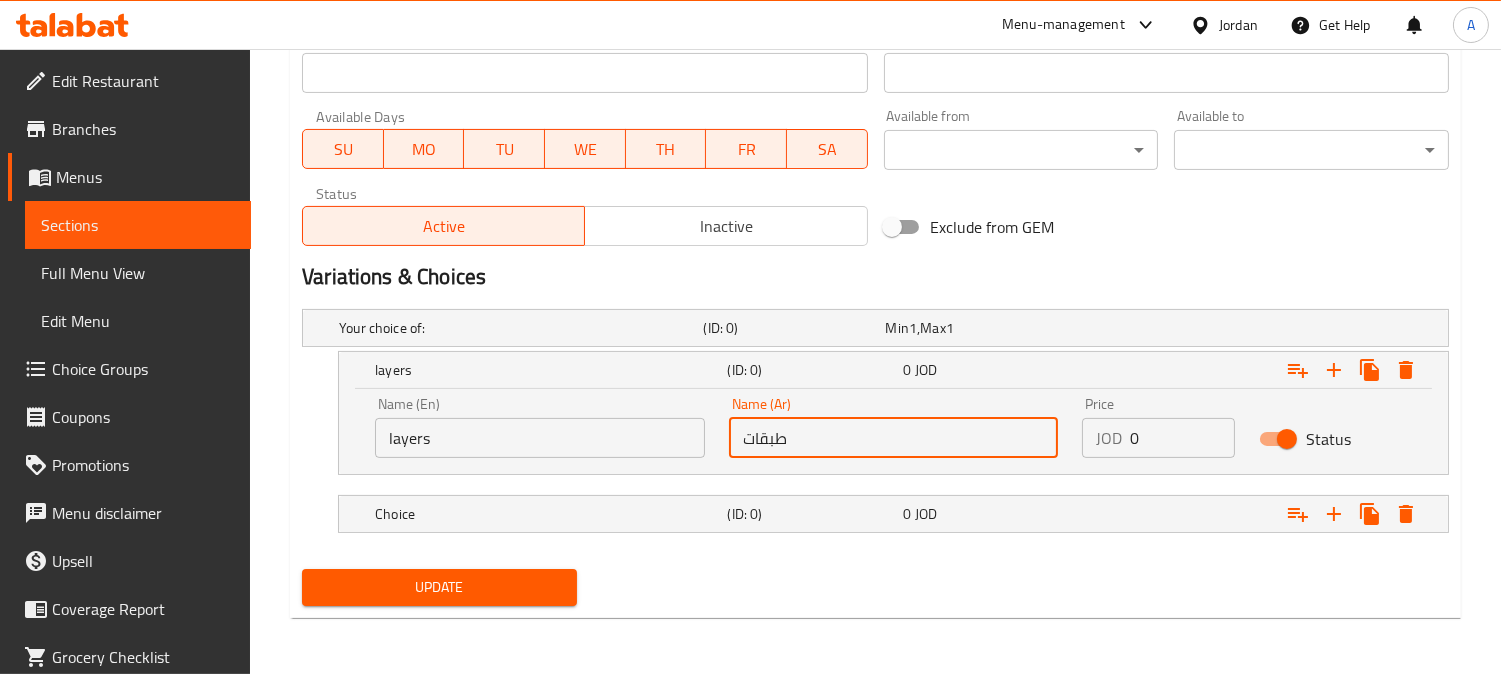 type on "طبقات" 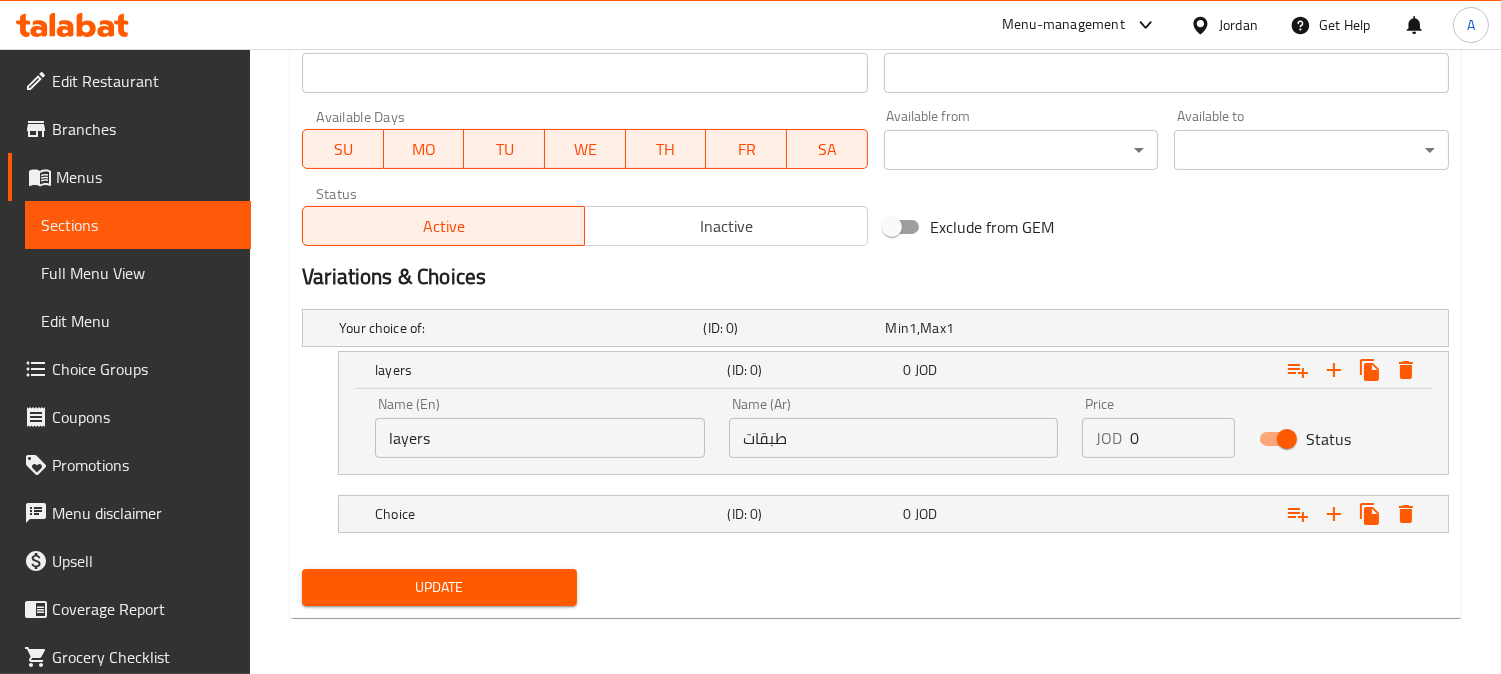 scroll, scrollTop: 314, scrollLeft: 0, axis: vertical 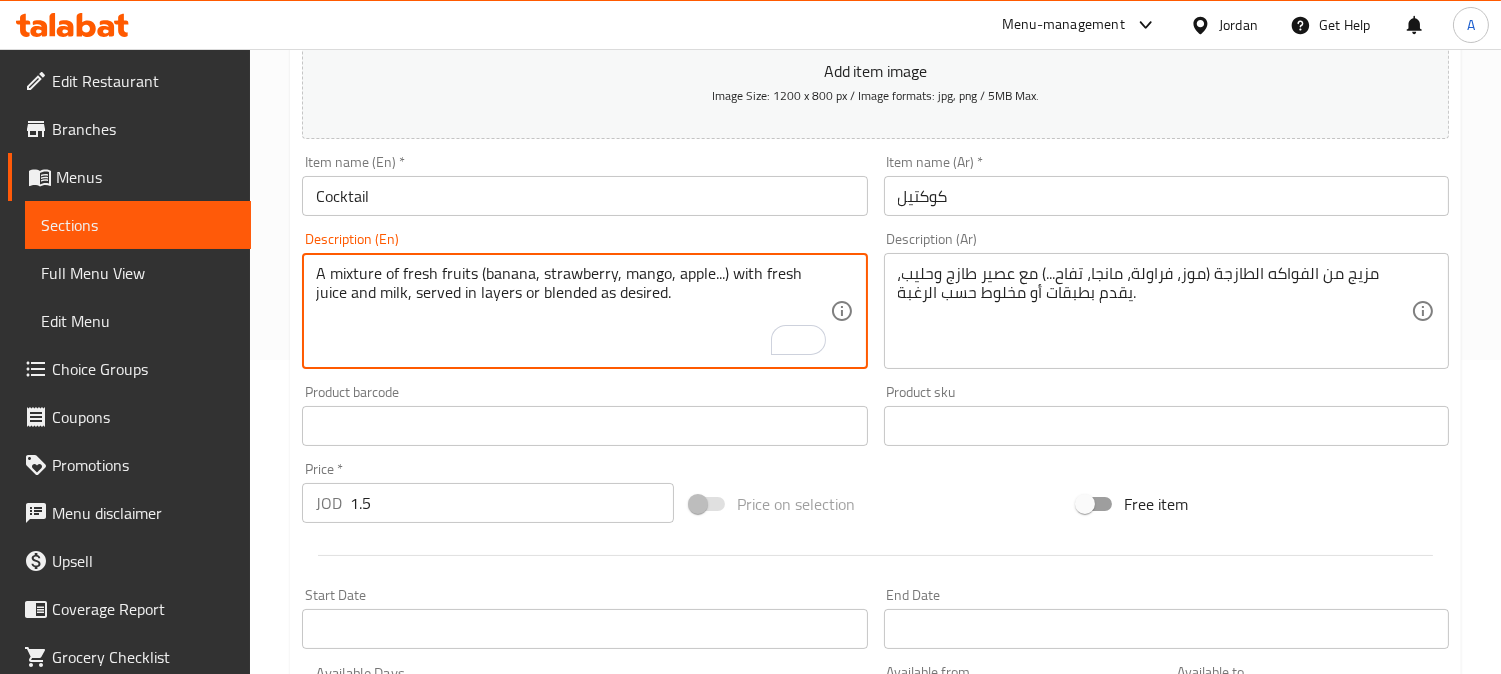 click on "A mixture of fresh fruits (banana, strawberry, mango, apple...) with fresh juice and milk, served in layers or blended as desired." at bounding box center (572, 311) 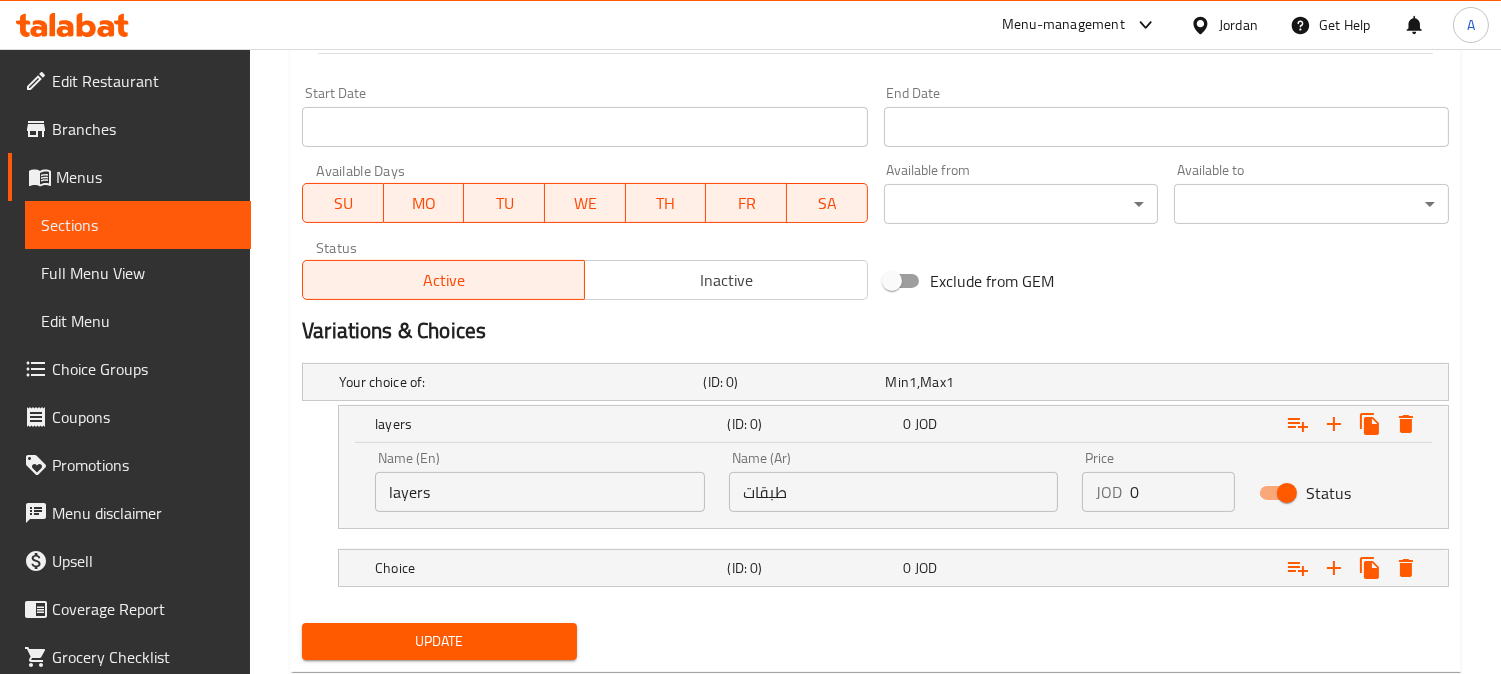 scroll, scrollTop: 870, scrollLeft: 0, axis: vertical 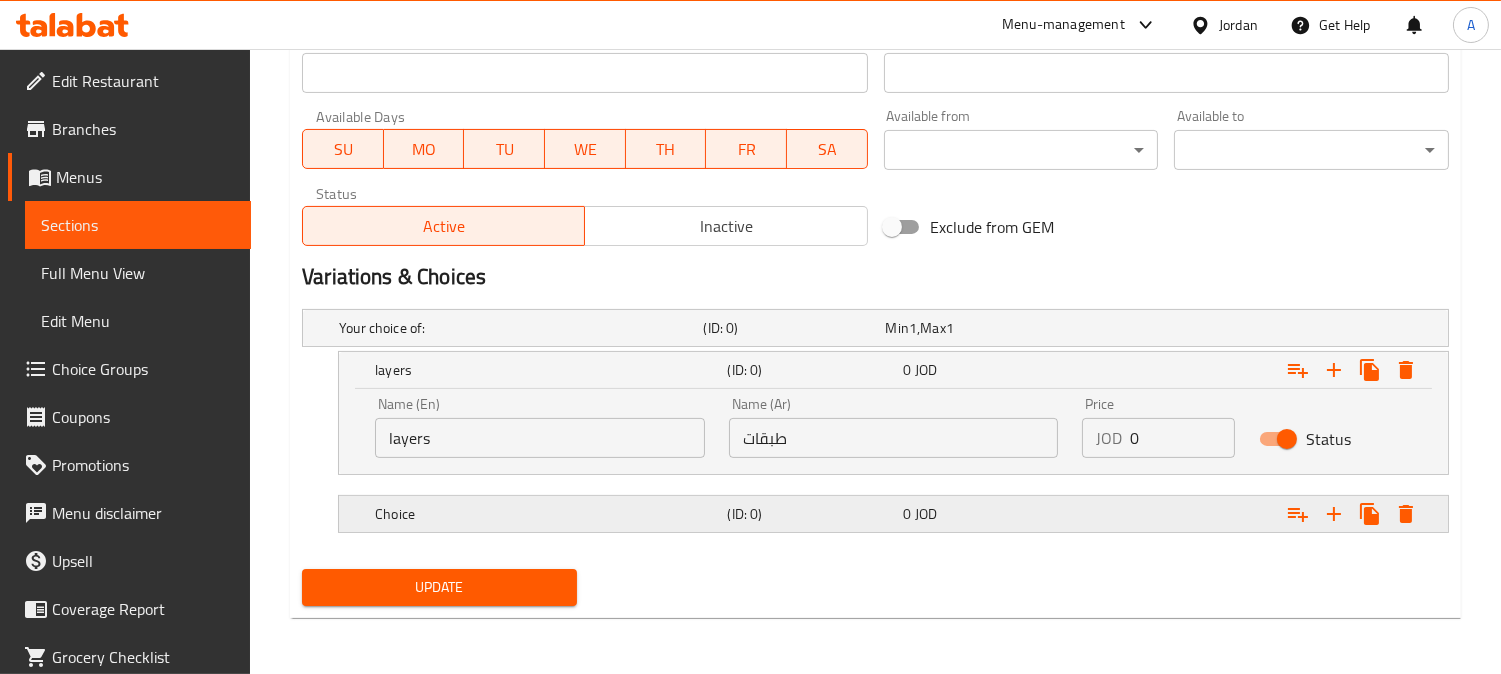 click on "Choice" at bounding box center [517, 328] 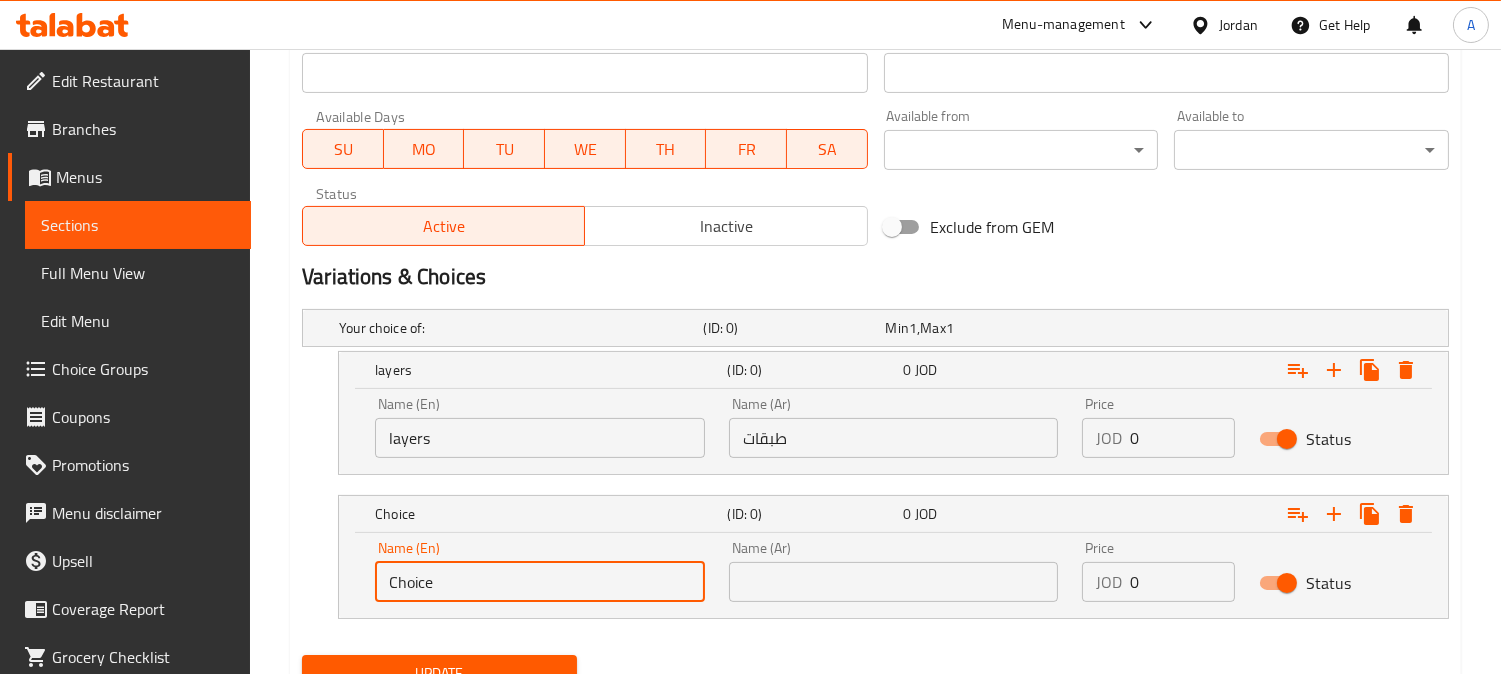 drag, startPoint x: 514, startPoint y: 587, endPoint x: 310, endPoint y: 603, distance: 204.6265 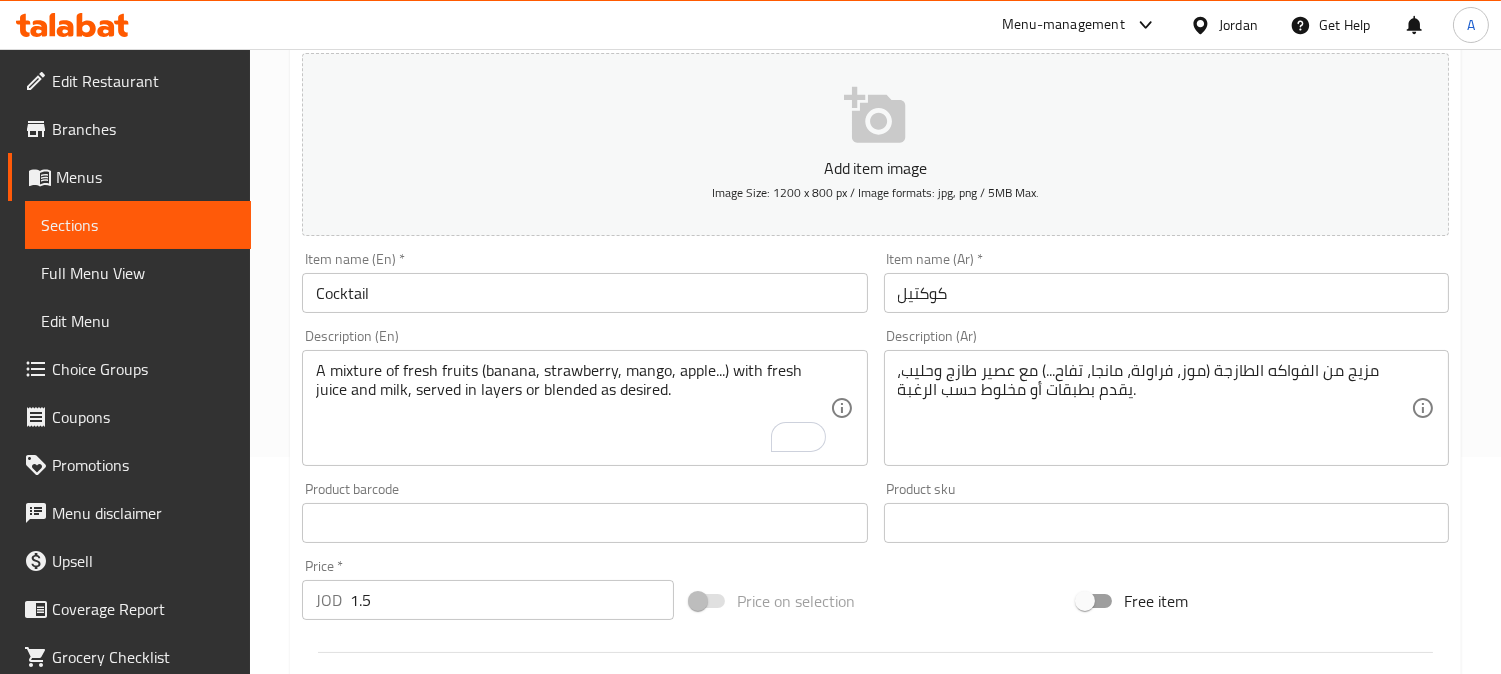 scroll, scrollTop: 203, scrollLeft: 0, axis: vertical 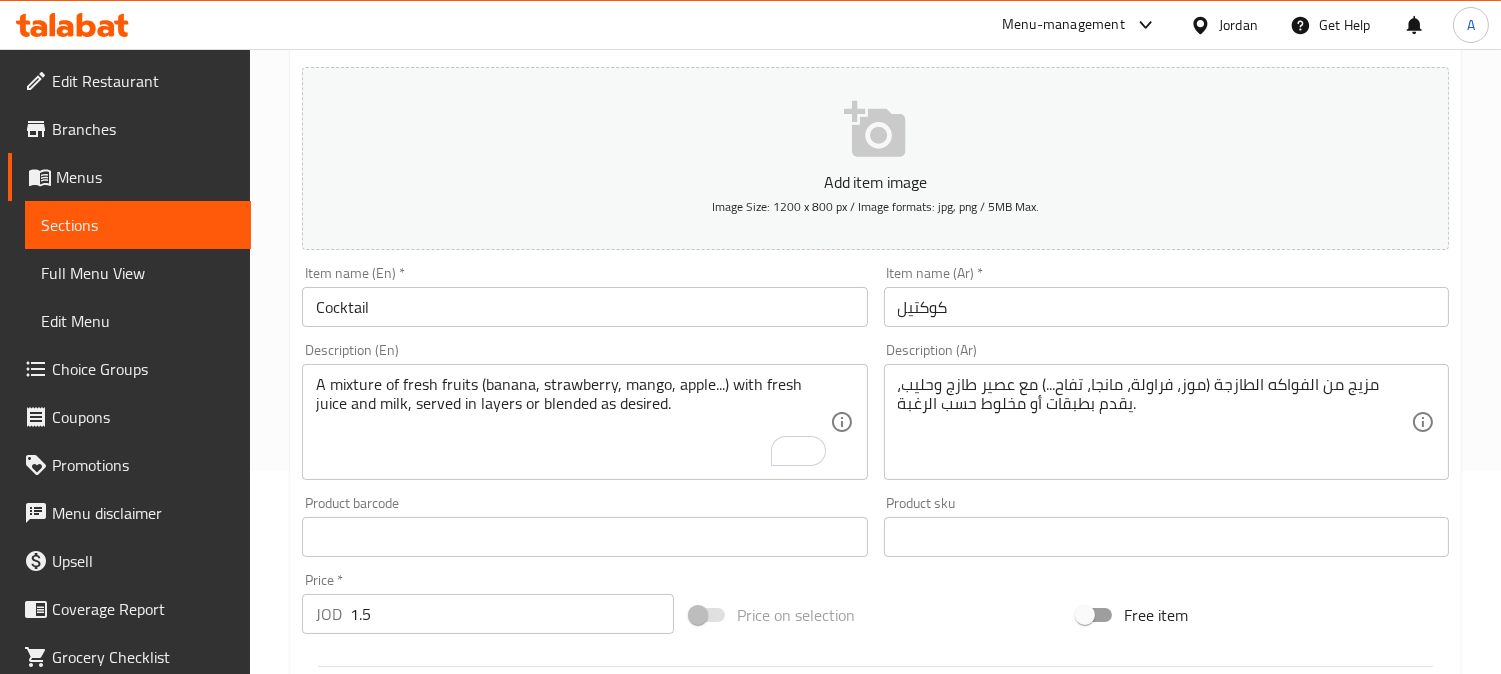 type on "blended" 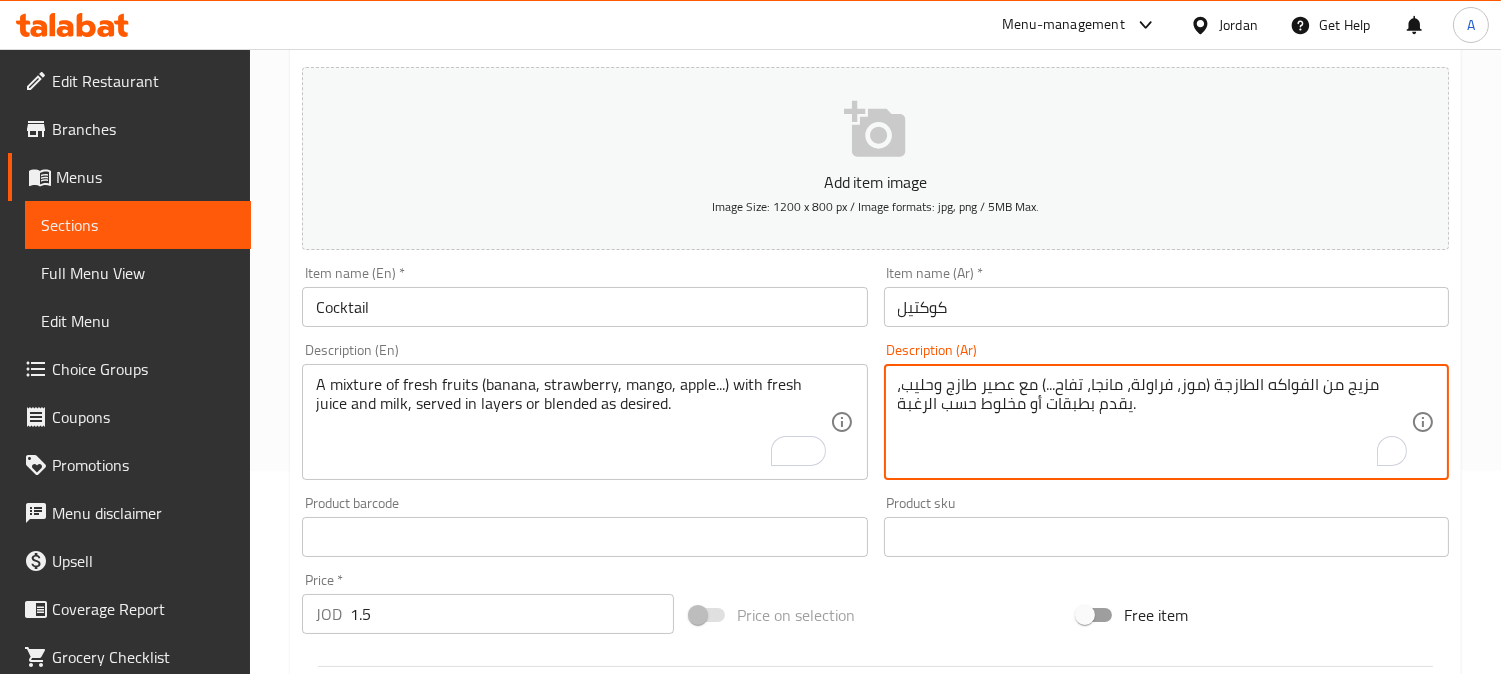 click on "مزيج من الفواكه الطازجة (موز، فراولة، مانجا، تفاح...) مع عصير طازج وحليب، يقدم بطبقات أو مخلوط حسب الرغبة." at bounding box center (1154, 422) 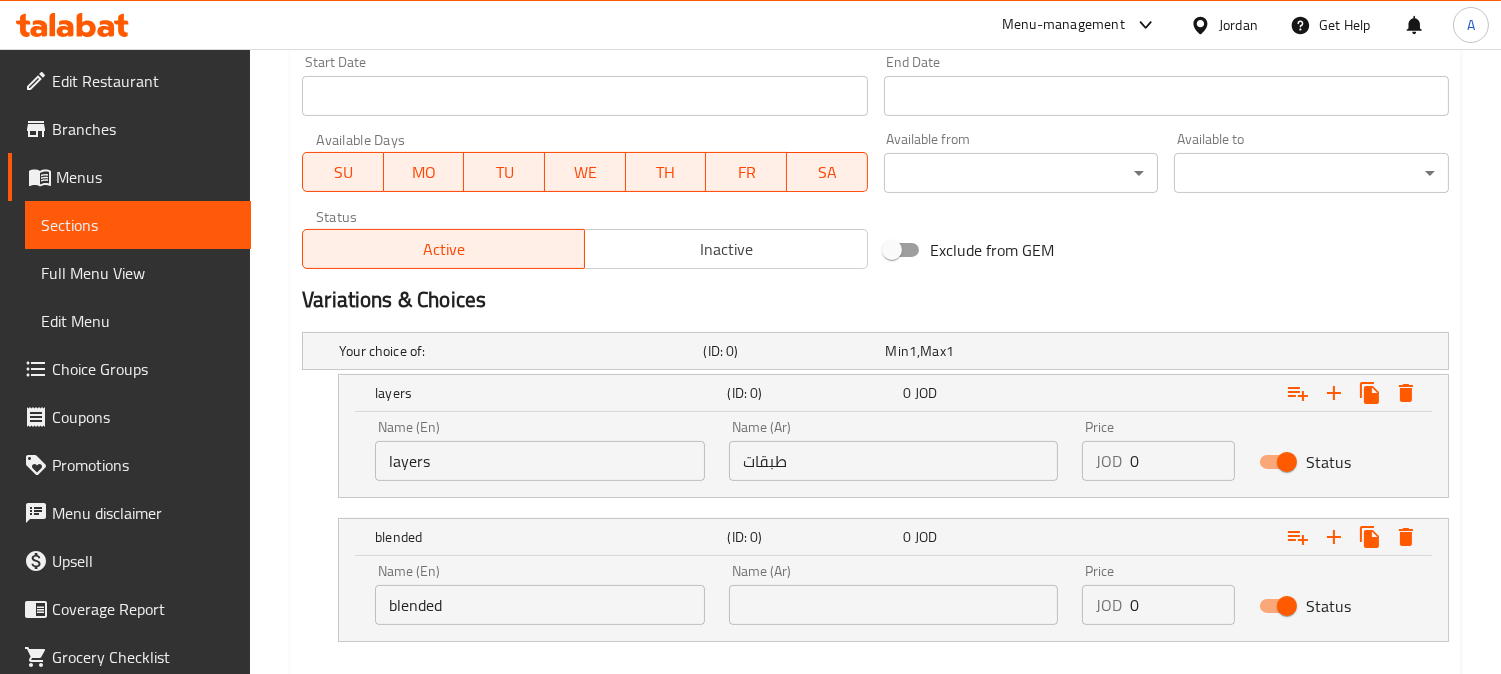 scroll, scrollTop: 870, scrollLeft: 0, axis: vertical 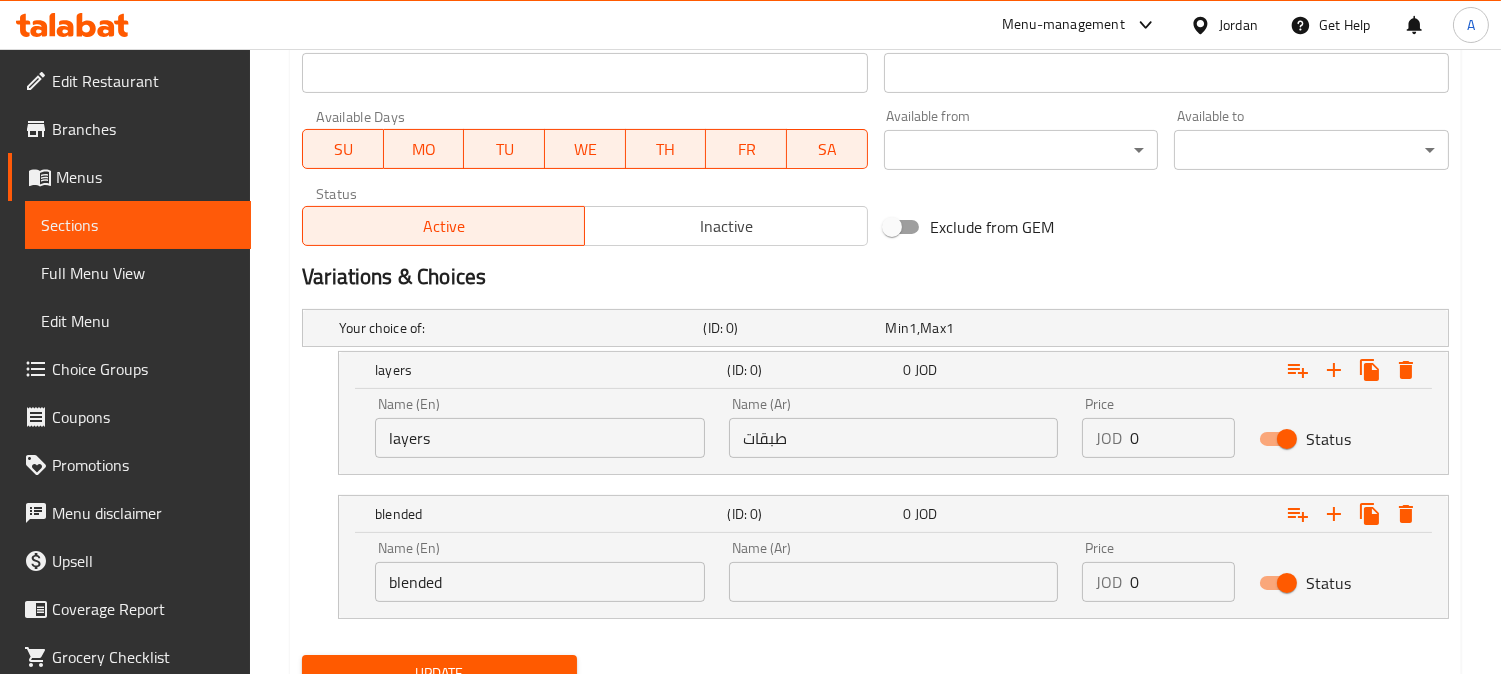 click at bounding box center (894, 582) 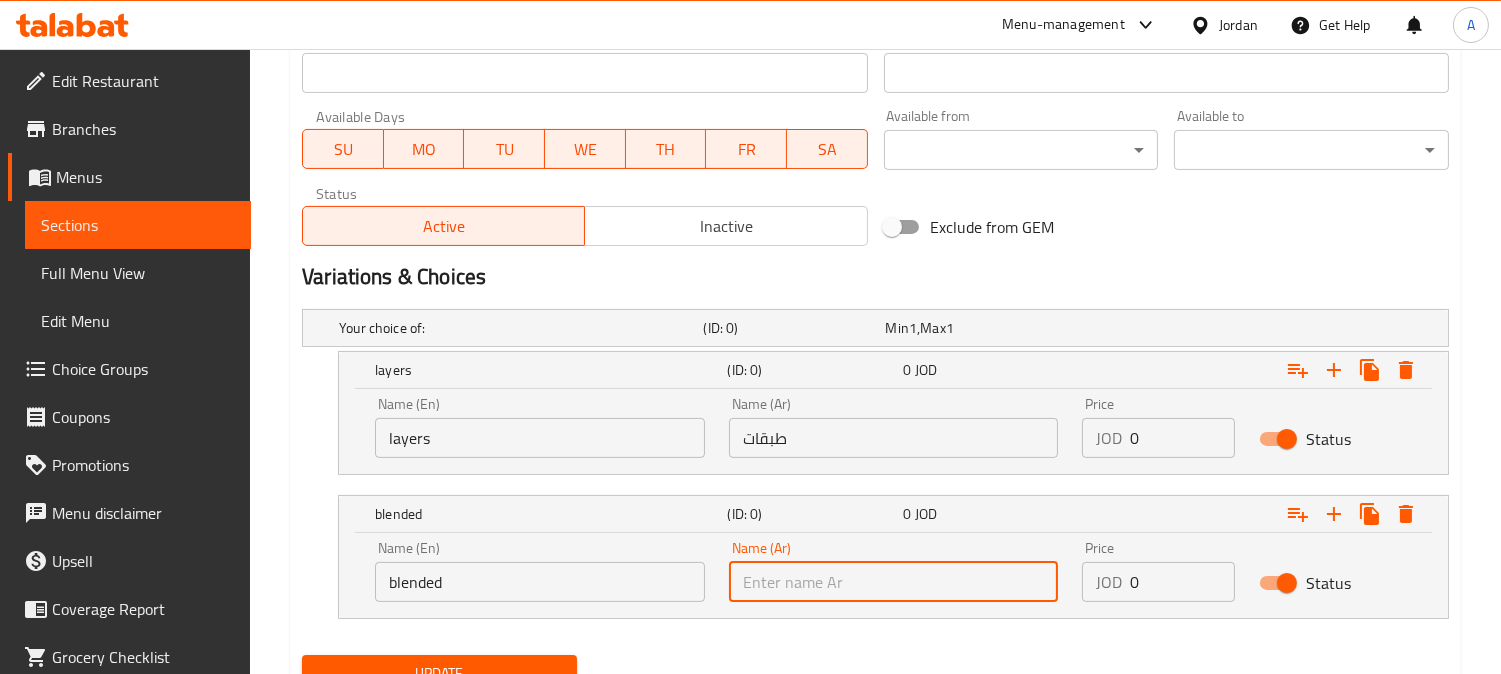 paste on "مخلوط" 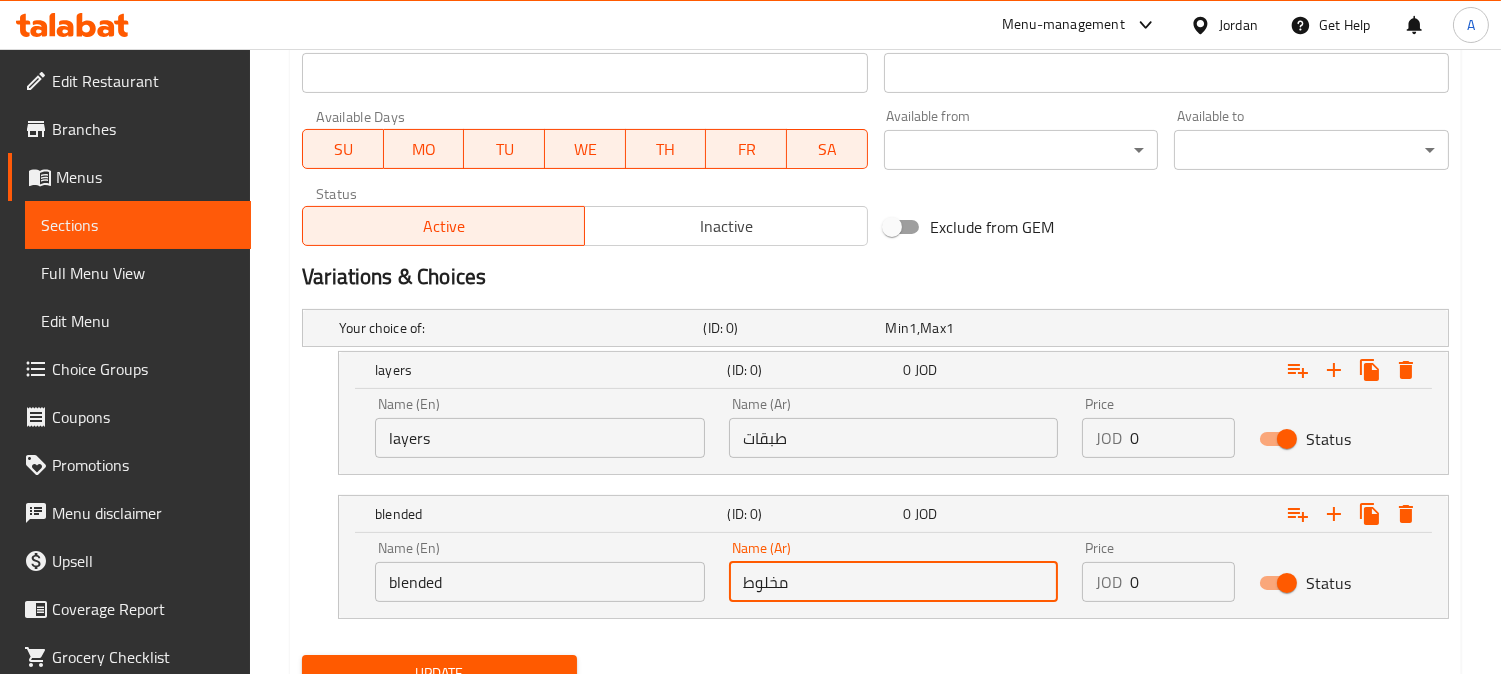 type on "مخلوط" 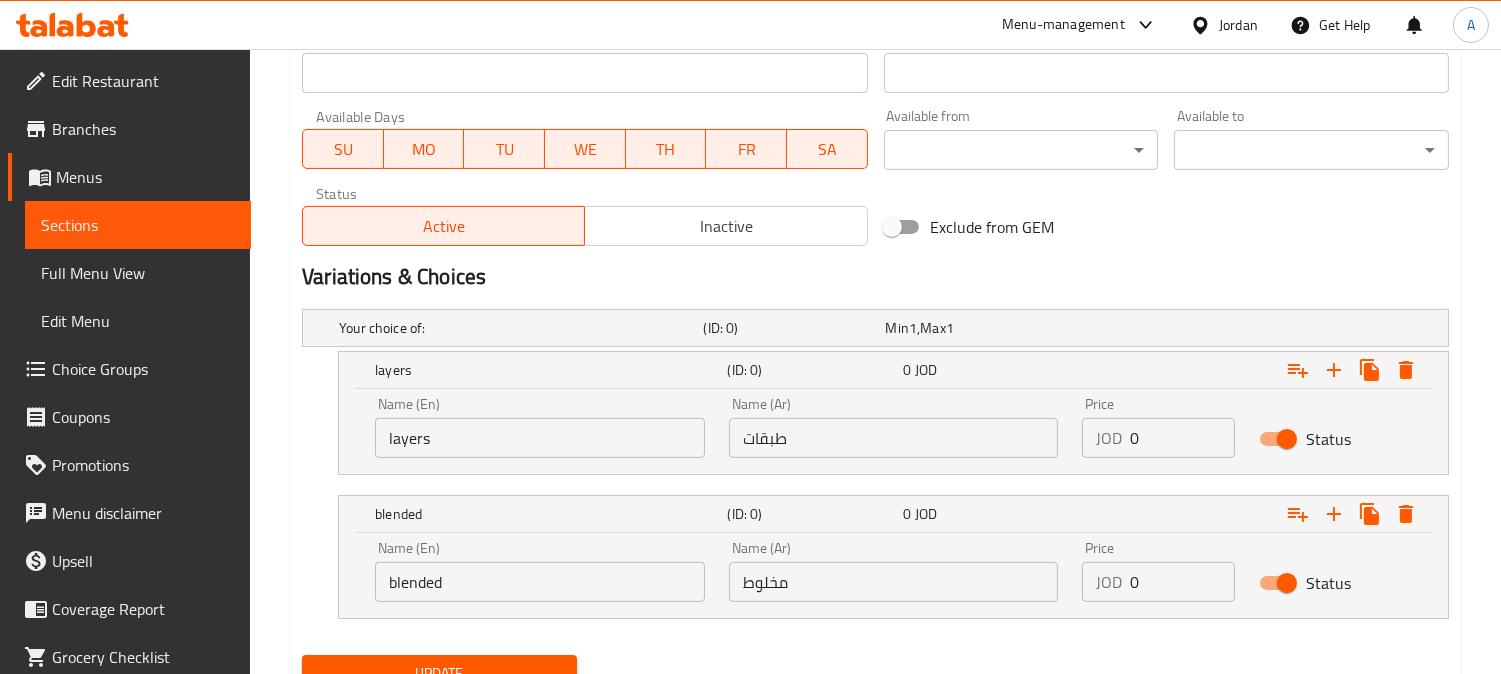 click on "Your choice of: (ID: 0) Min 1  ,  Max 1 Name (En) Your choice of: Name (En) Name (Ar) اختيارك من: Name (Ar) Min 1 Min Max 1 Max layers  (ID: 0) 0   JOD Name (En) layers Name (En) Name (Ar) طبقات Name (Ar) Price JOD 0 Price Status blended  (ID: 0) 0   JOD Name (En) blended Name (En) Name (Ar) مخلوط Name (Ar) Price JOD 0 Price Status" at bounding box center (875, 474) 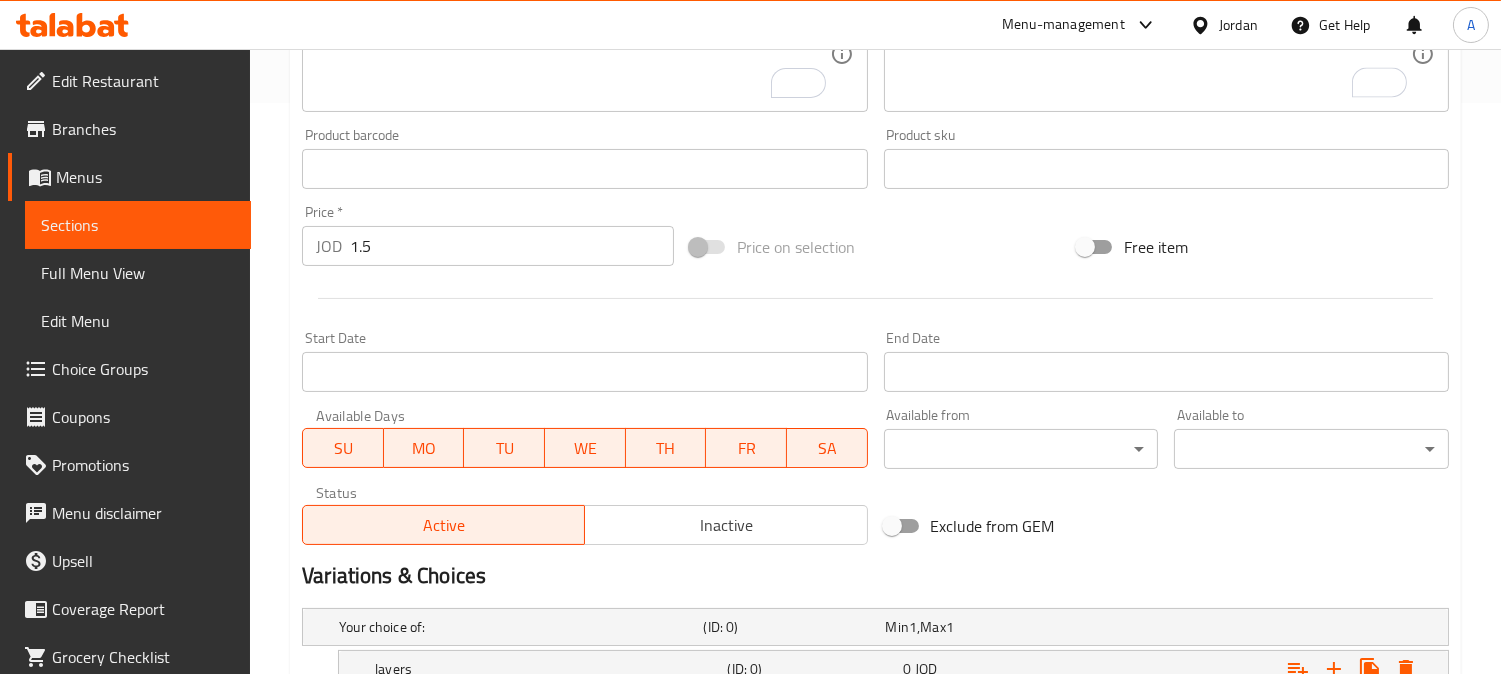 scroll, scrollTop: 425, scrollLeft: 0, axis: vertical 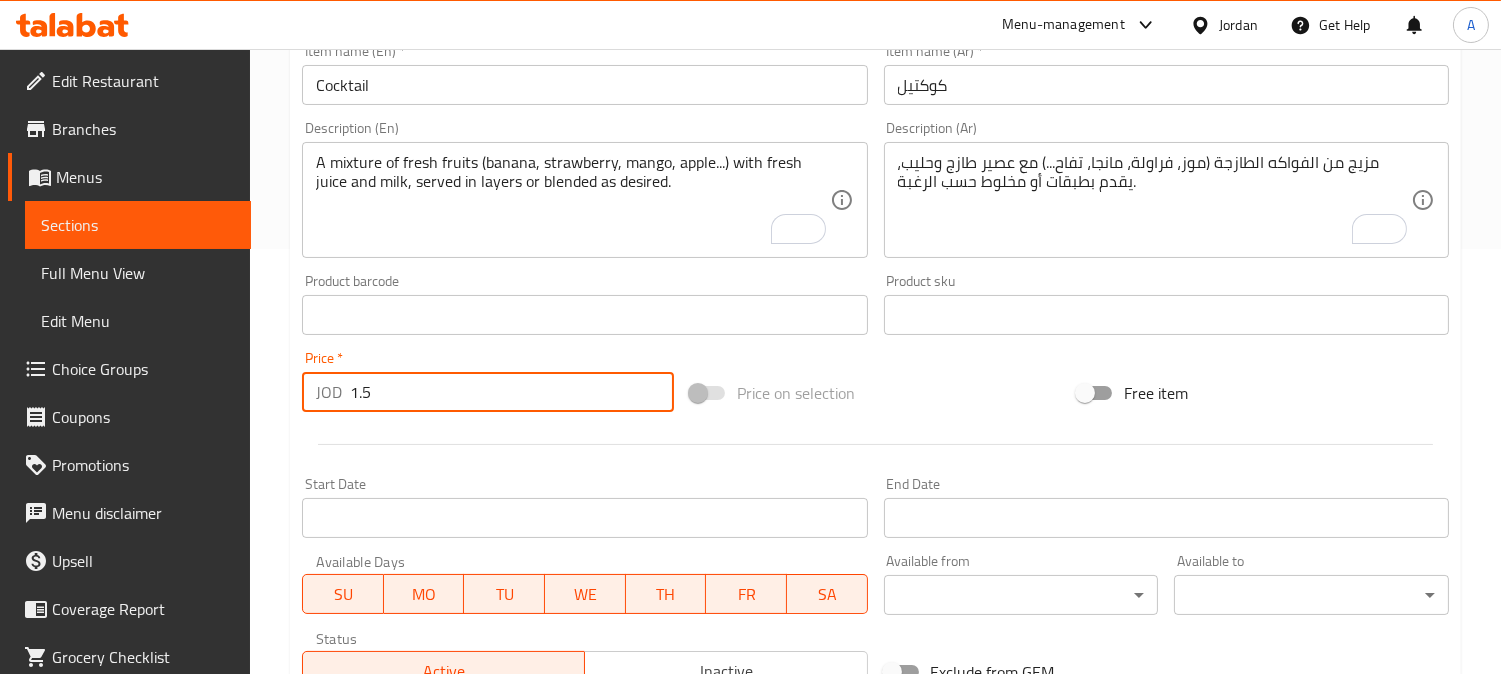 drag, startPoint x: 208, startPoint y: 400, endPoint x: 178, endPoint y: 403, distance: 30.149628 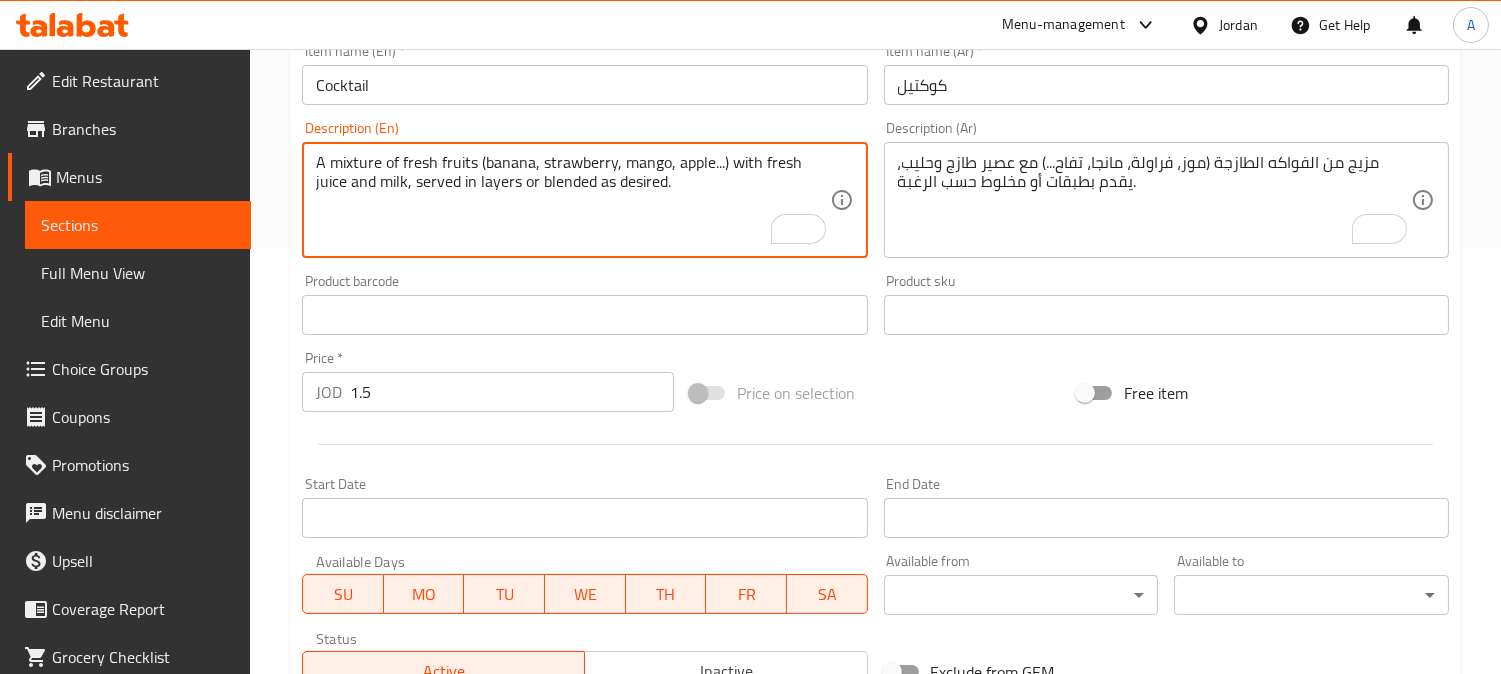 click on "A mixture of fresh fruits (banana, strawberry, mango, apple...) with fresh juice and milk, served in layers or blended as desired." at bounding box center (572, 200) 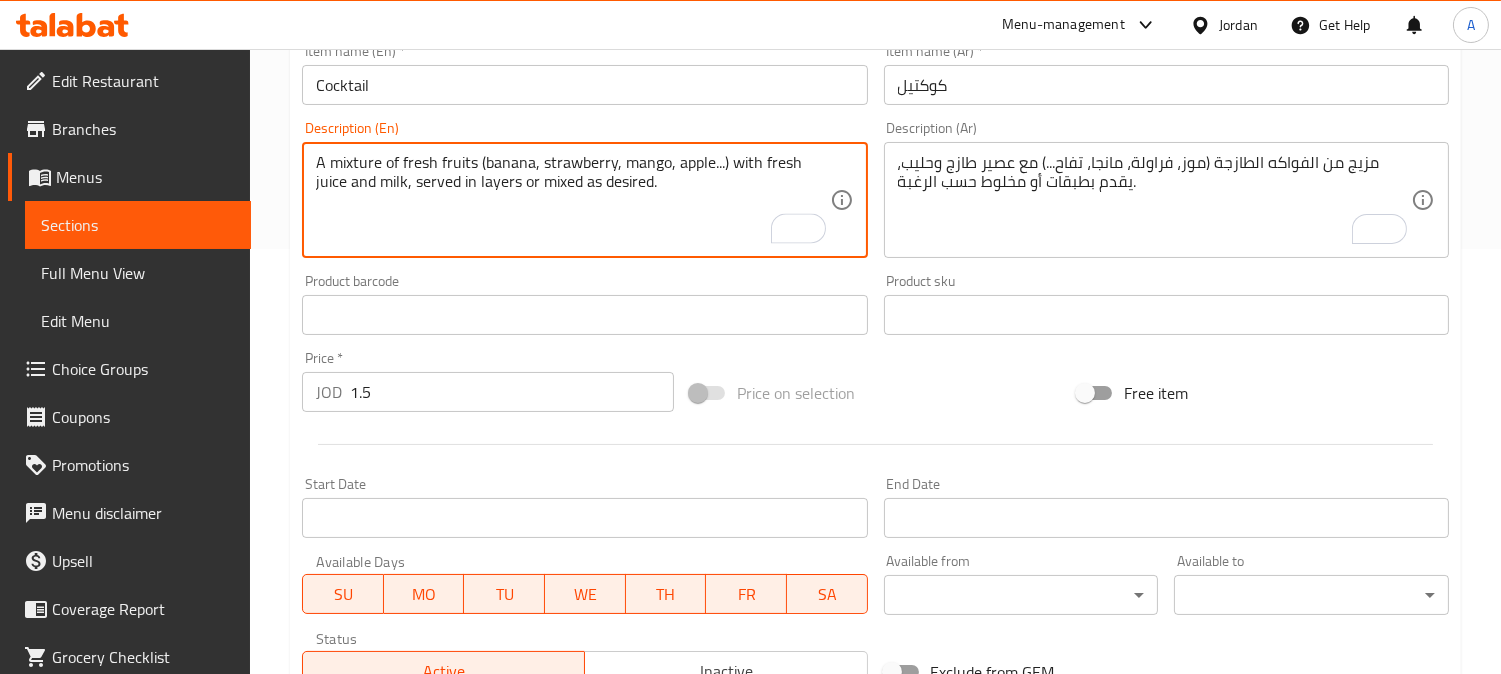 click on "A mixture of fresh fruits (banana, strawberry, mango, apple...) with fresh juice and milk, served in layers or mixed as desired." at bounding box center (572, 200) 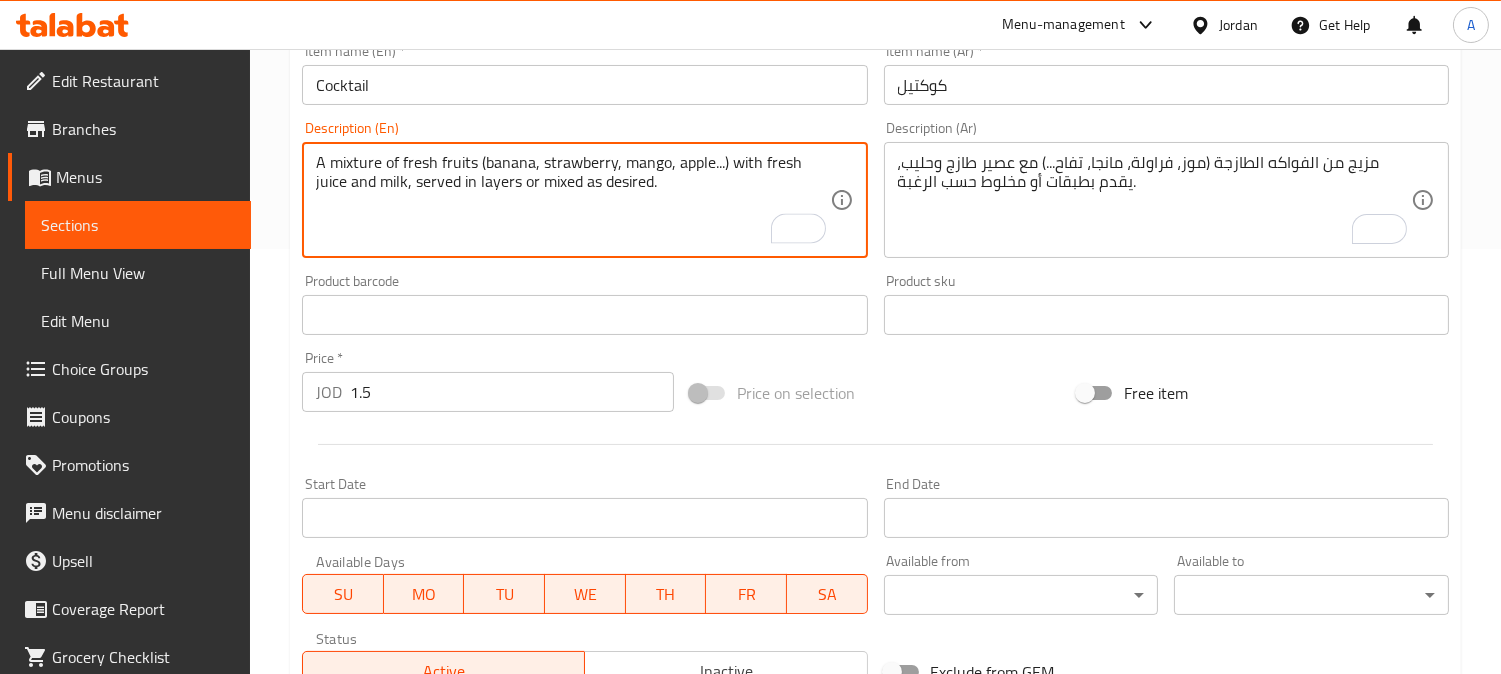 click on "A mixture of fresh fruits (banana, strawberry, mango, apple...) with fresh juice and milk, served in layers or mixed as desired." at bounding box center [572, 200] 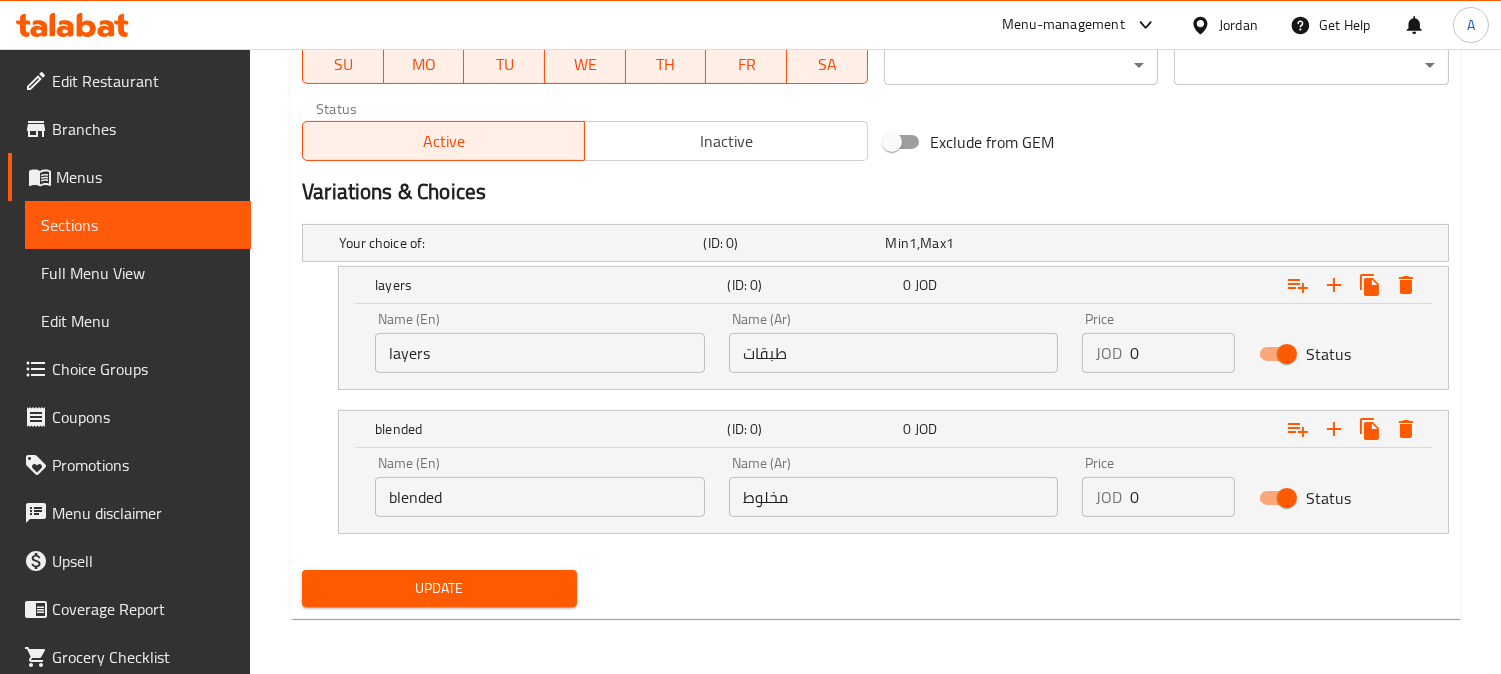 type on "A mixture of fresh fruits (banana, strawberry, mango, apple...) with fresh juice and milk, served in layers or mixed as desired." 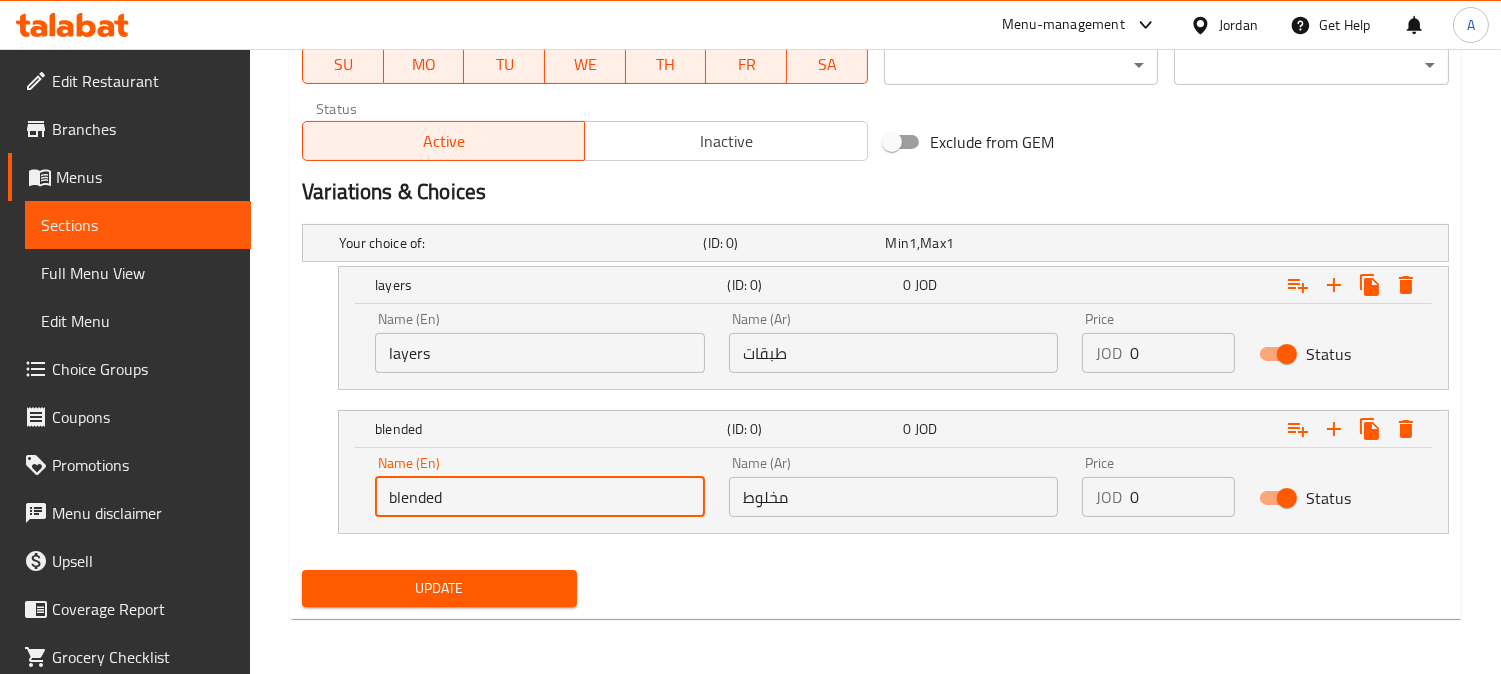drag, startPoint x: 570, startPoint y: 495, endPoint x: 0, endPoint y: 515, distance: 570.35077 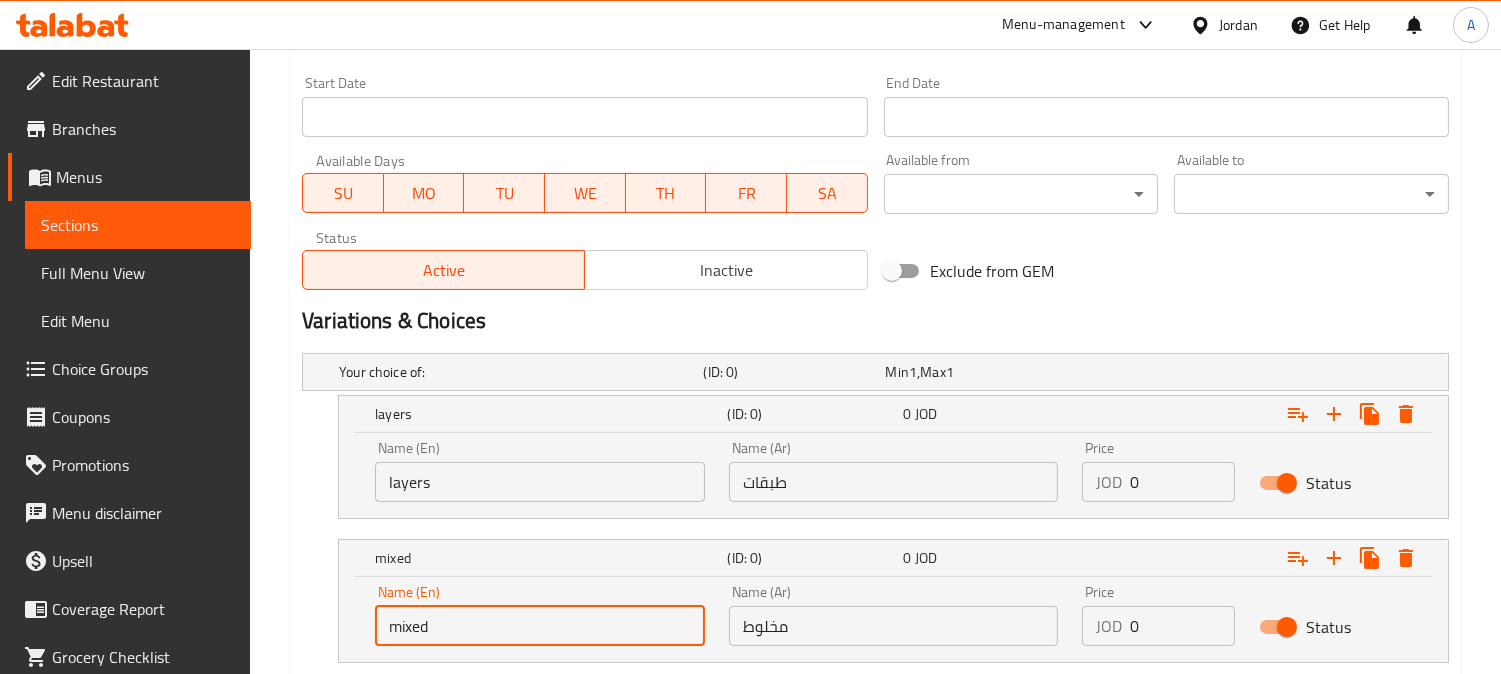 scroll, scrollTop: 511, scrollLeft: 0, axis: vertical 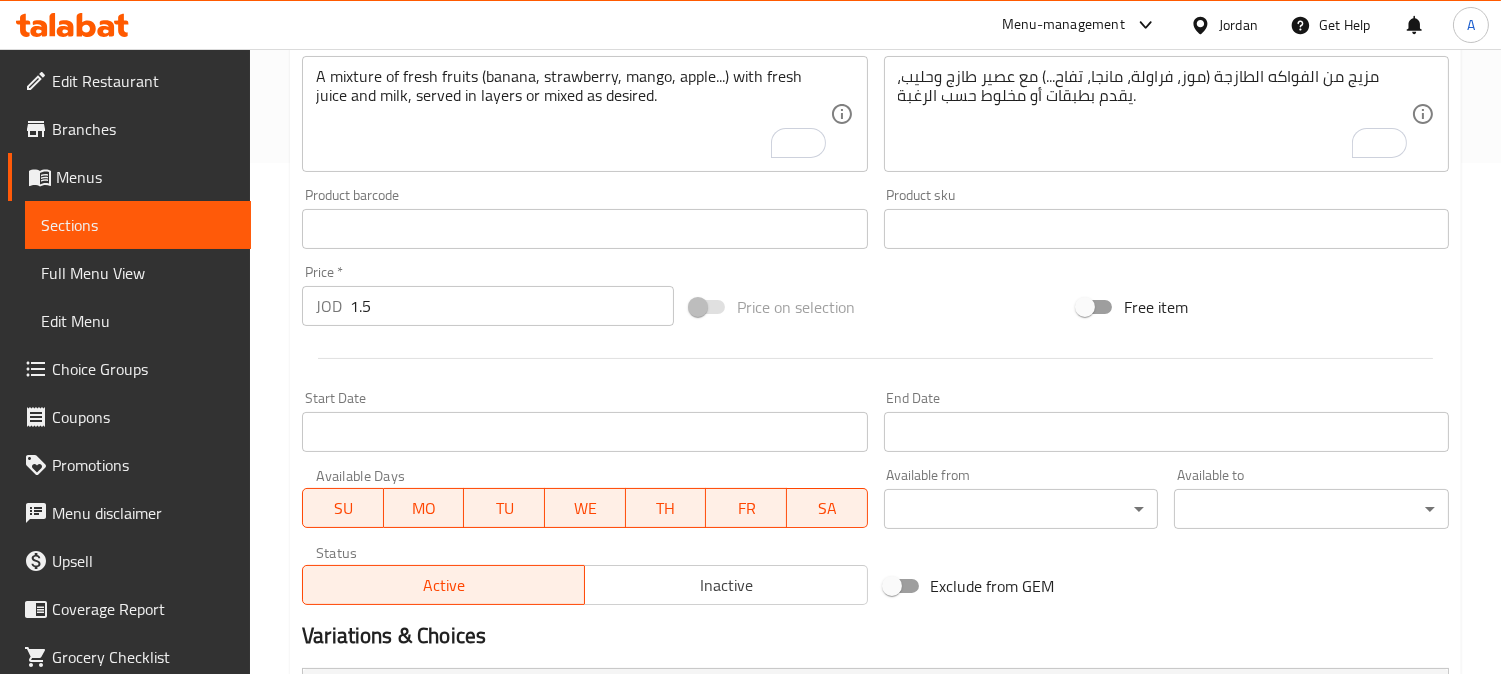 type on "mixed" 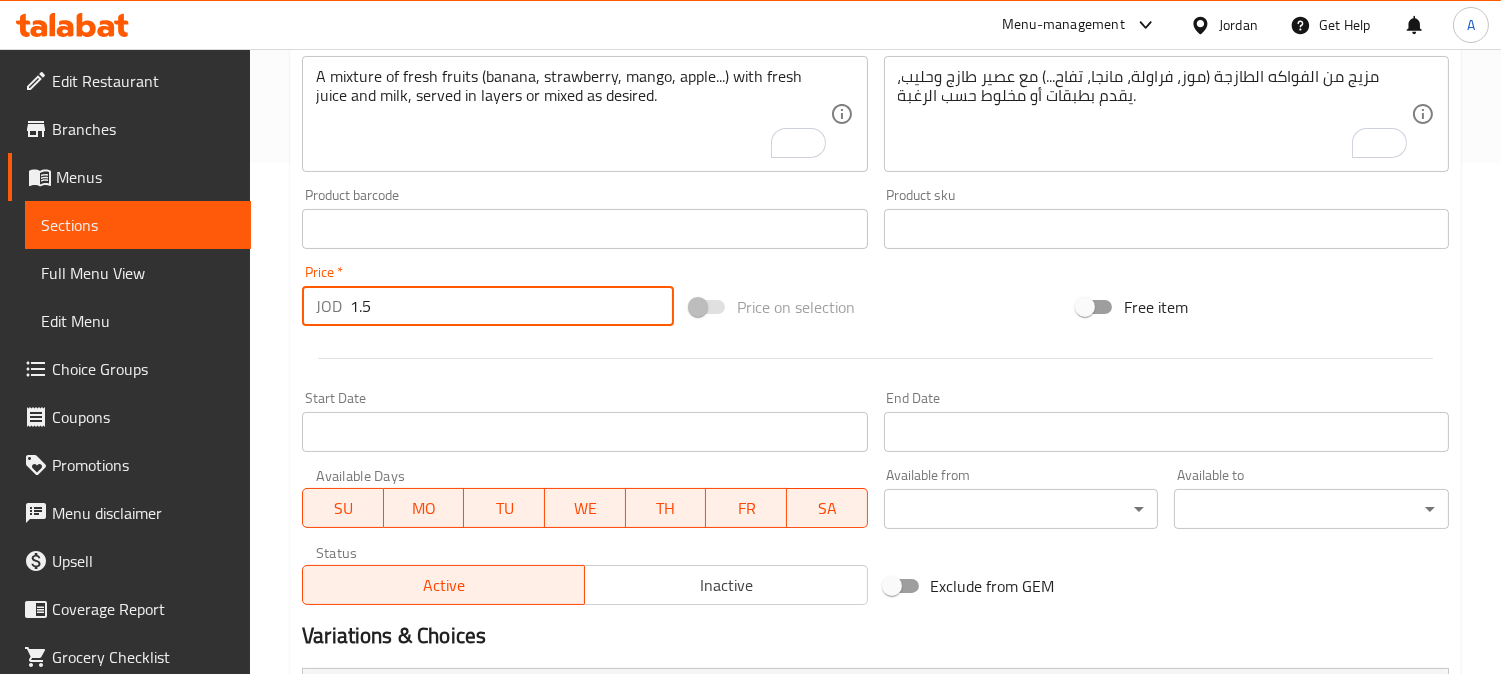 drag, startPoint x: 411, startPoint y: 308, endPoint x: 137, endPoint y: 286, distance: 274.8818 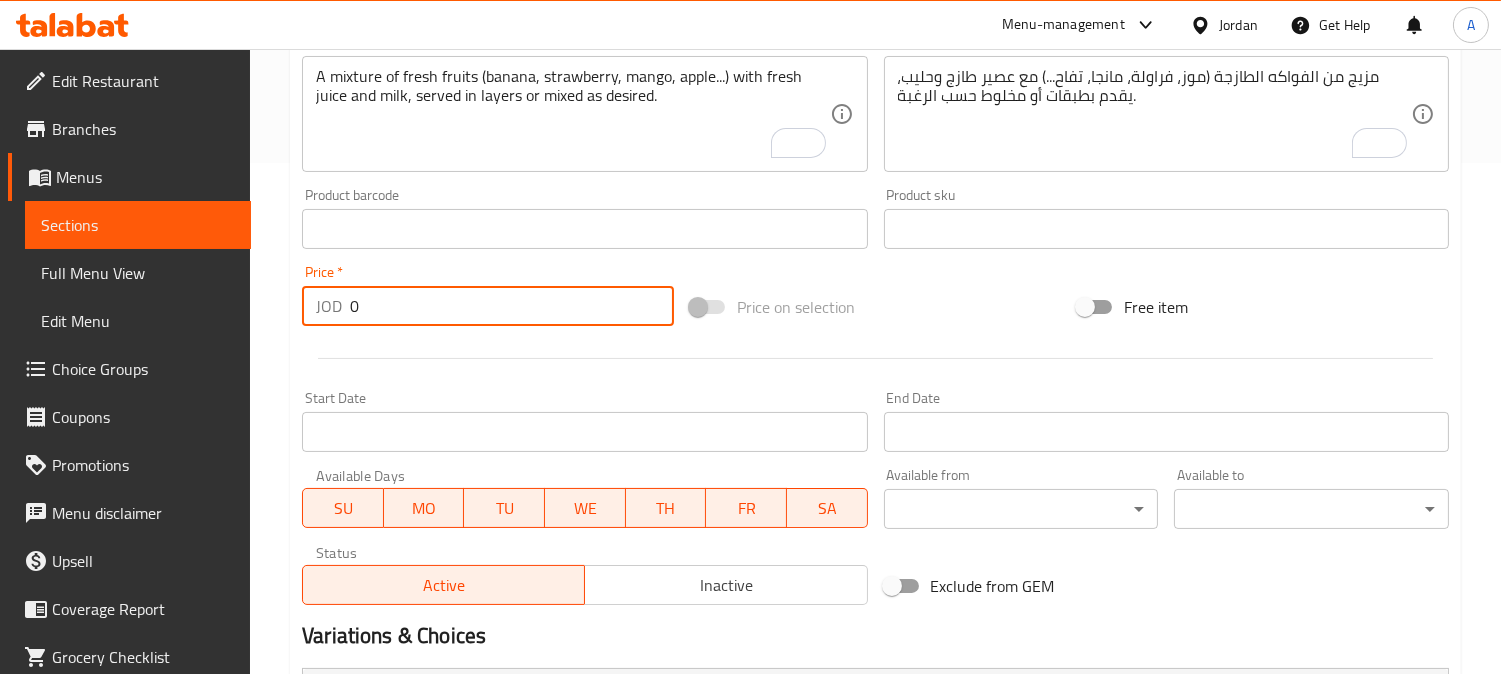type on "0" 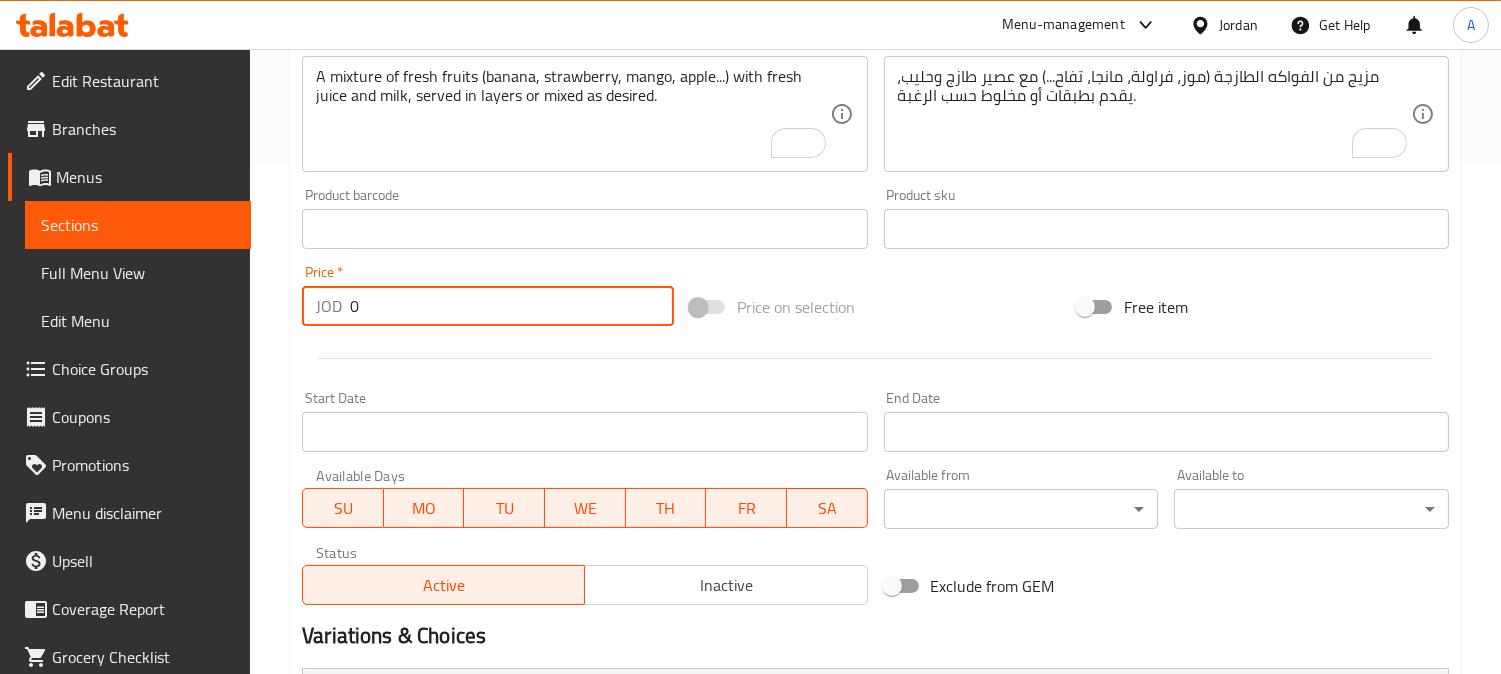 drag, startPoint x: 278, startPoint y: 413, endPoint x: 292, endPoint y: 424, distance: 17.804493 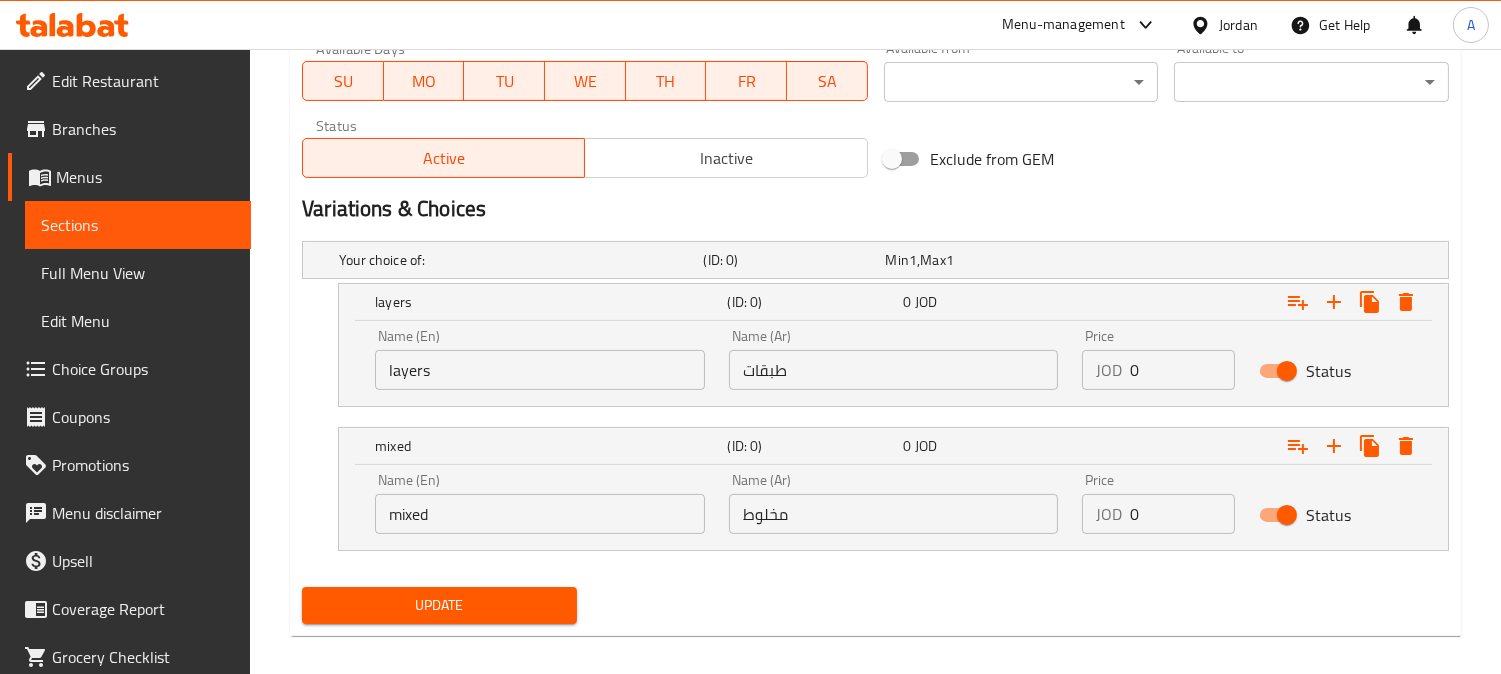 scroll, scrollTop: 955, scrollLeft: 0, axis: vertical 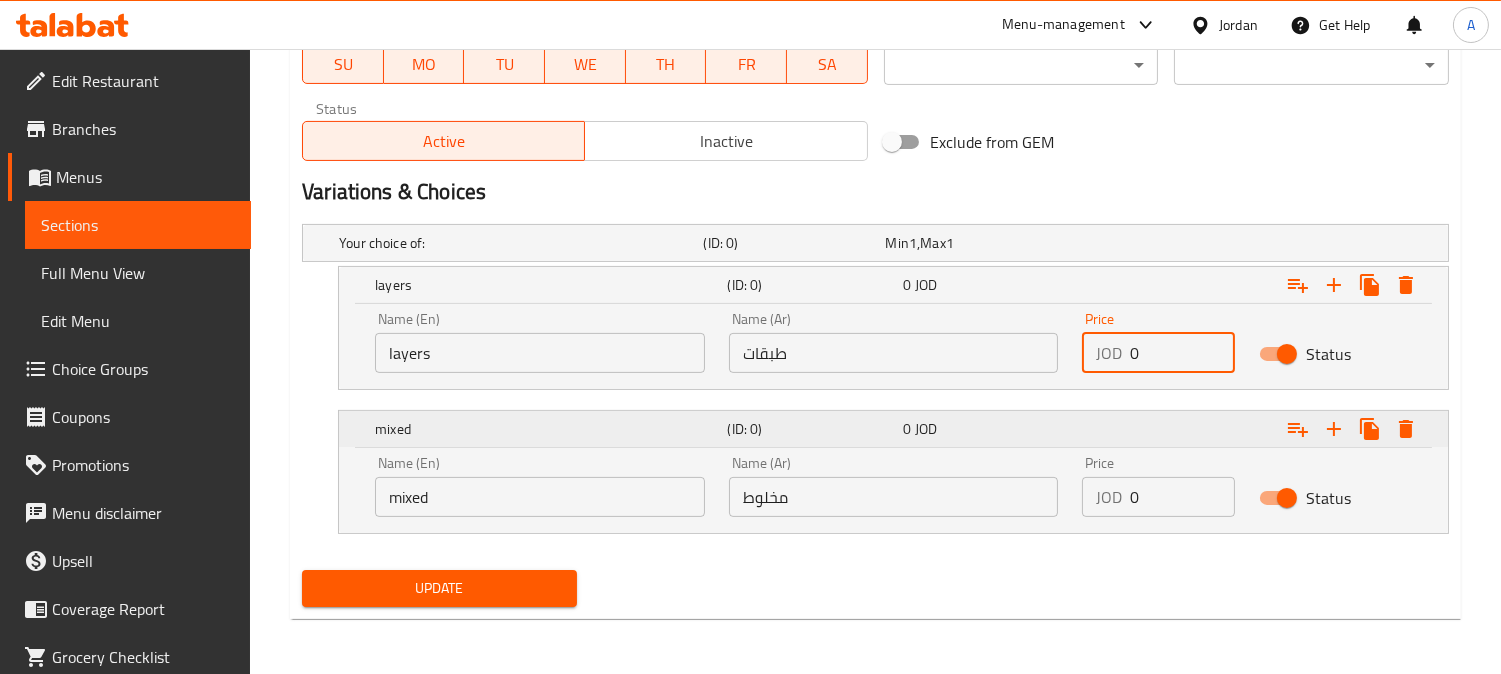 drag, startPoint x: 1174, startPoint y: 350, endPoint x: 1138, endPoint y: 433, distance: 90.47099 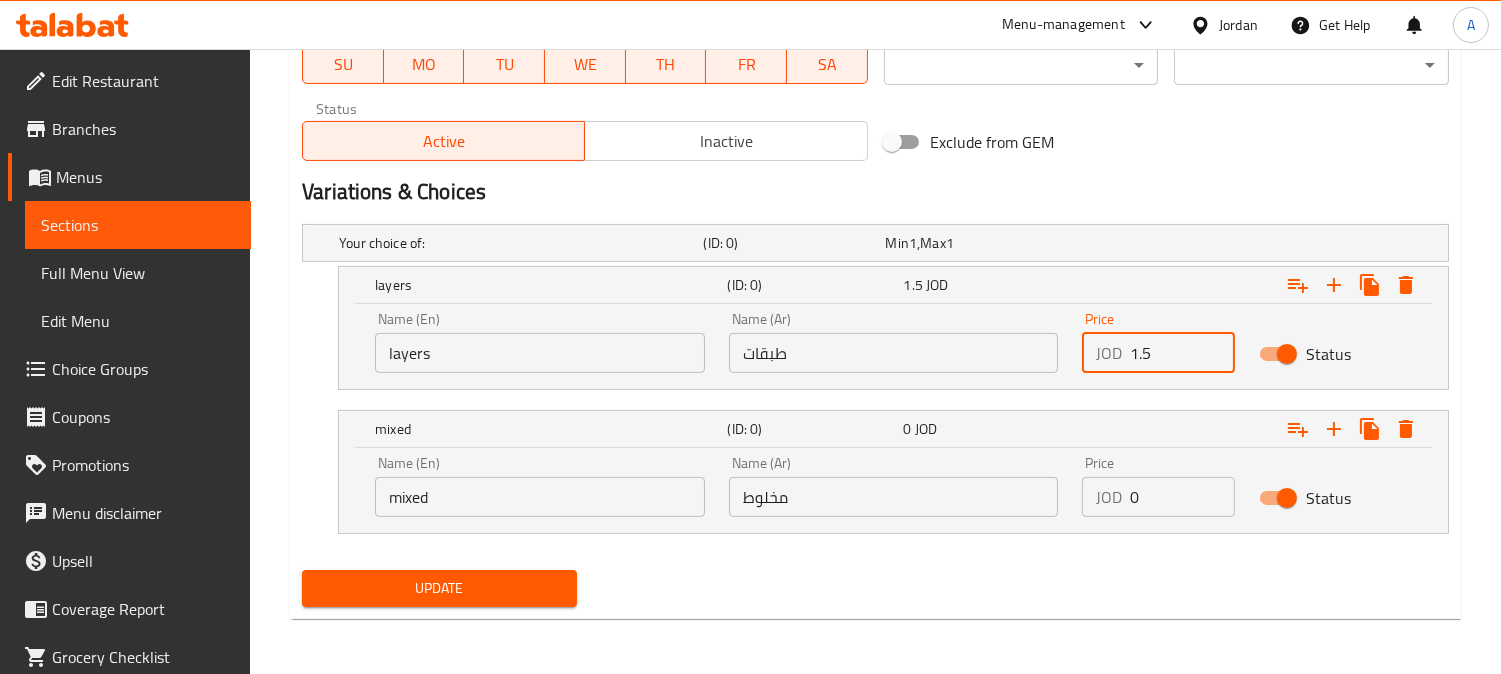 type on "1.5" 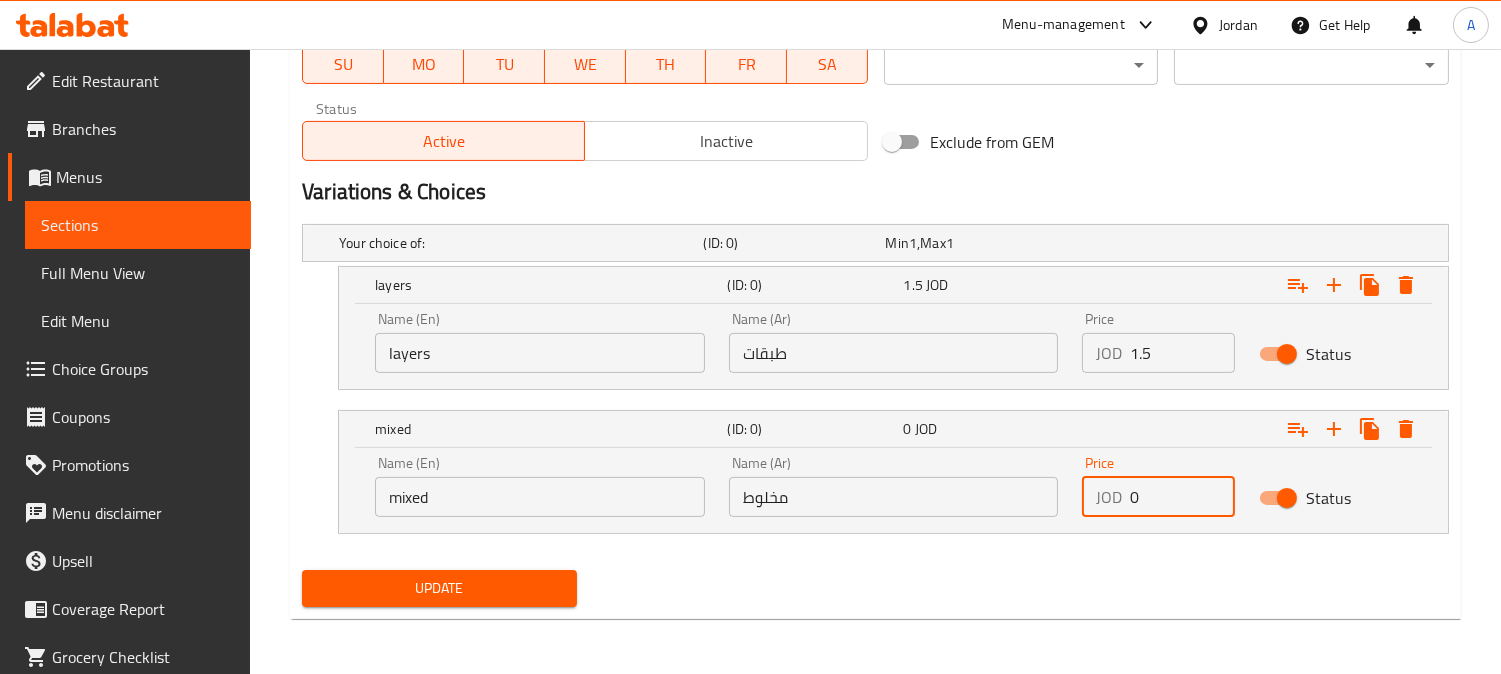 drag, startPoint x: 1181, startPoint y: 502, endPoint x: 868, endPoint y: 547, distance: 316.2183 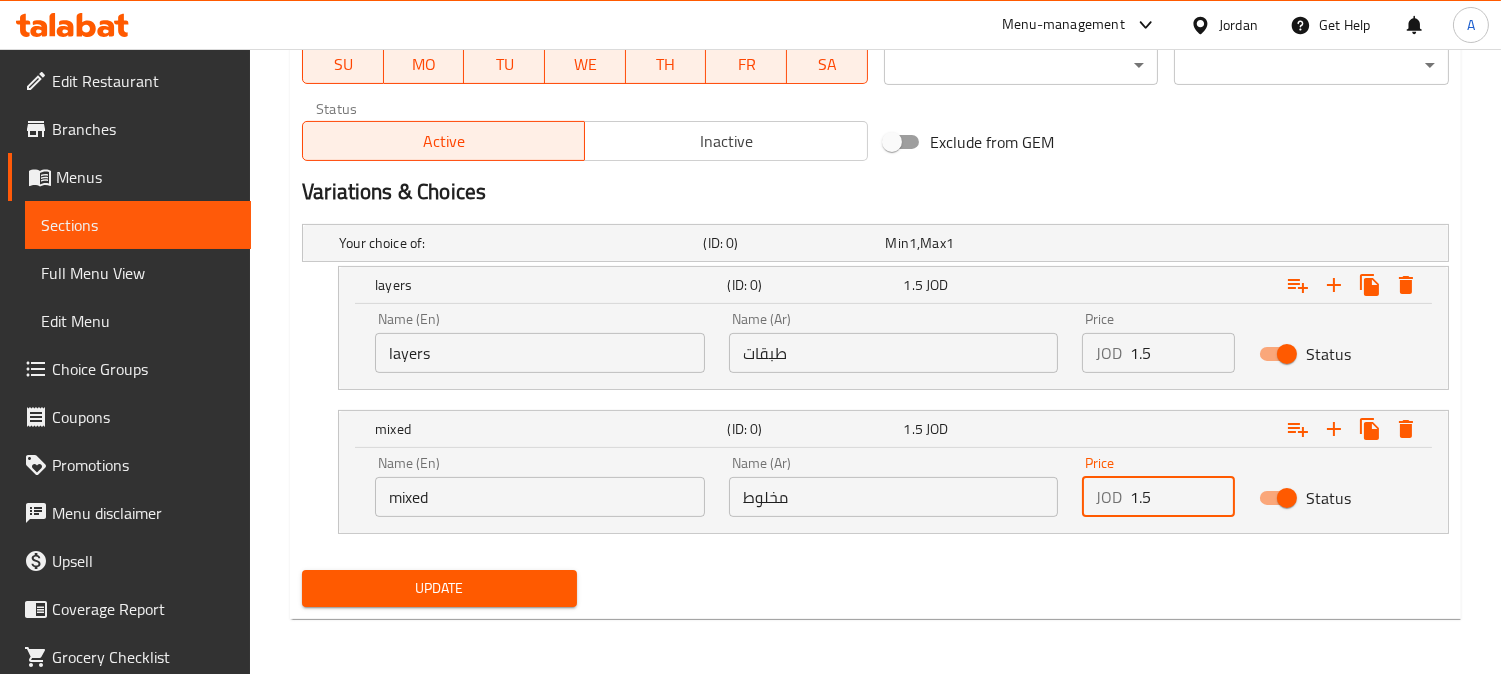 type on "1.5" 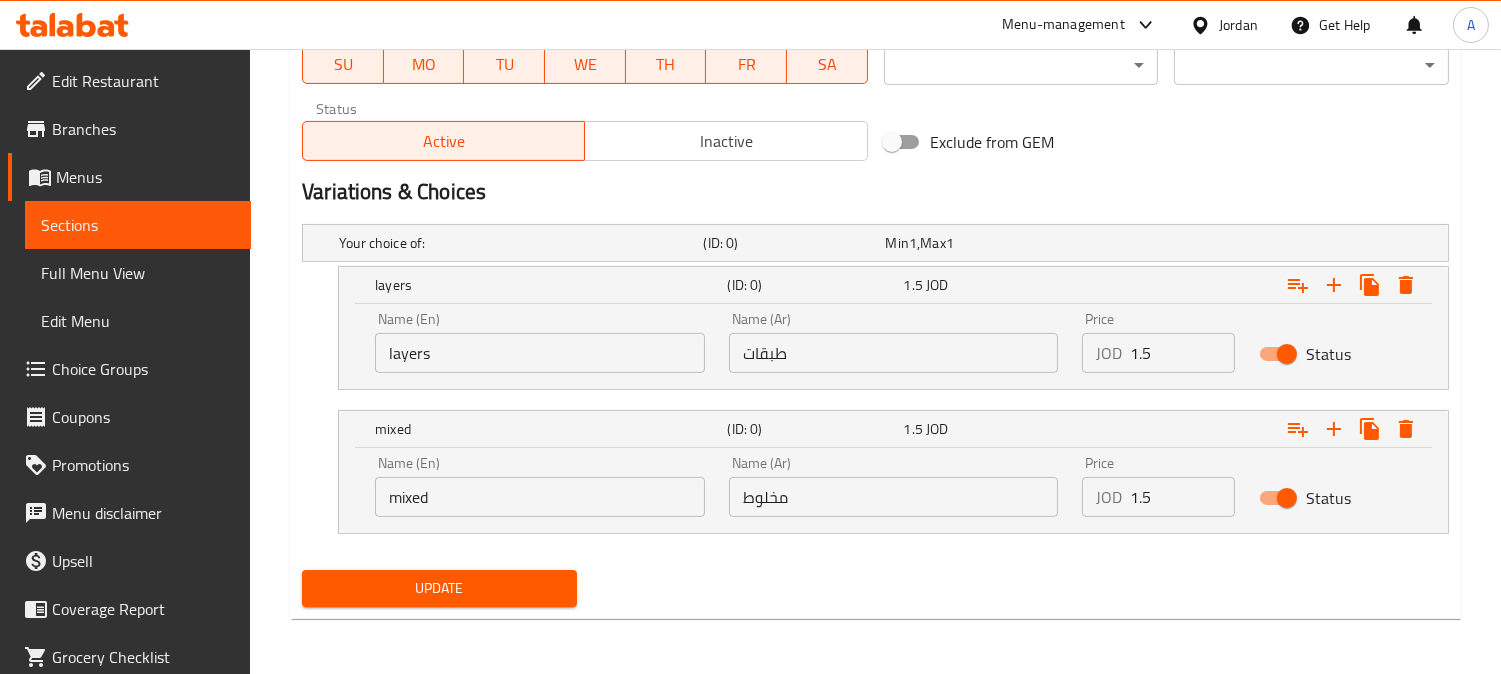 drag, startPoint x: 926, startPoint y: 592, endPoint x: 522, endPoint y: 575, distance: 404.3575 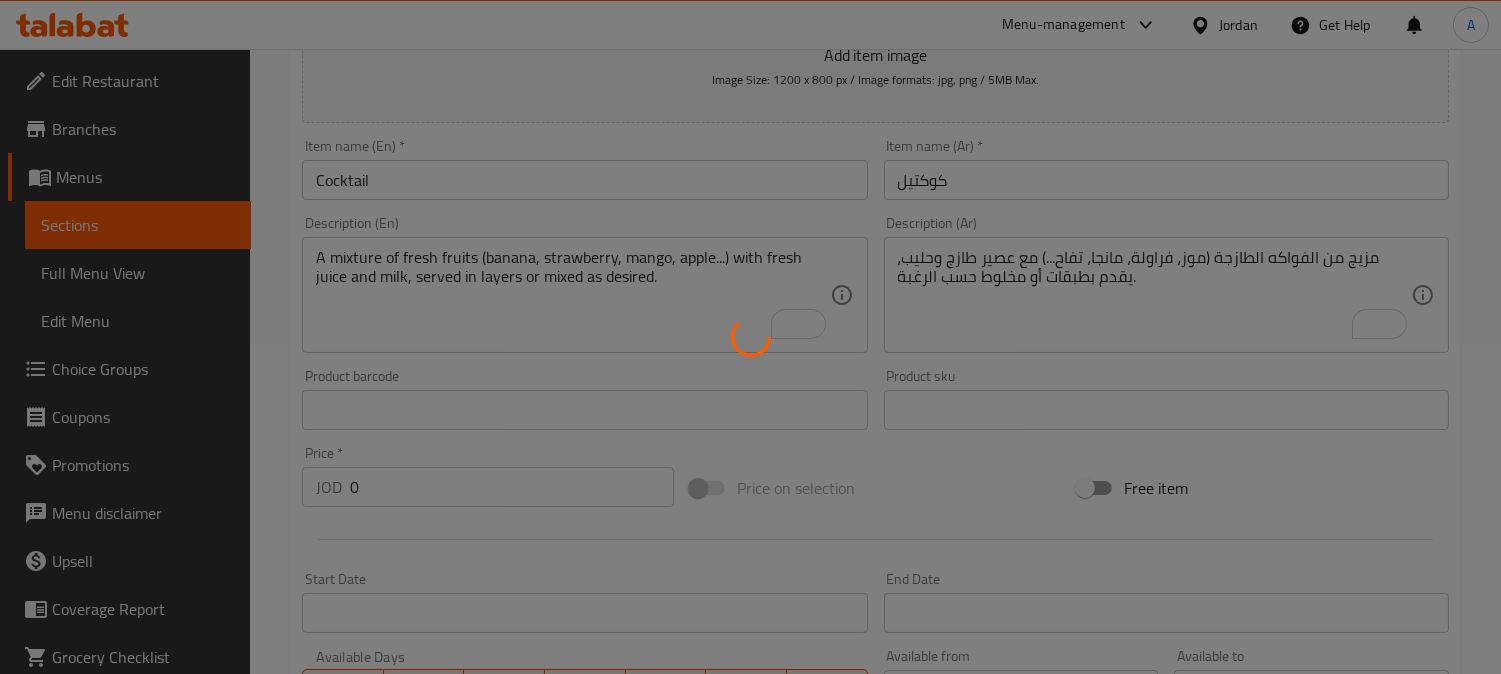 scroll, scrollTop: 177, scrollLeft: 0, axis: vertical 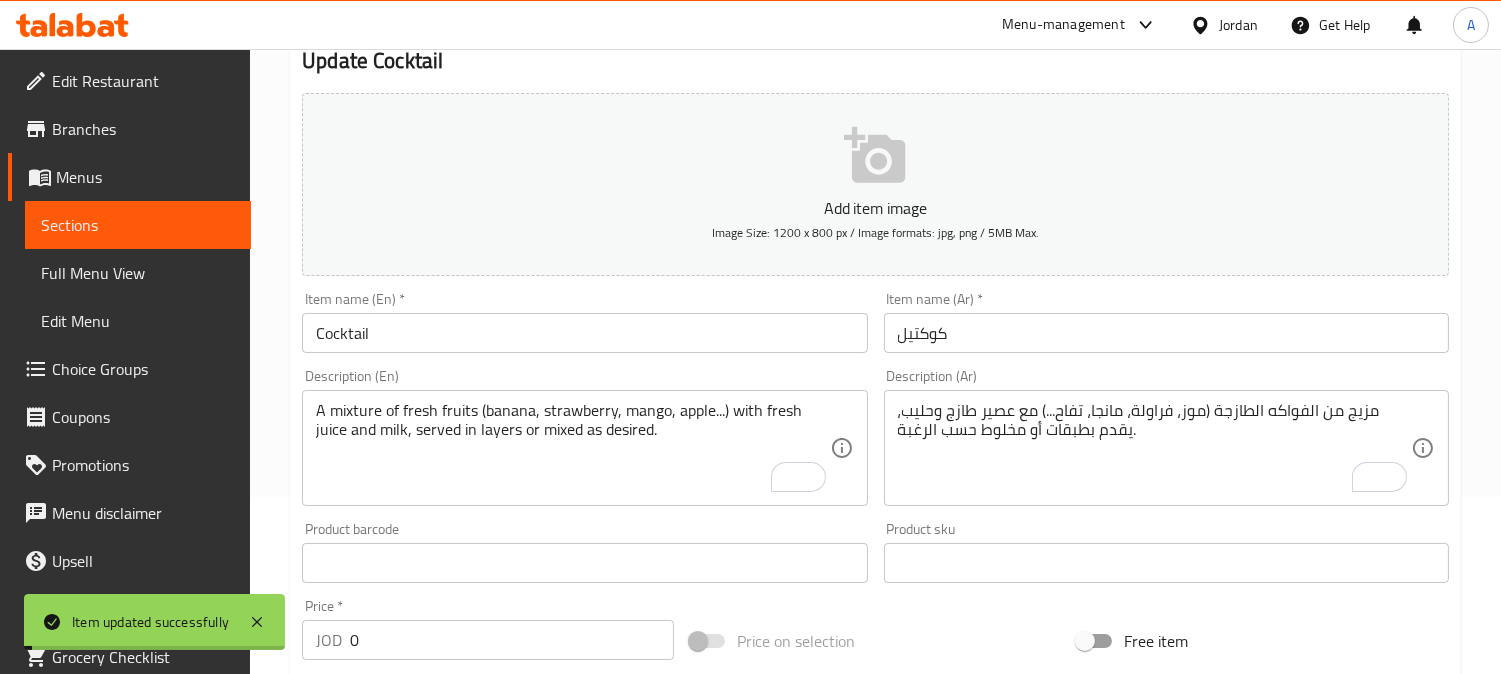 click on "Full Menu View" at bounding box center [138, 273] 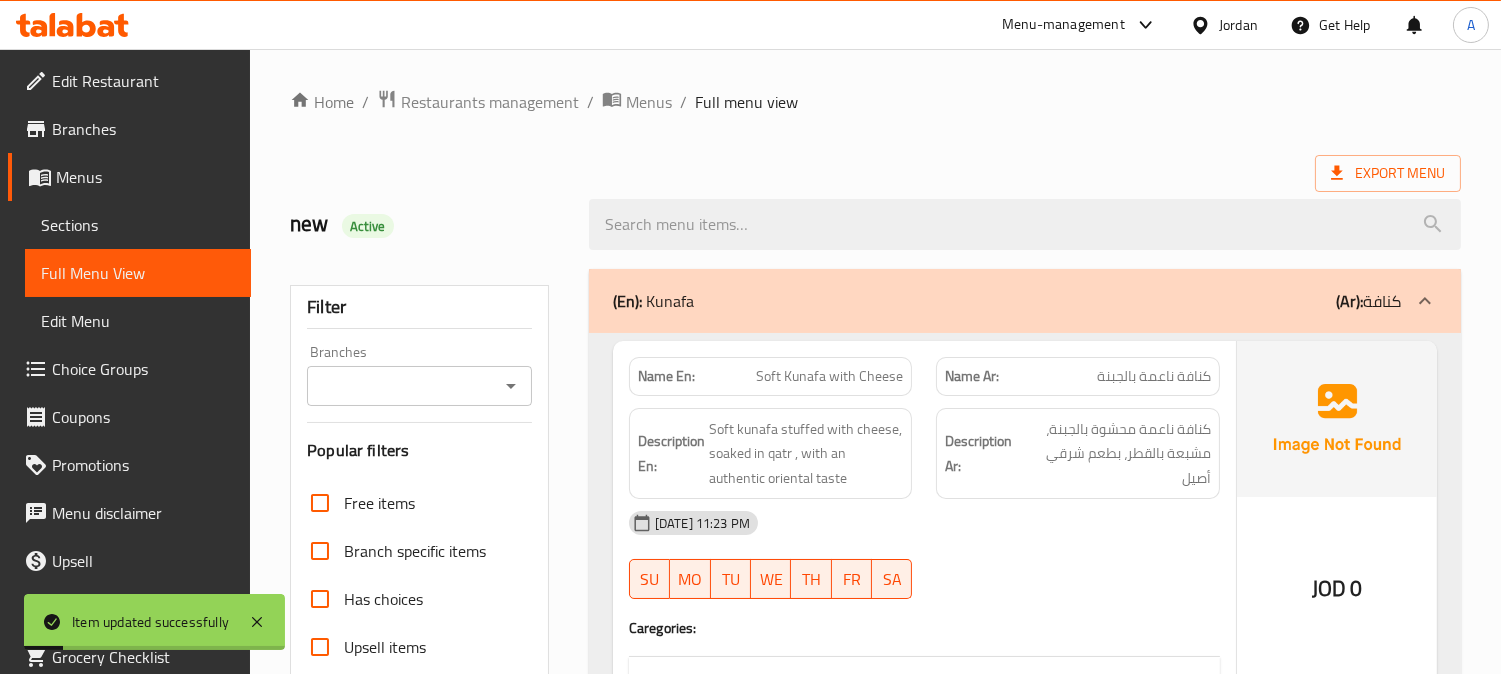 scroll, scrollTop: 666, scrollLeft: 0, axis: vertical 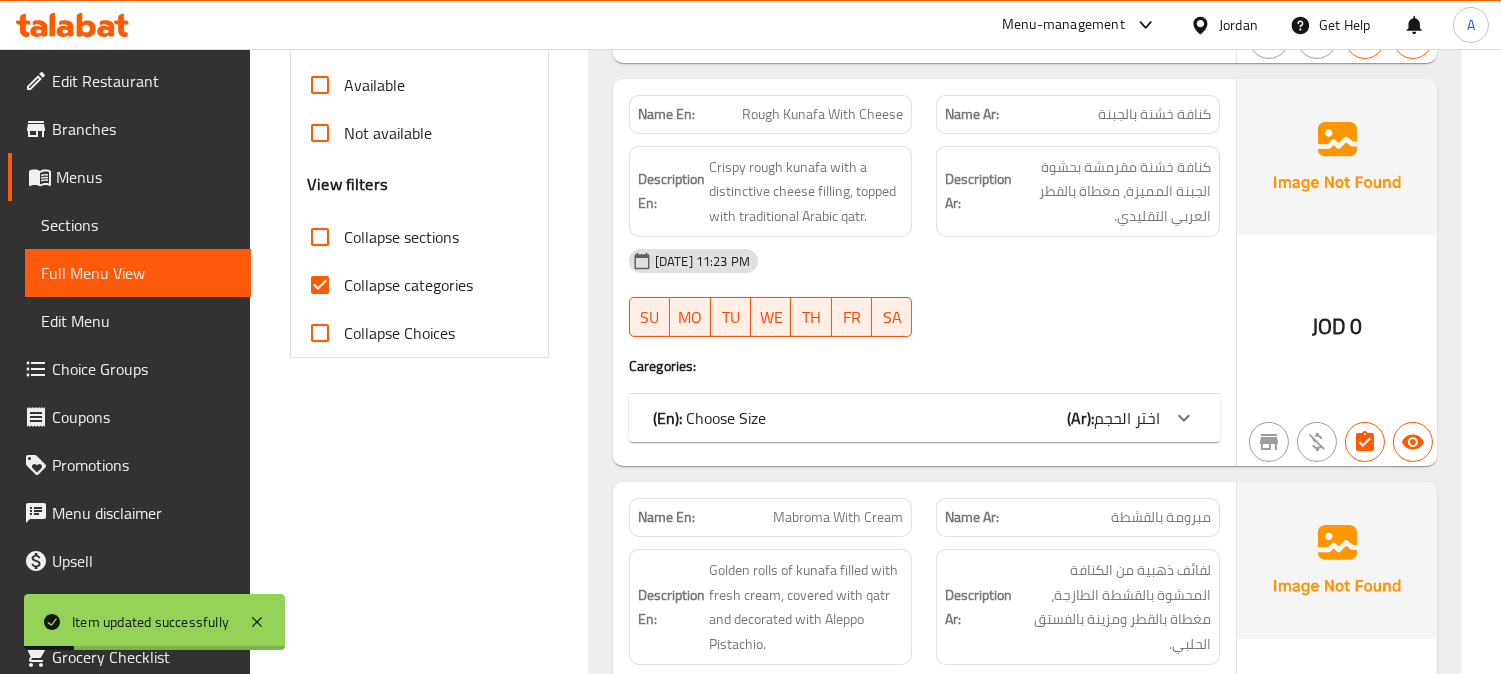 click on "Collapse categories" at bounding box center [320, 285] 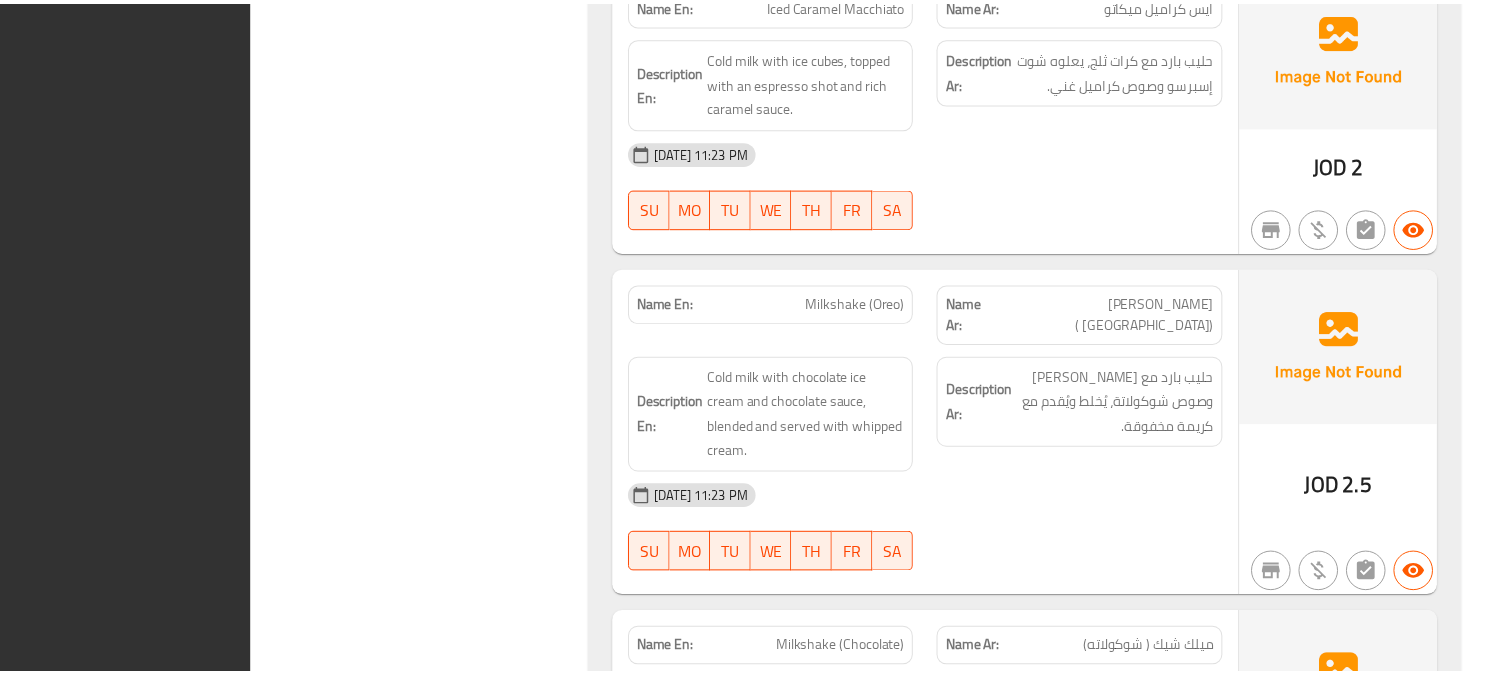 scroll, scrollTop: 13976, scrollLeft: 0, axis: vertical 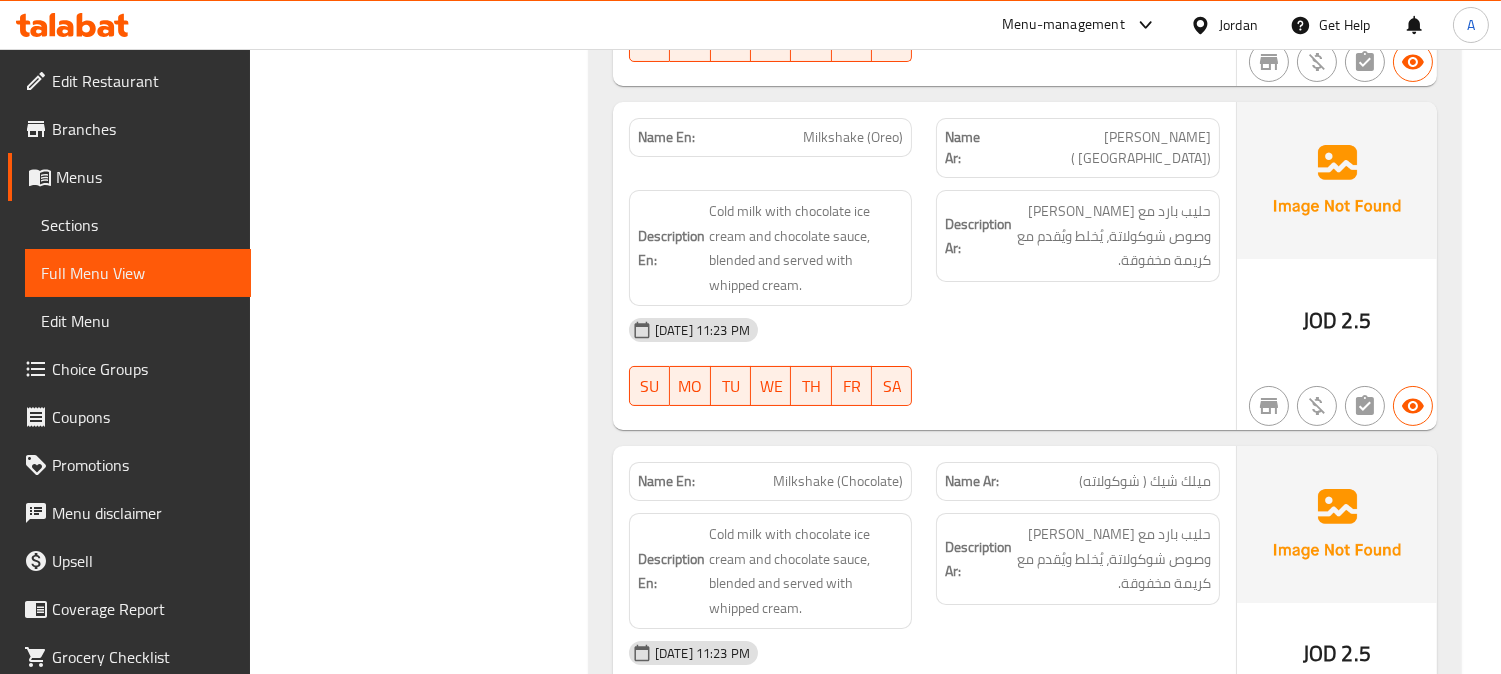 click on "Branches" at bounding box center (143, 129) 